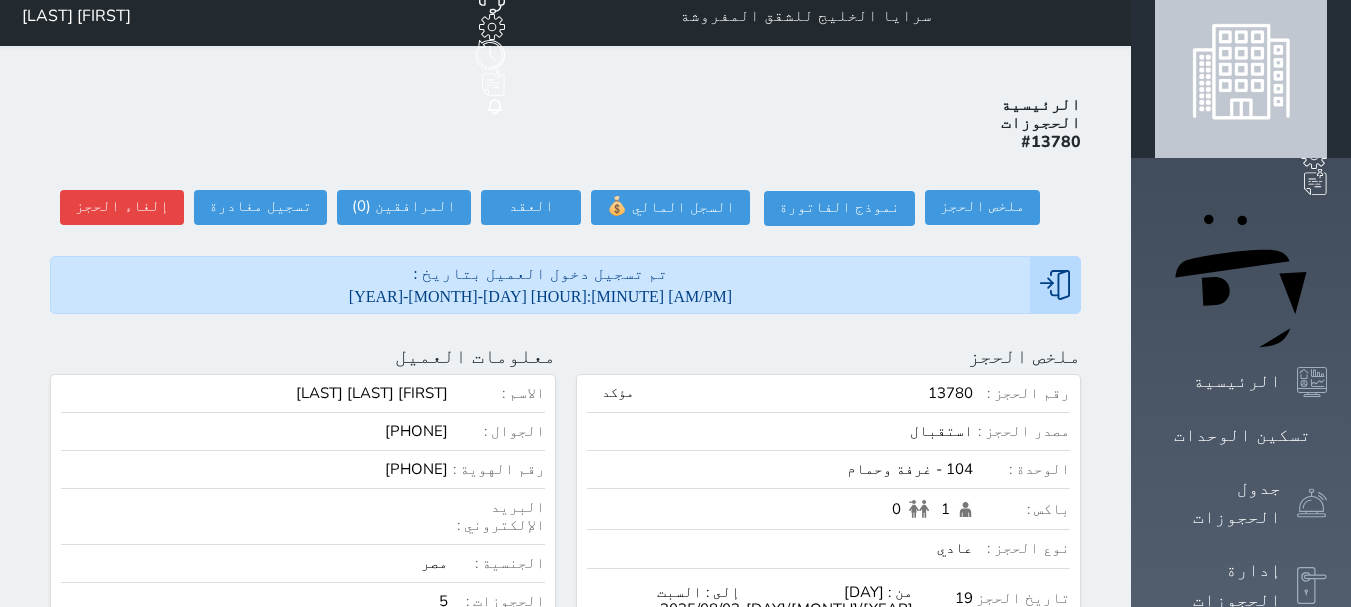 scroll, scrollTop: 0, scrollLeft: 0, axis: both 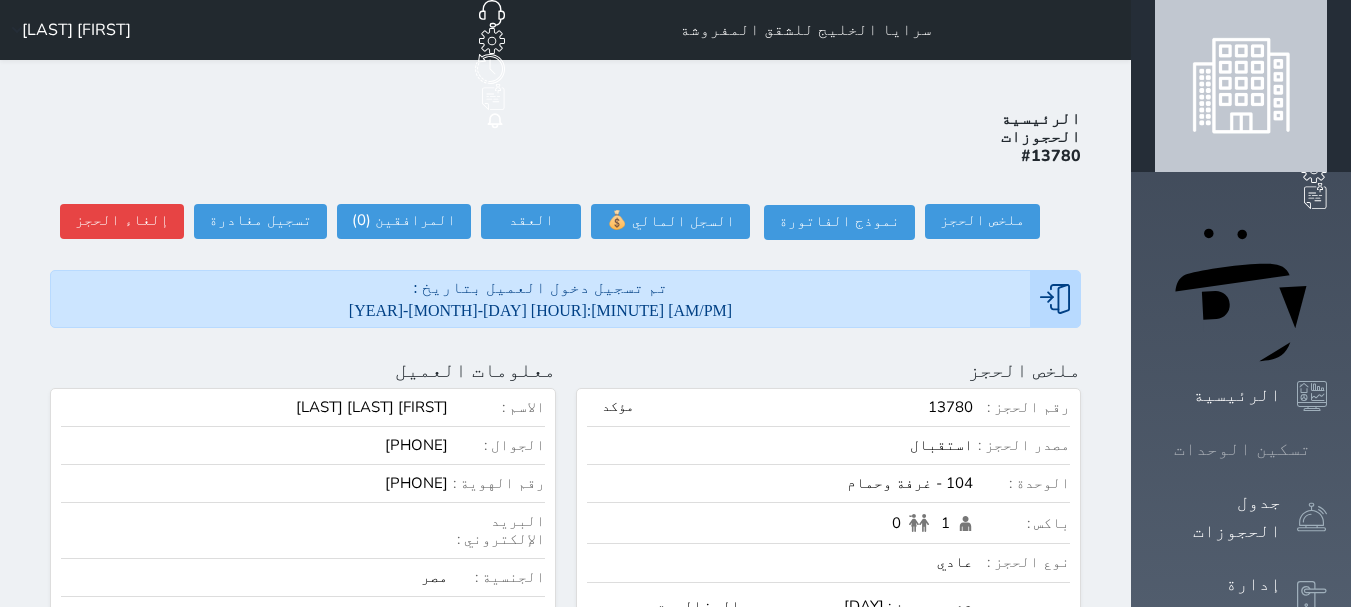 click on "تسكين الوحدات" at bounding box center (1242, 449) 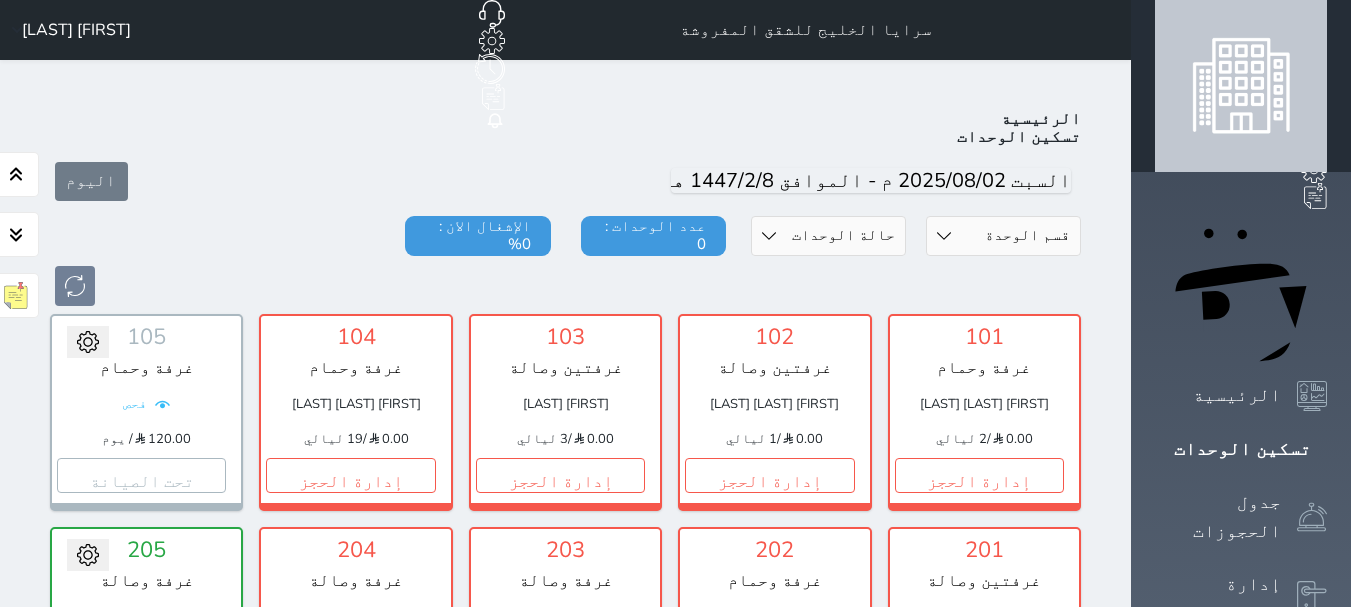 scroll, scrollTop: 78, scrollLeft: 0, axis: vertical 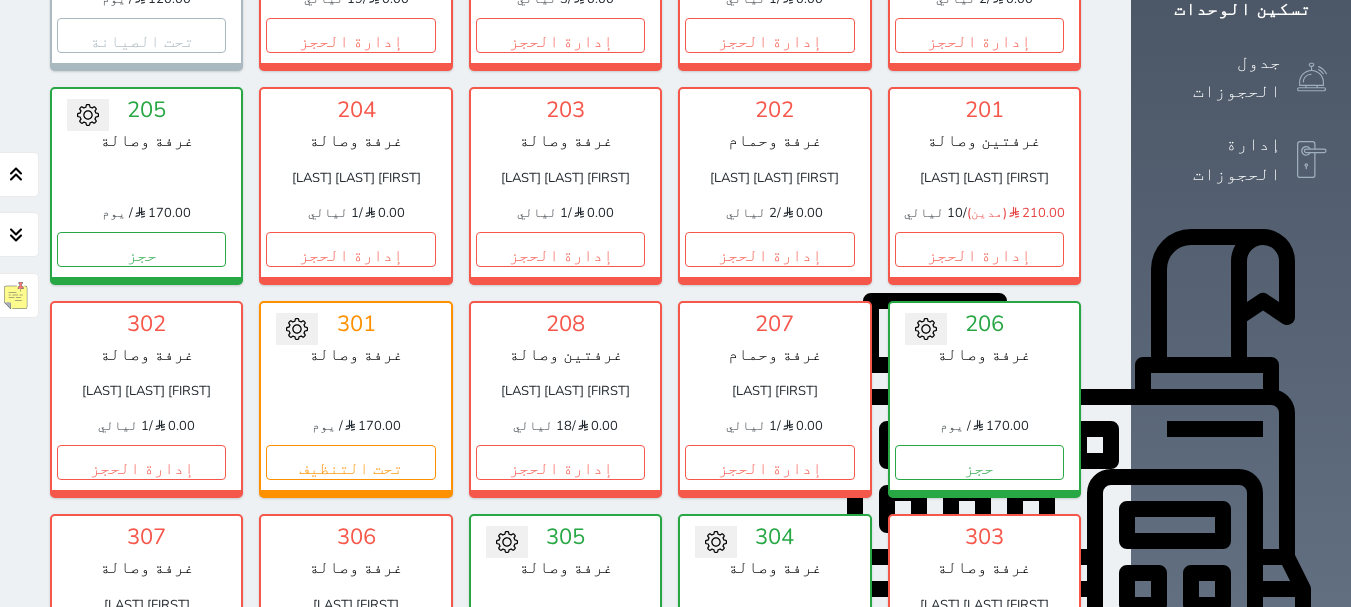 click on "حجز" at bounding box center [560, 676] 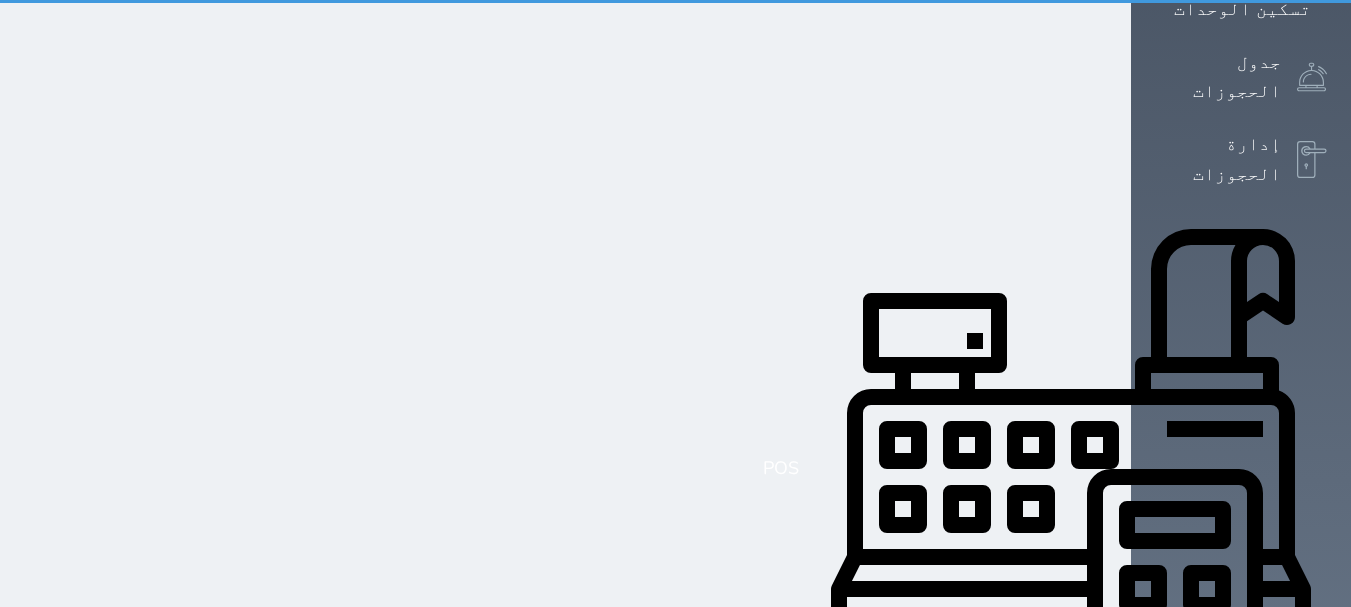 scroll, scrollTop: 0, scrollLeft: 0, axis: both 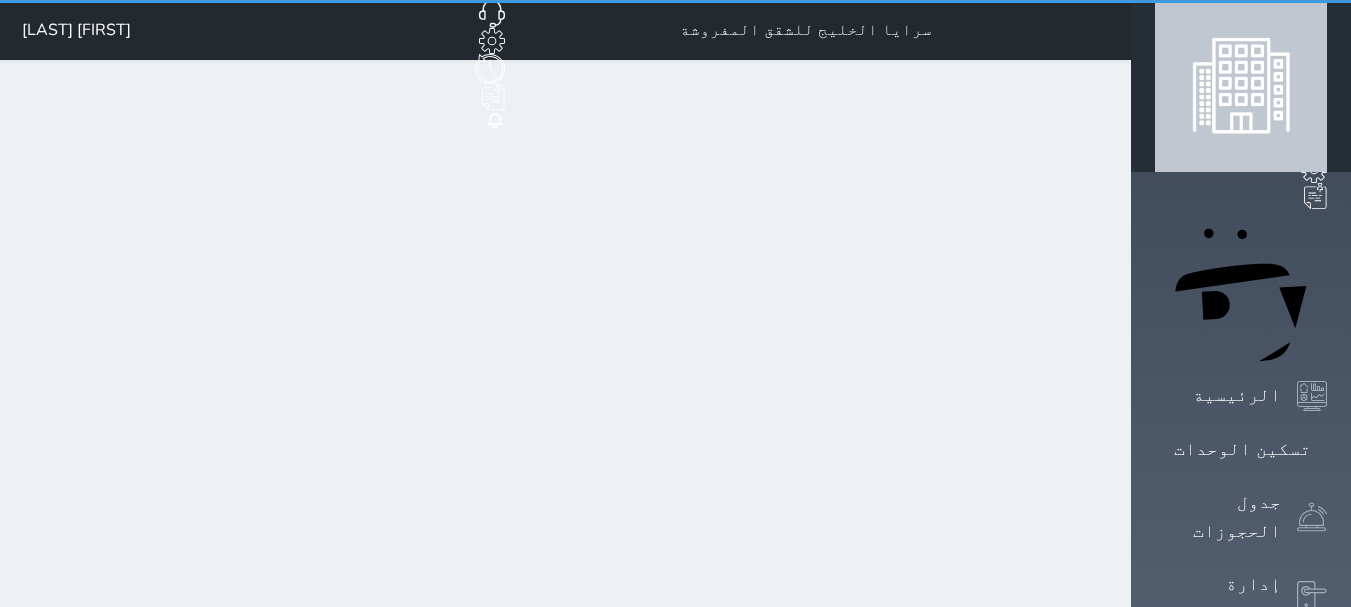 select on "1" 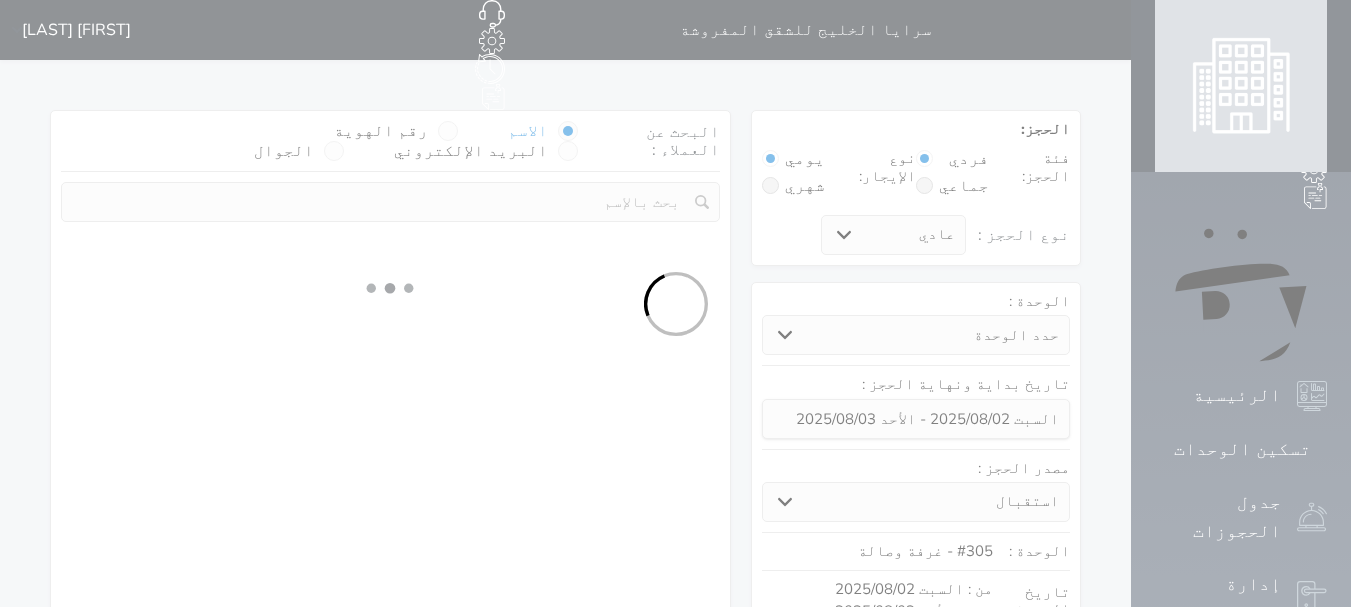 select 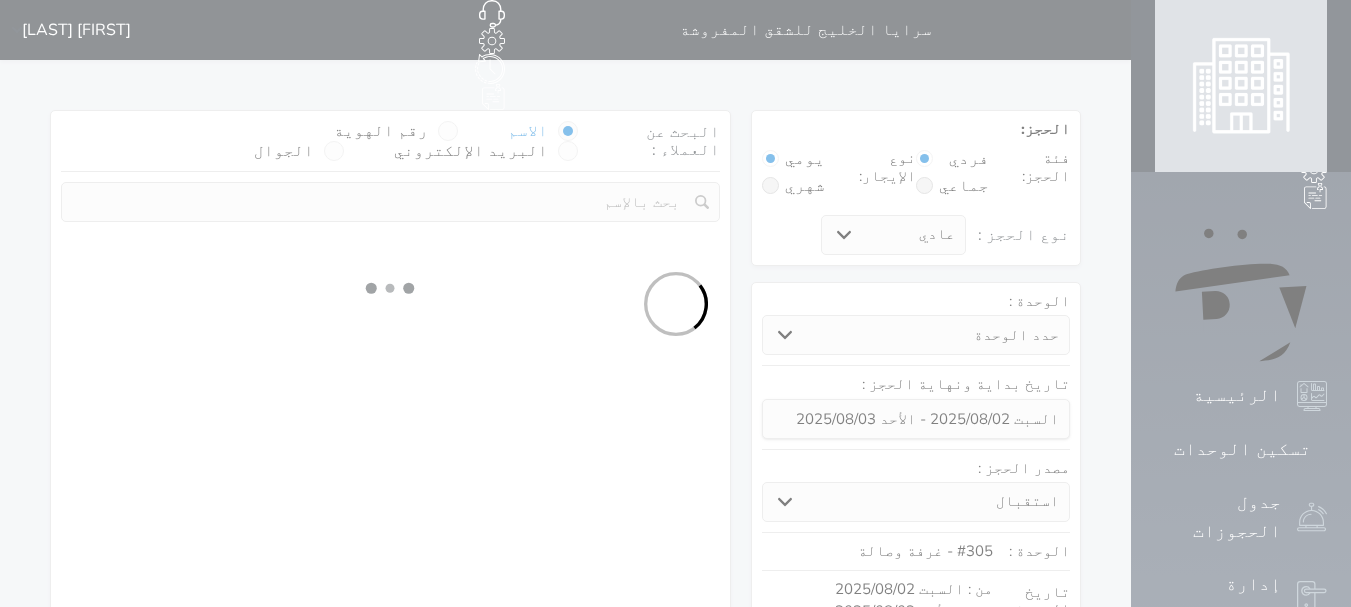 select on "1" 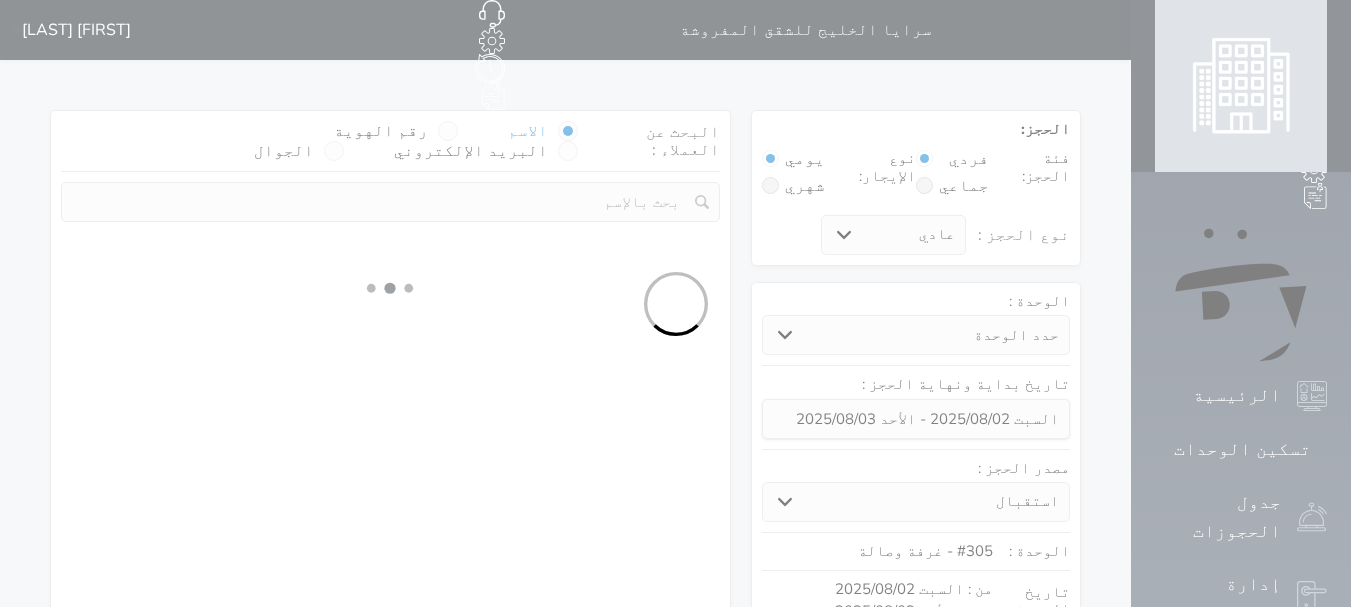 select on "113" 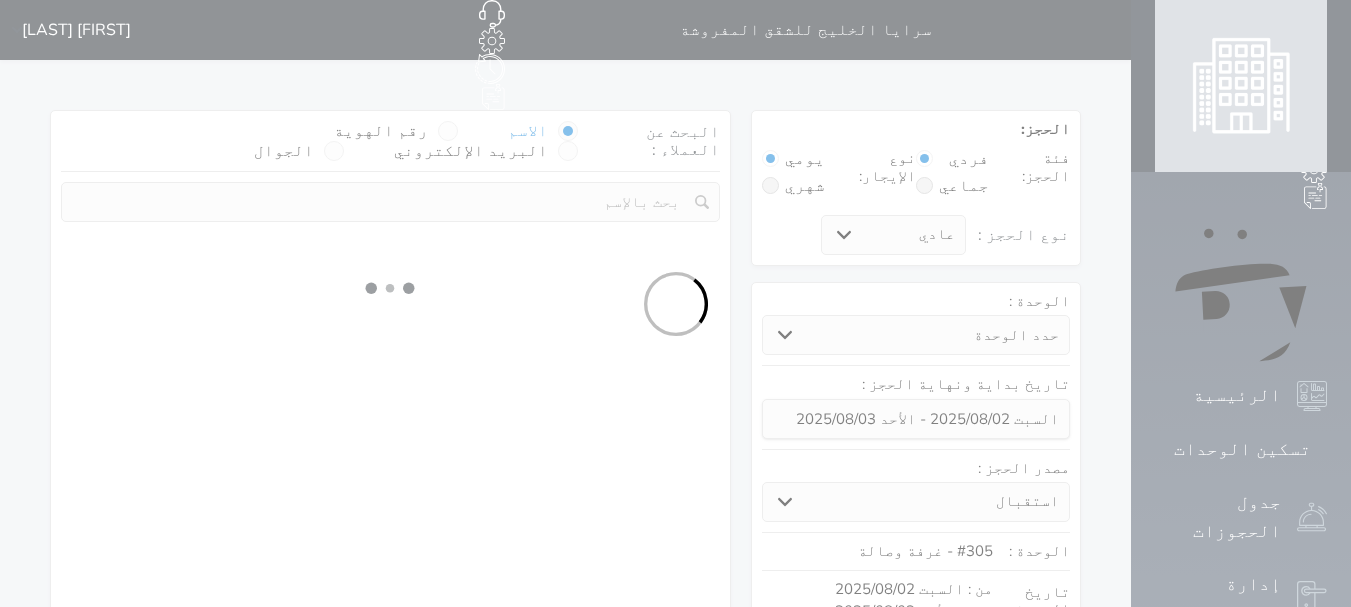 select on "1" 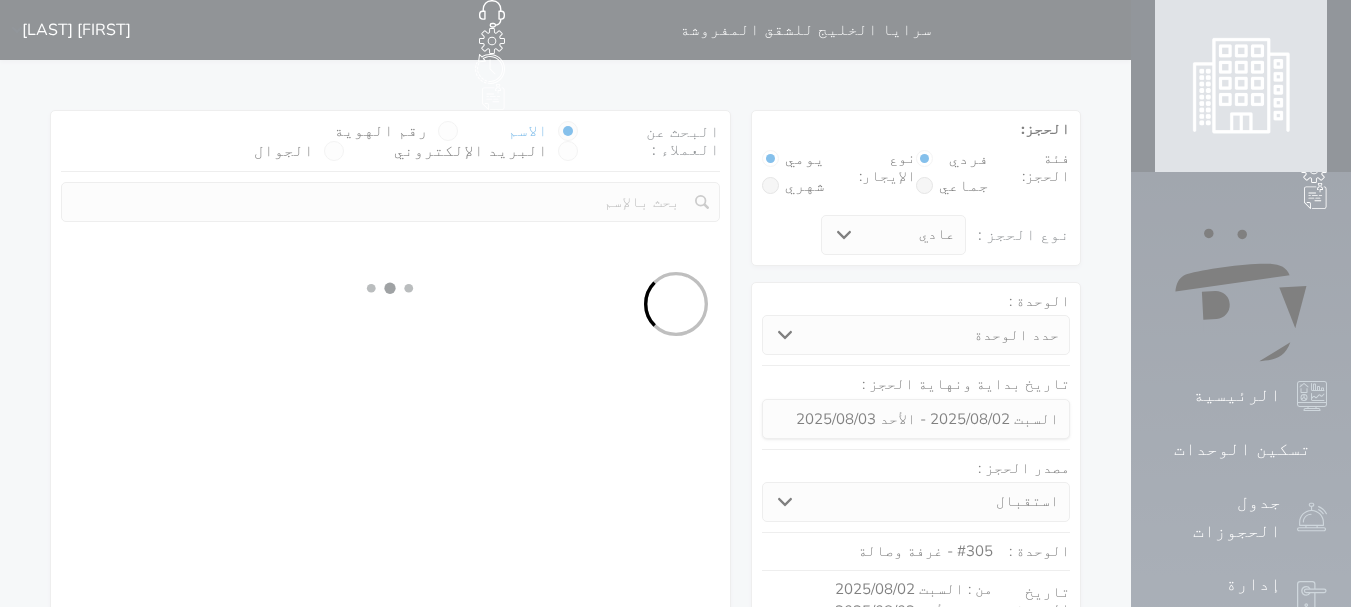 select 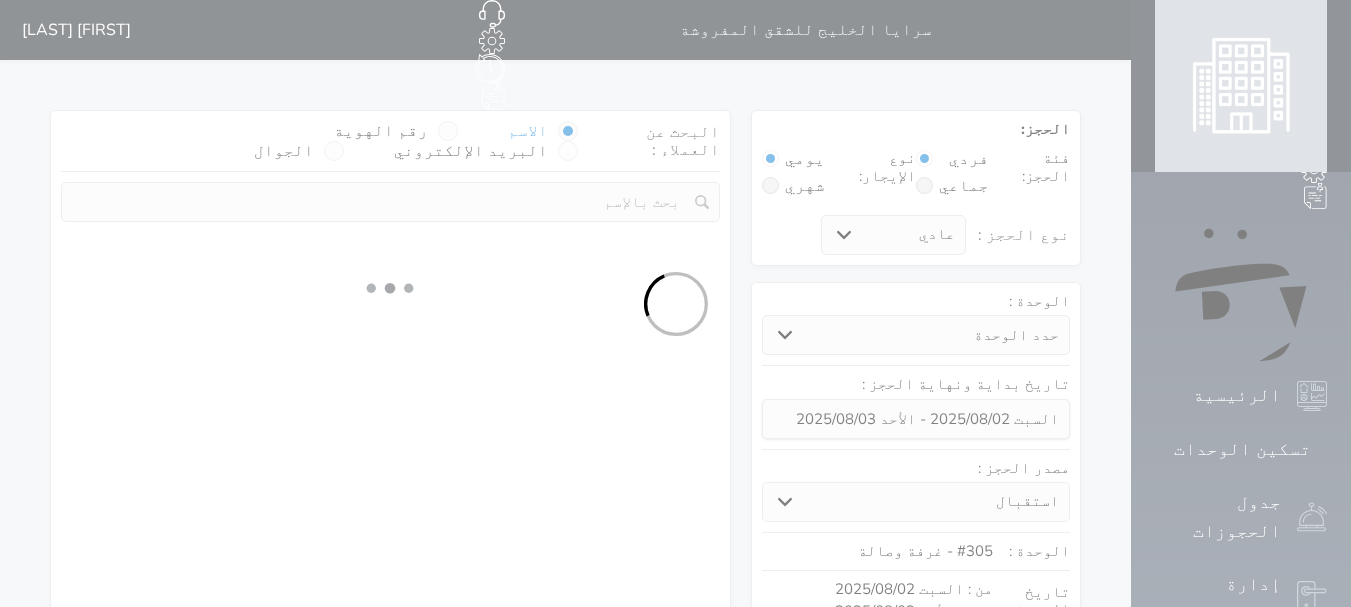 select on "7" 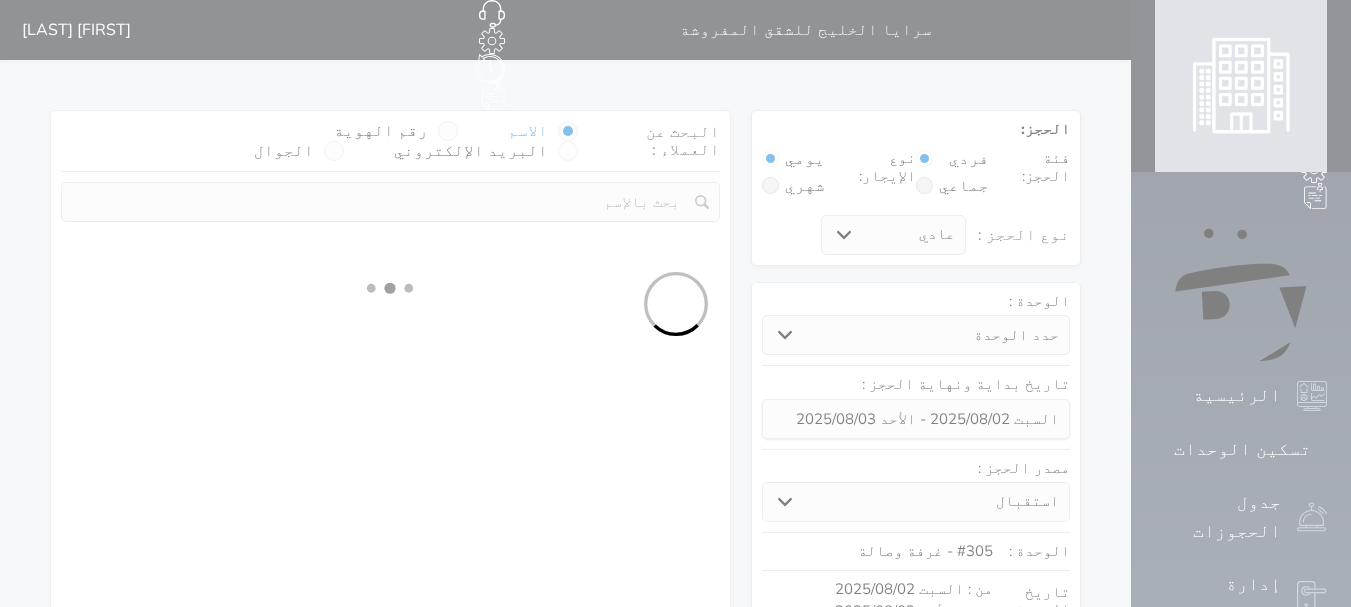 select 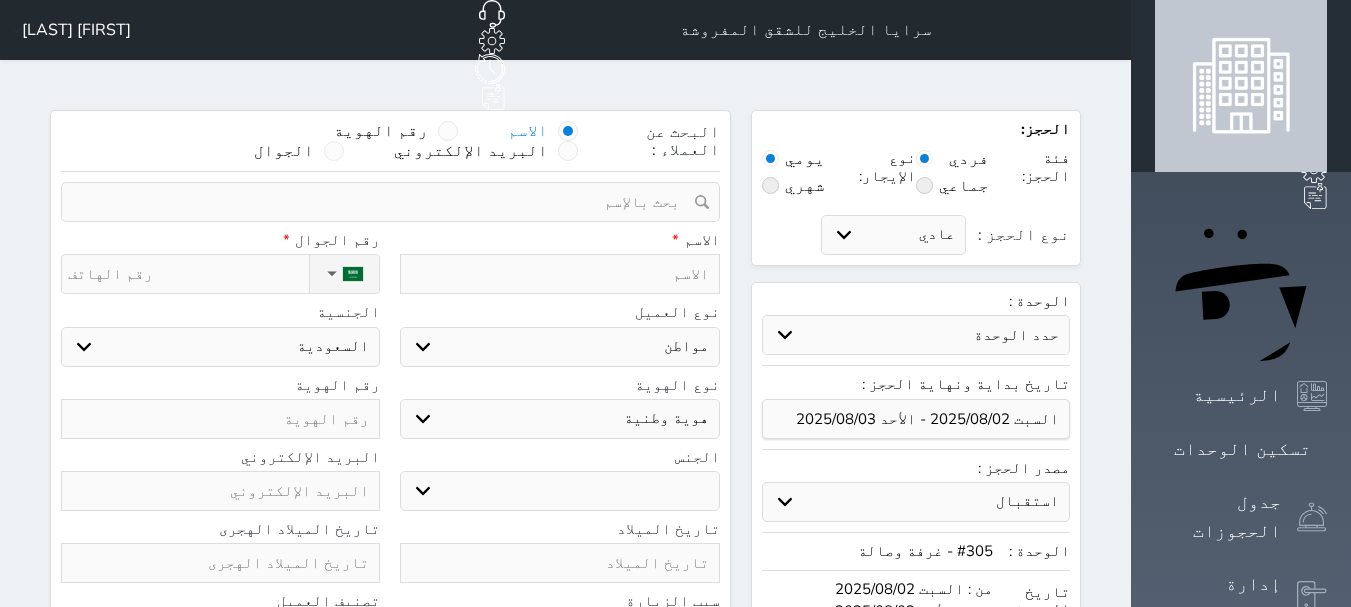 select 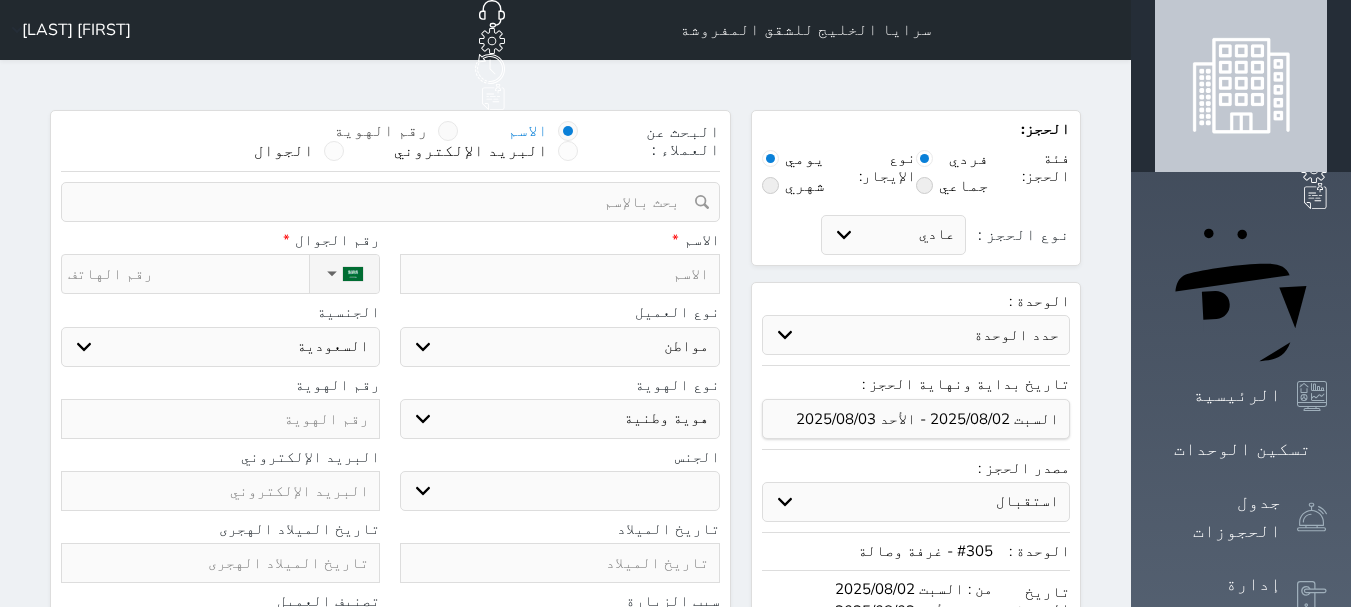 click at bounding box center (448, 131) 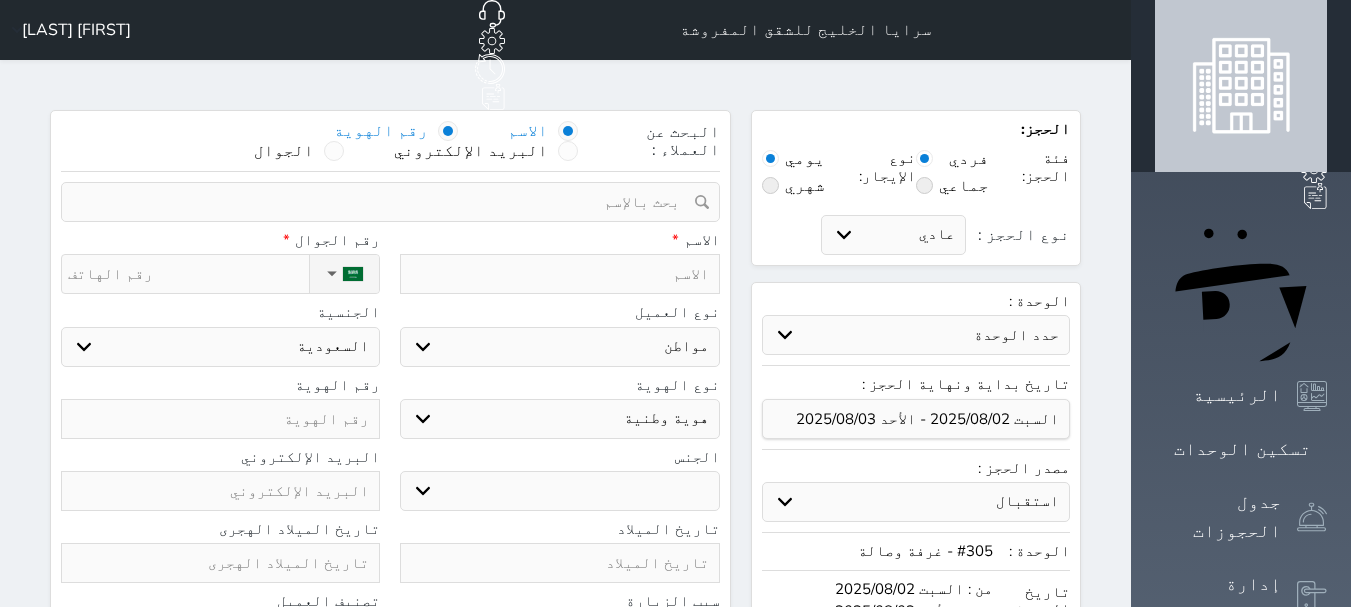 select 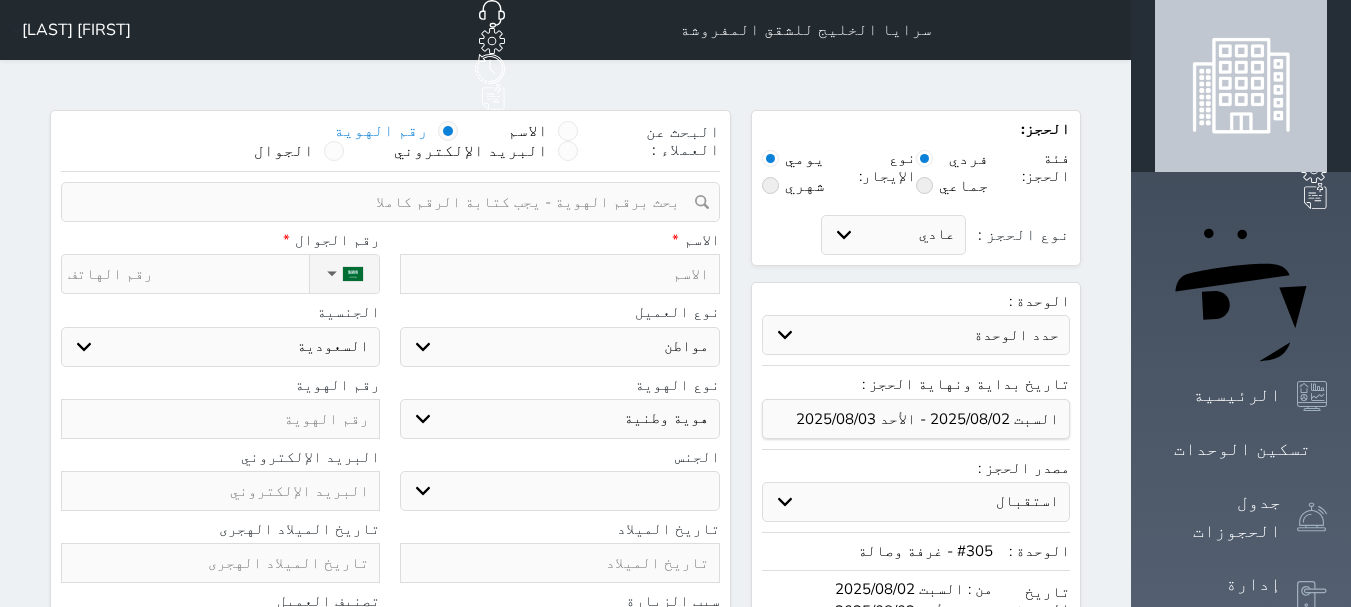 click at bounding box center (383, 202) 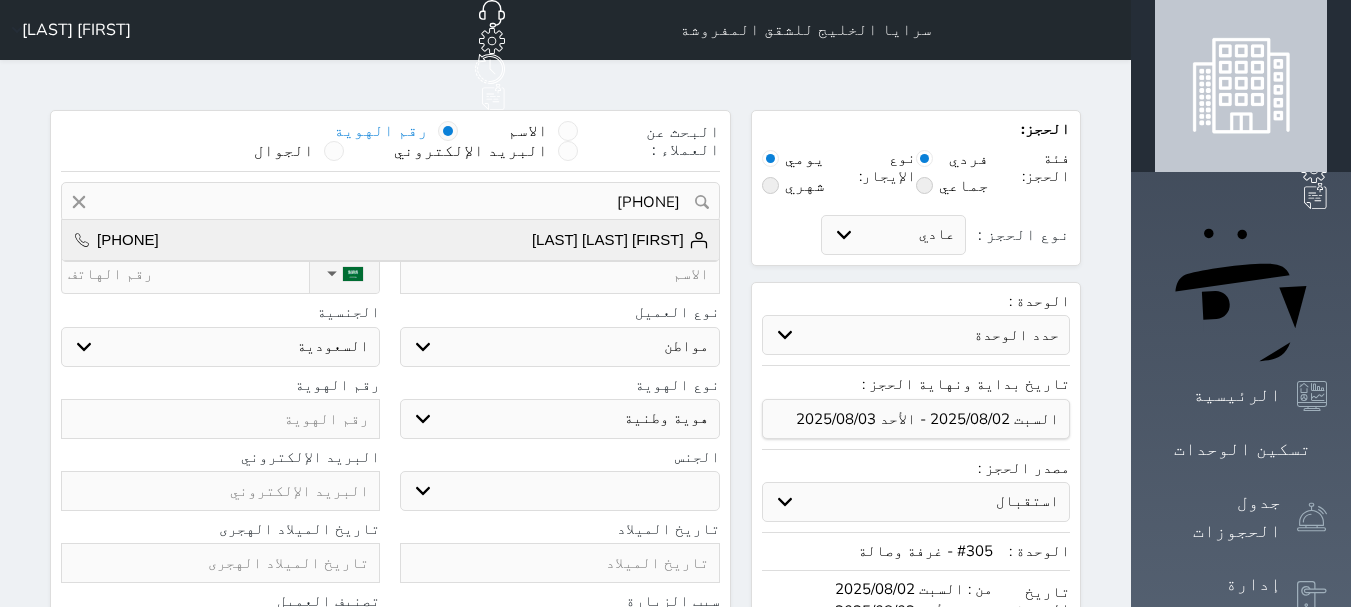 click on "عطيه عبدالرحمن الاحمد   +966504222894" at bounding box center [390, 240] 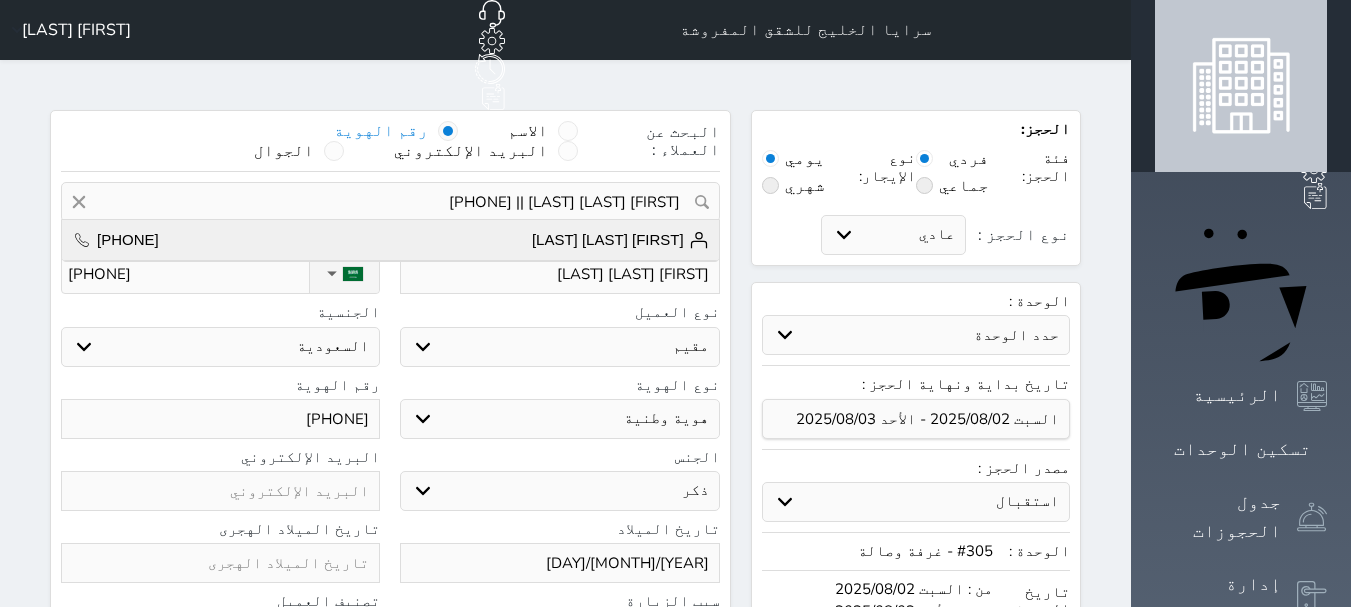 select on "104" 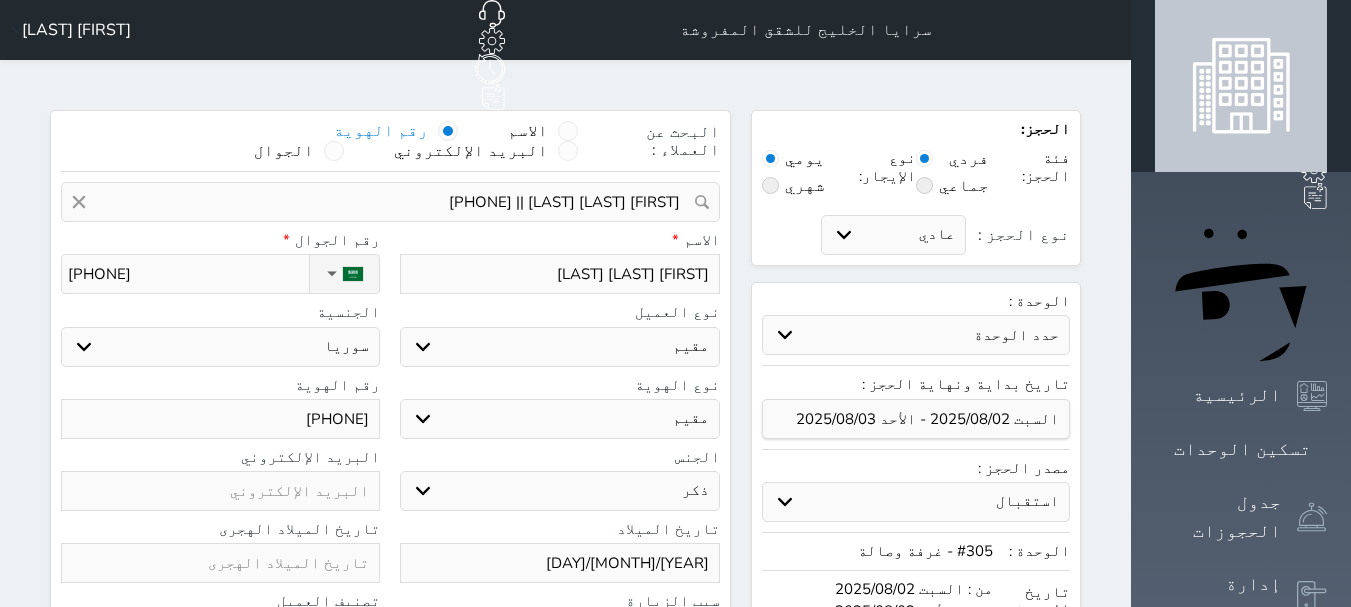 click on "الاسم *" at bounding box center (559, 240) 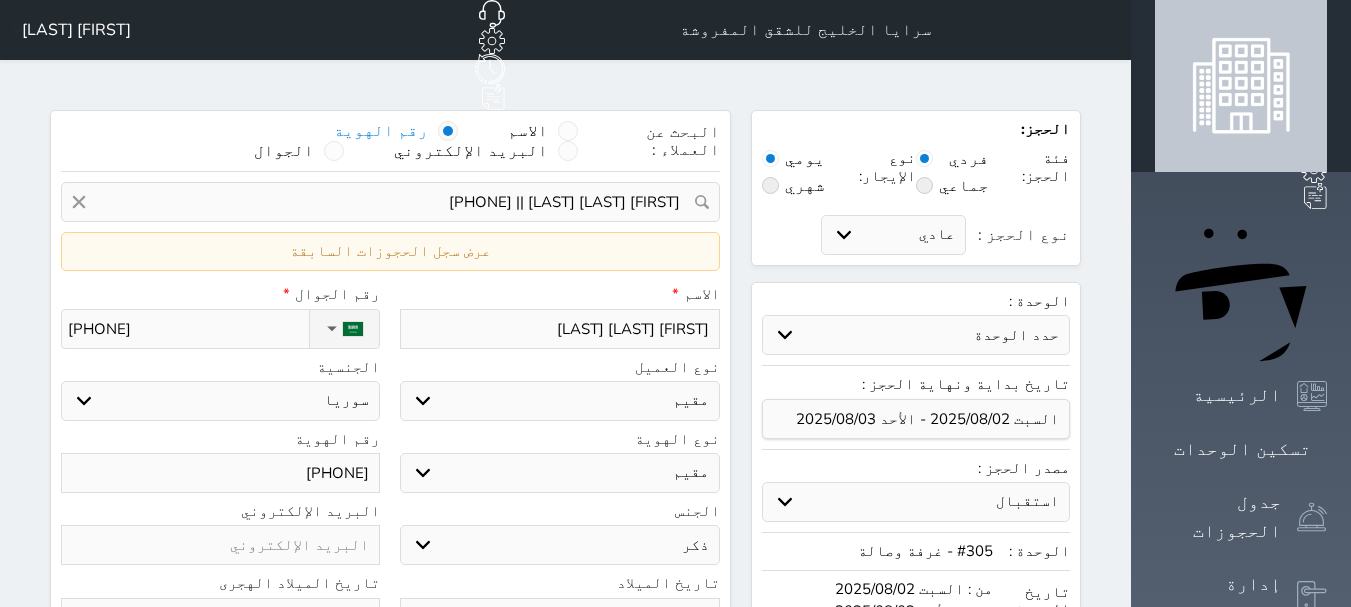 select 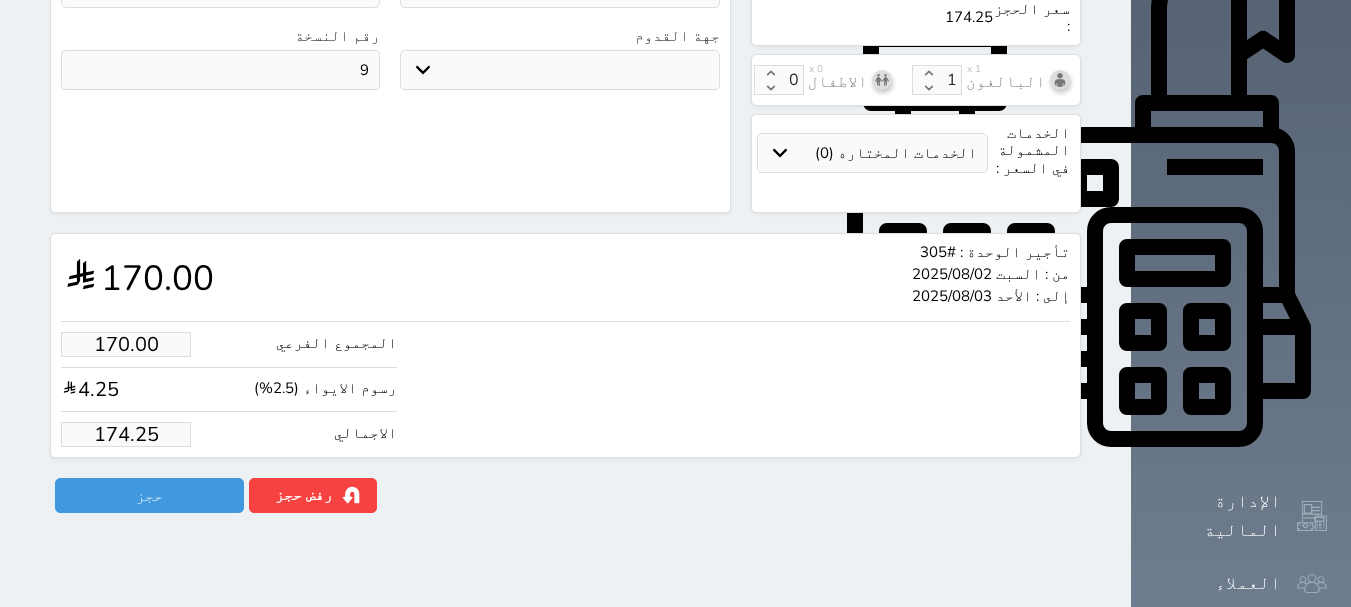 click on "174.25" at bounding box center [126, 434] 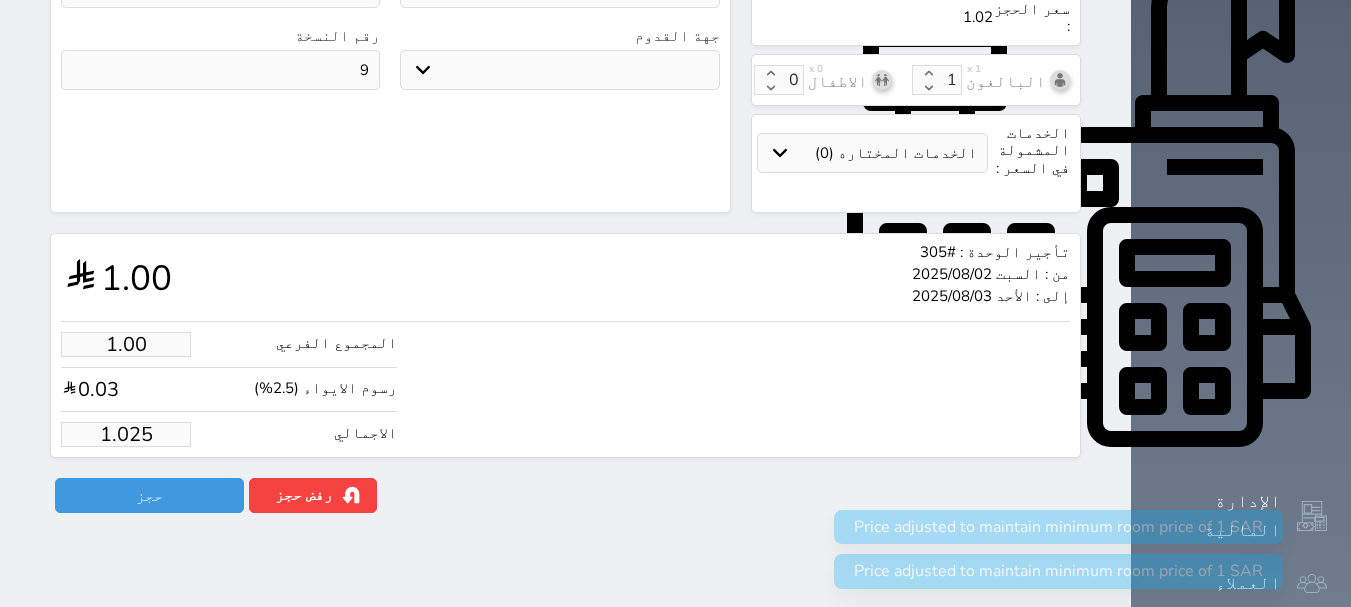 type on "1.02" 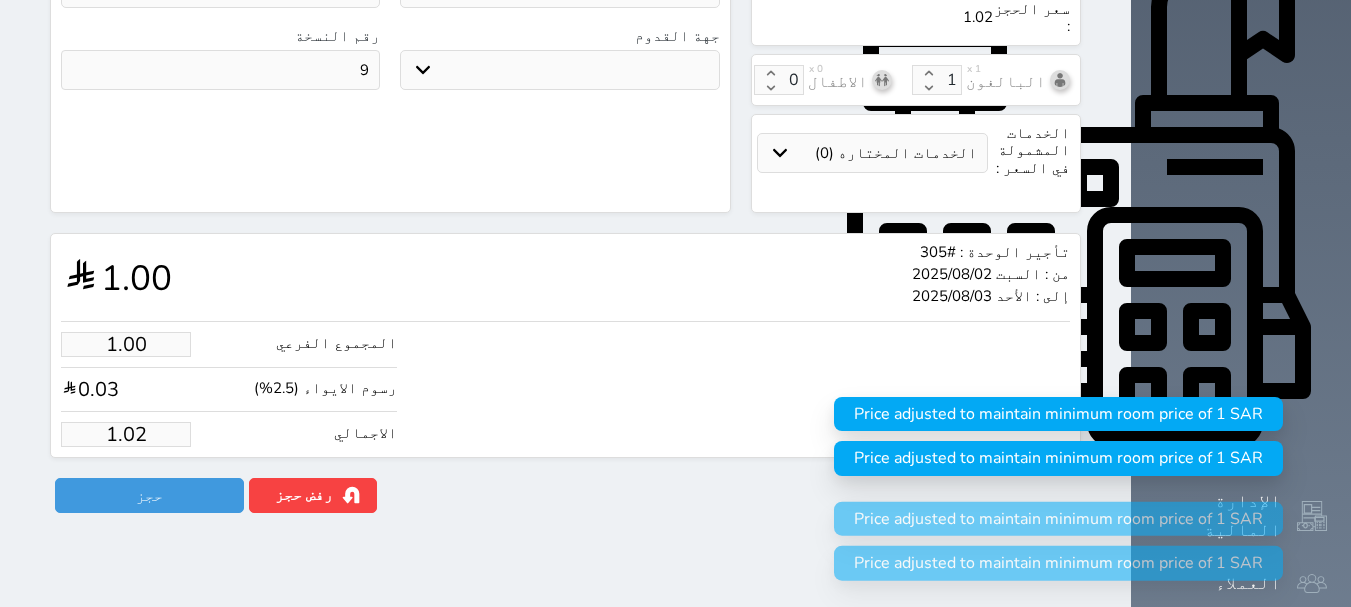 type on "1.0" 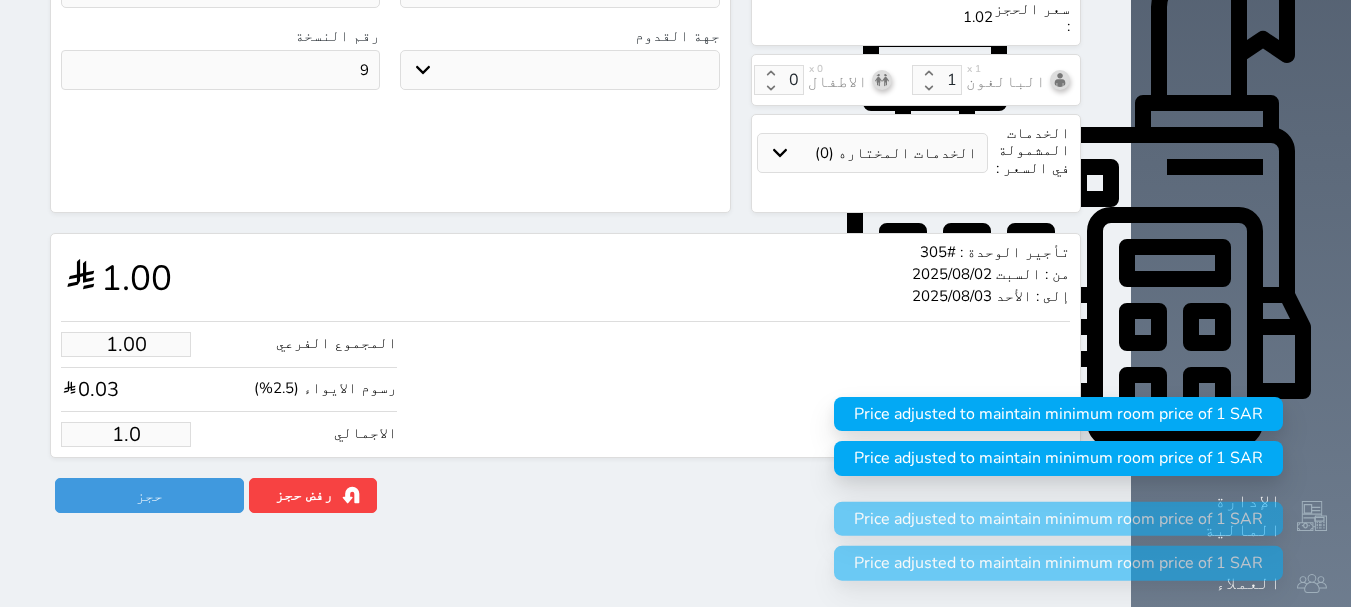 type on "1." 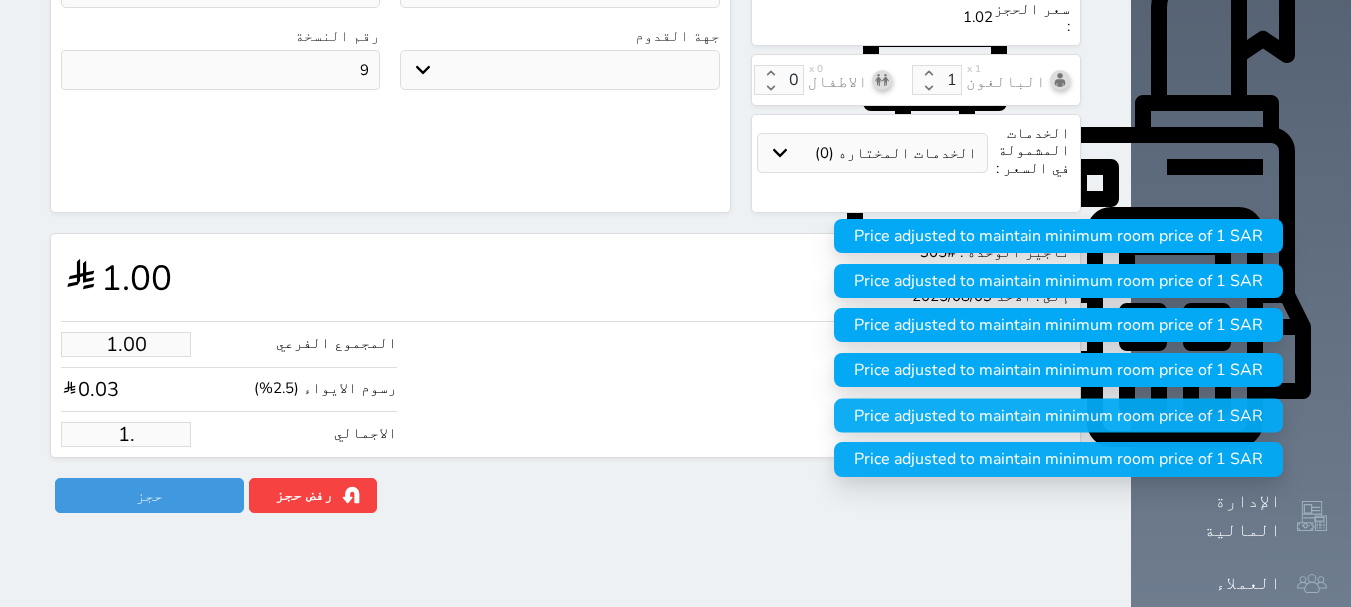 type on "1" 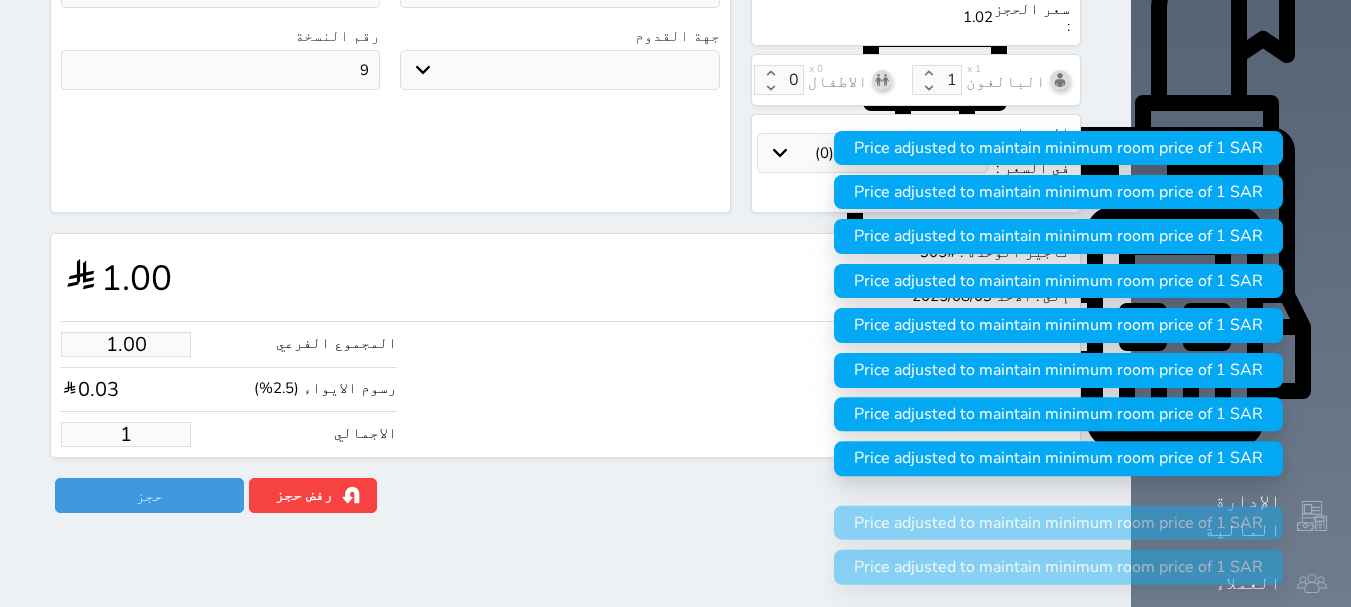 type 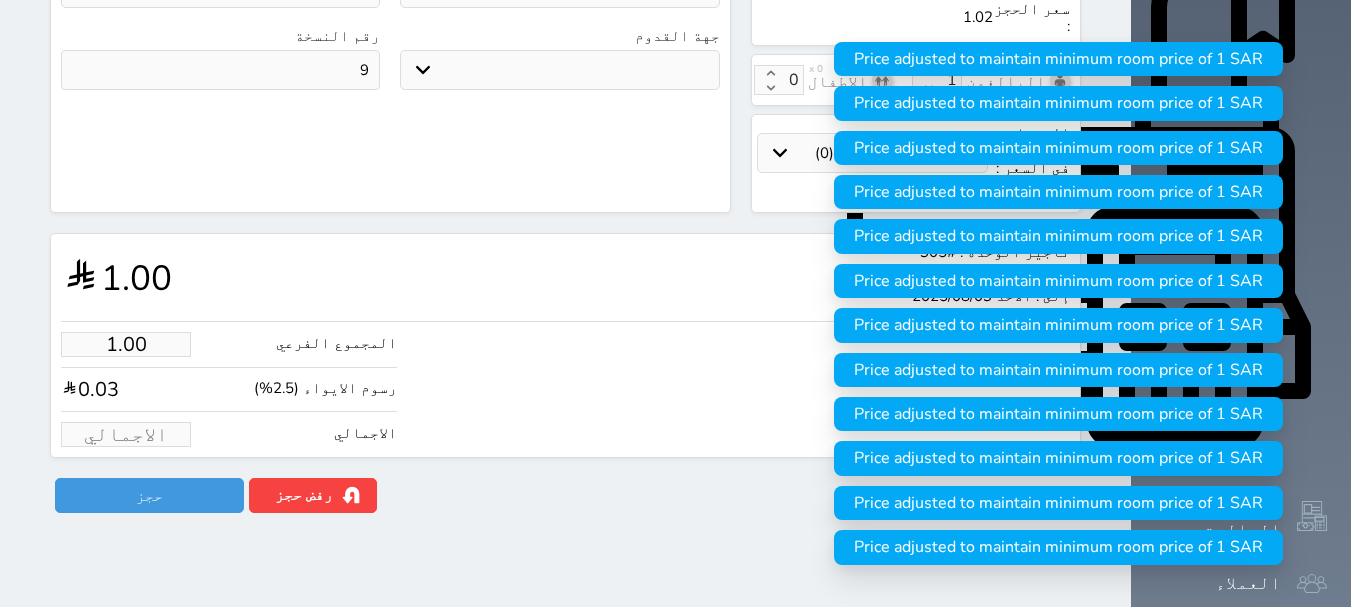 type on "1" 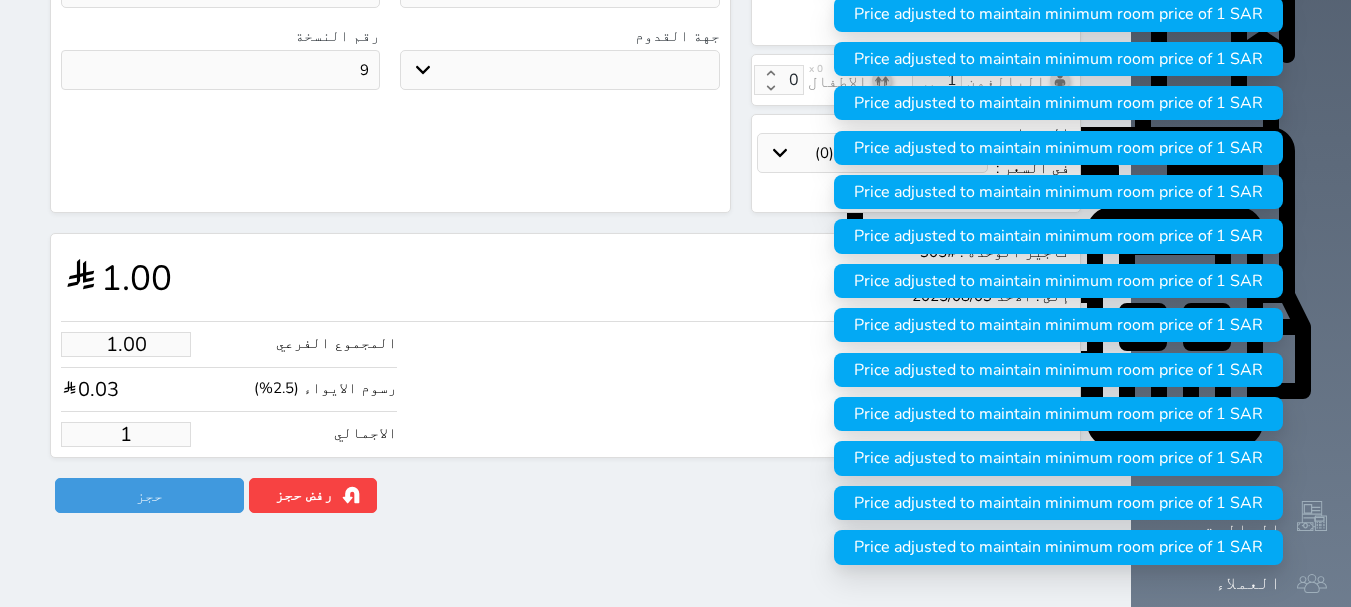 type on "15.61" 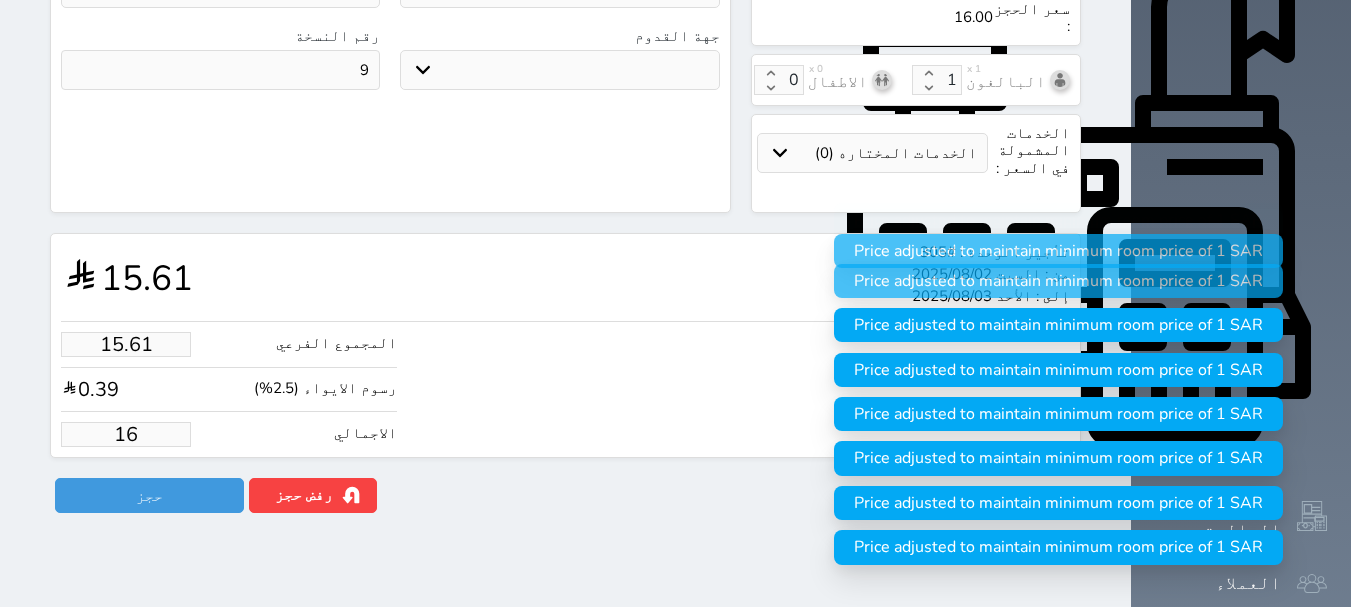type on "156.10" 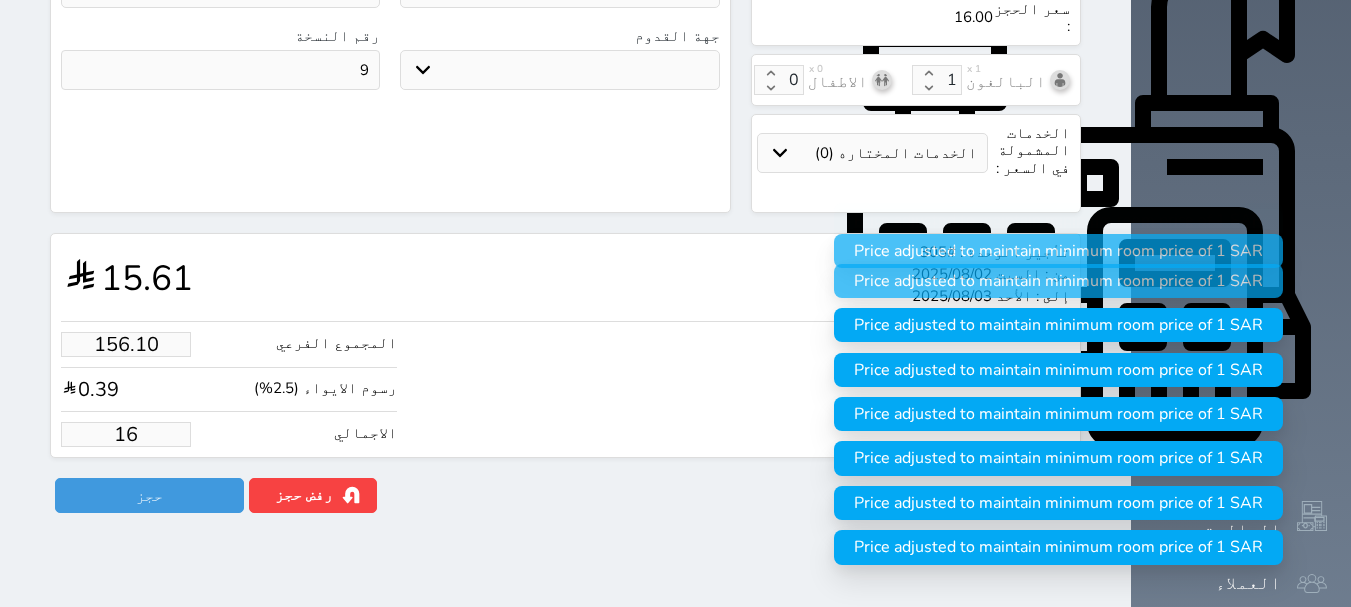 type on "160" 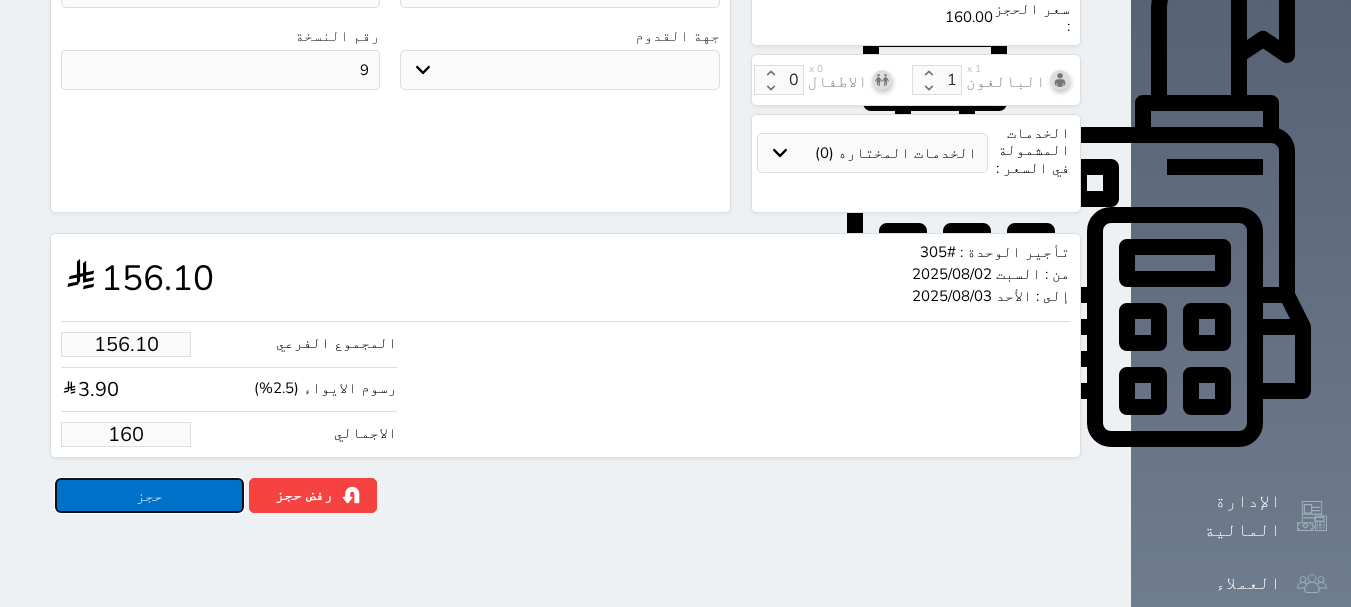 type on "160.00" 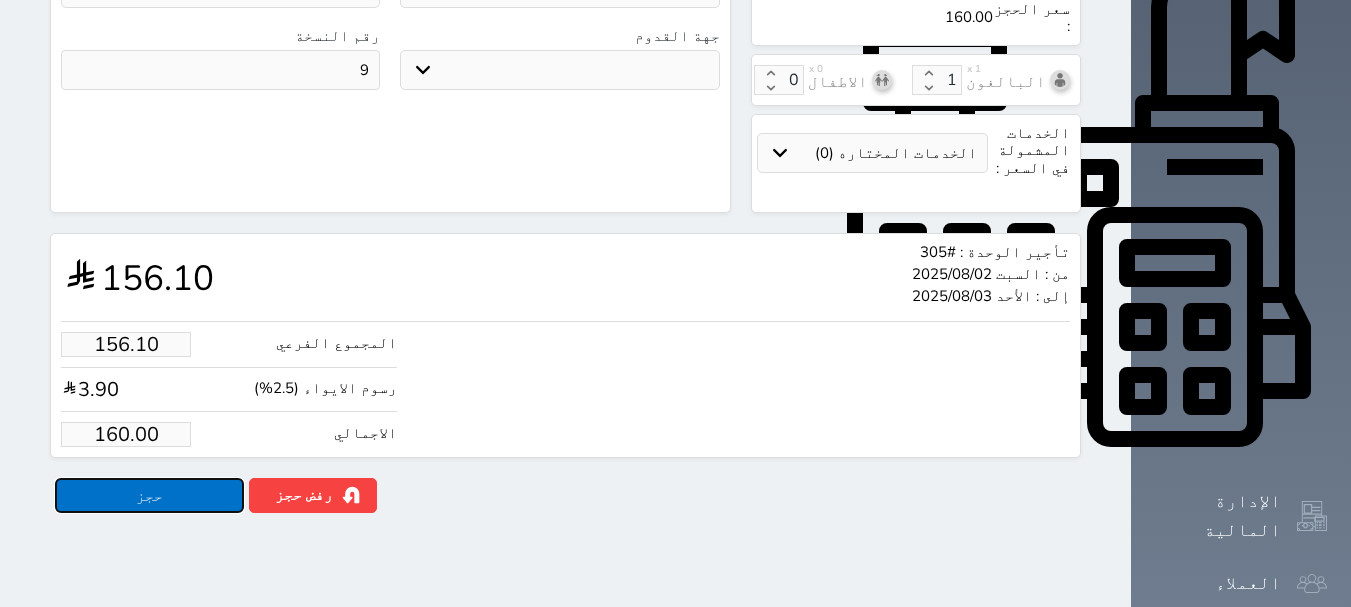 click on "حجز" at bounding box center (149, 495) 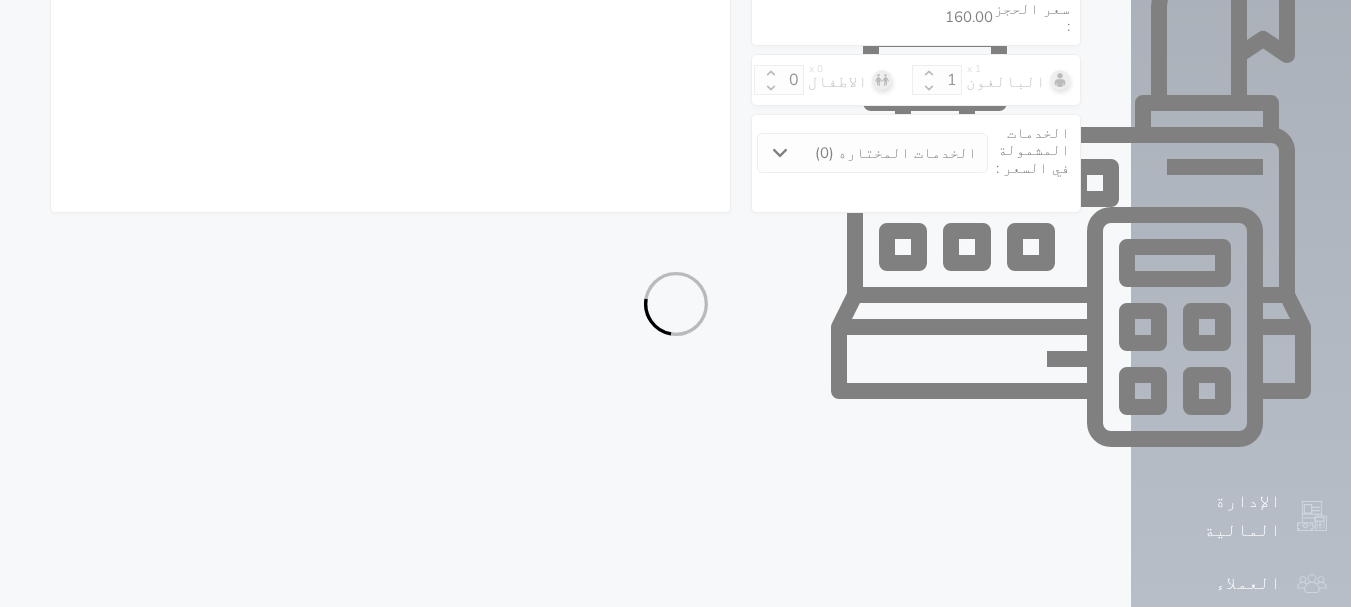 select on "4" 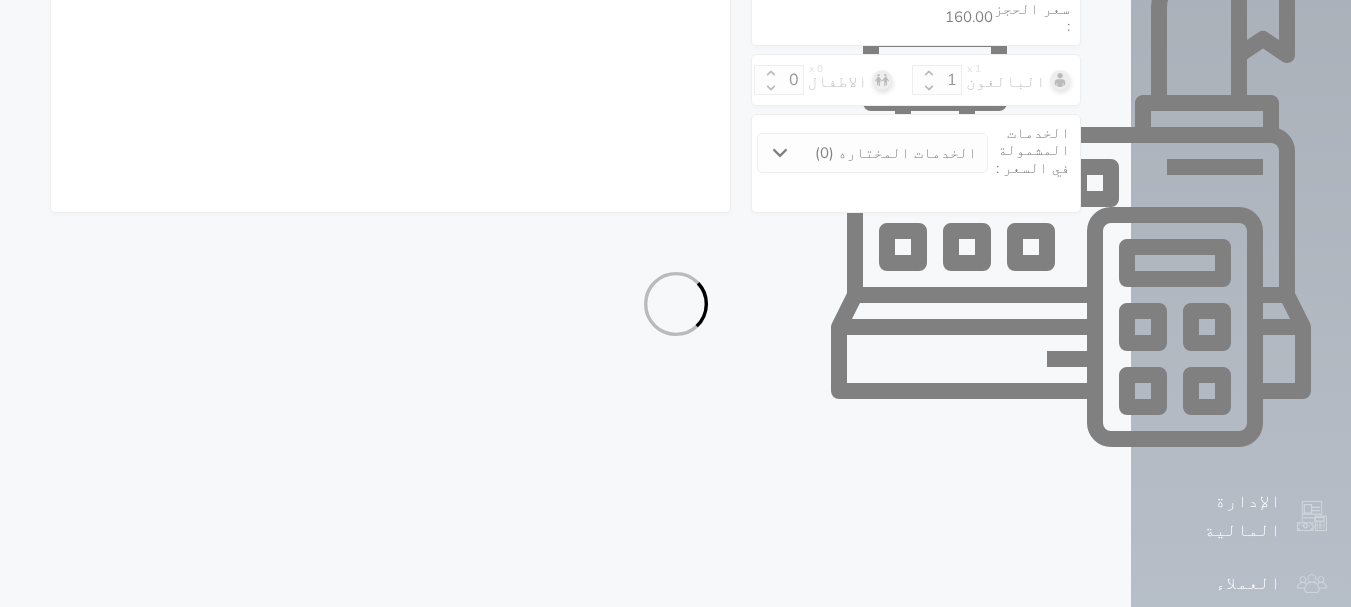 select on "104" 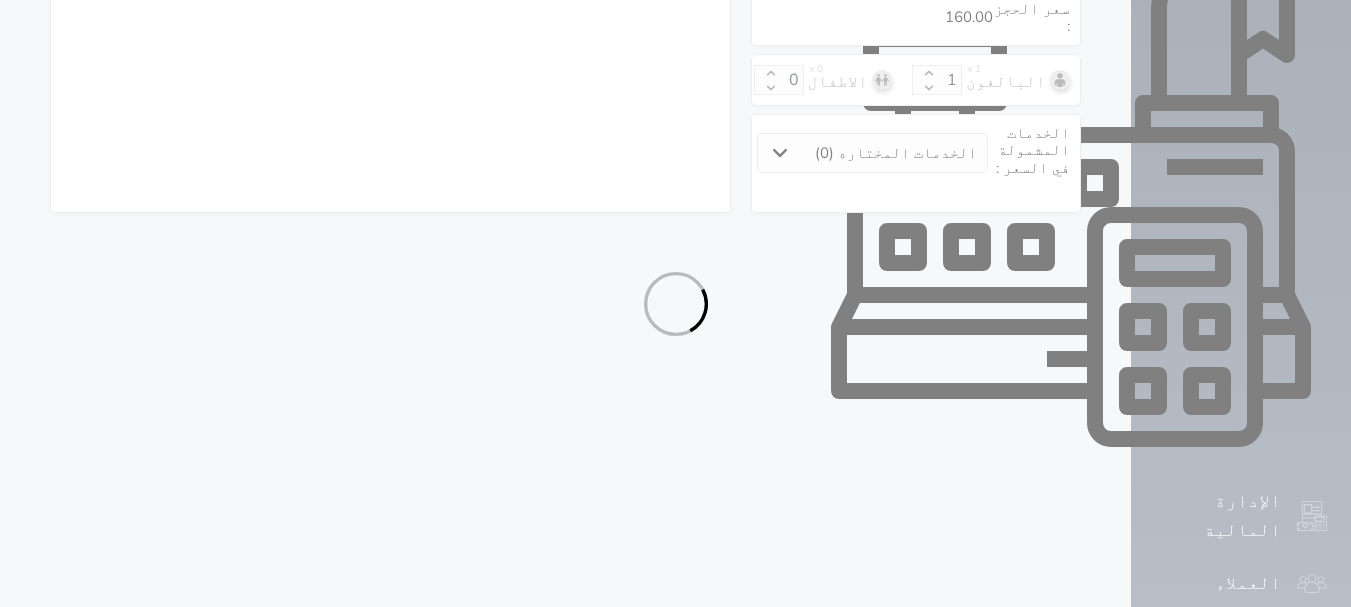 select on "4" 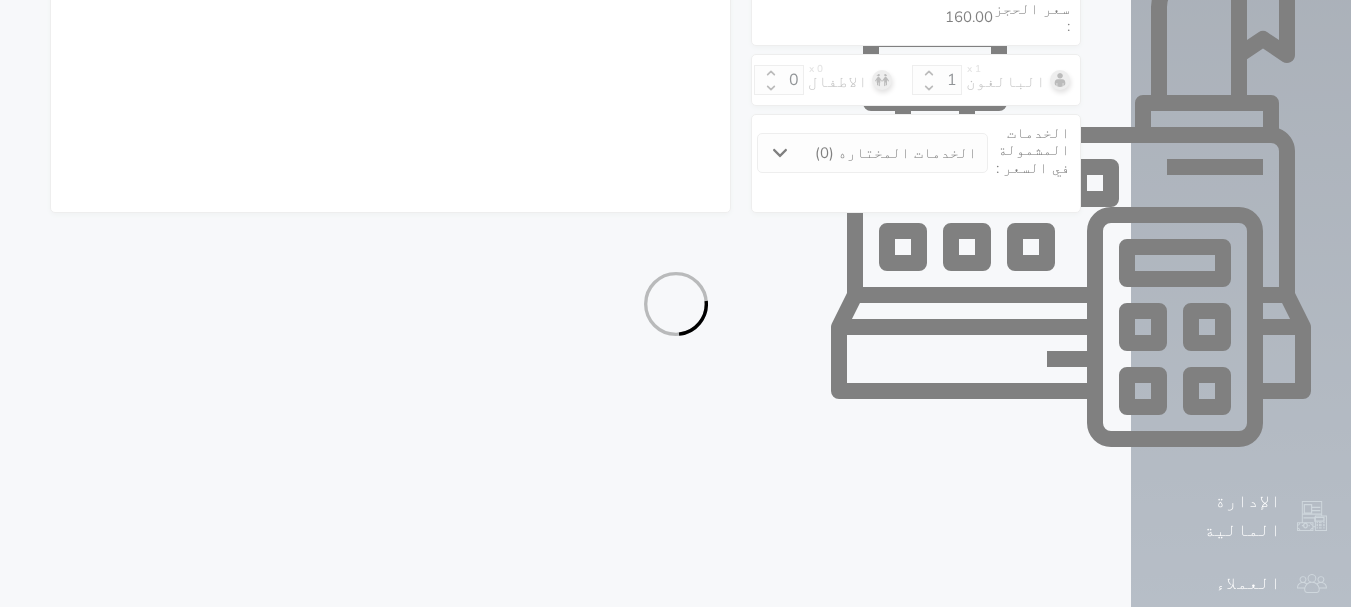 select on "7" 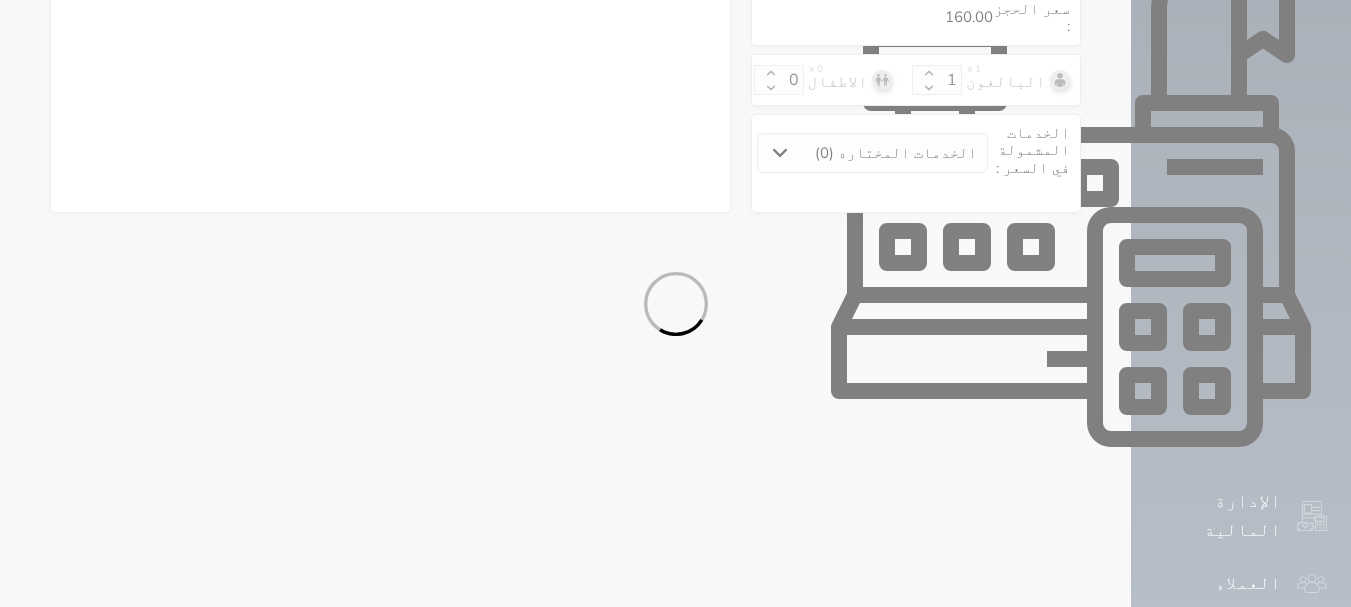 select 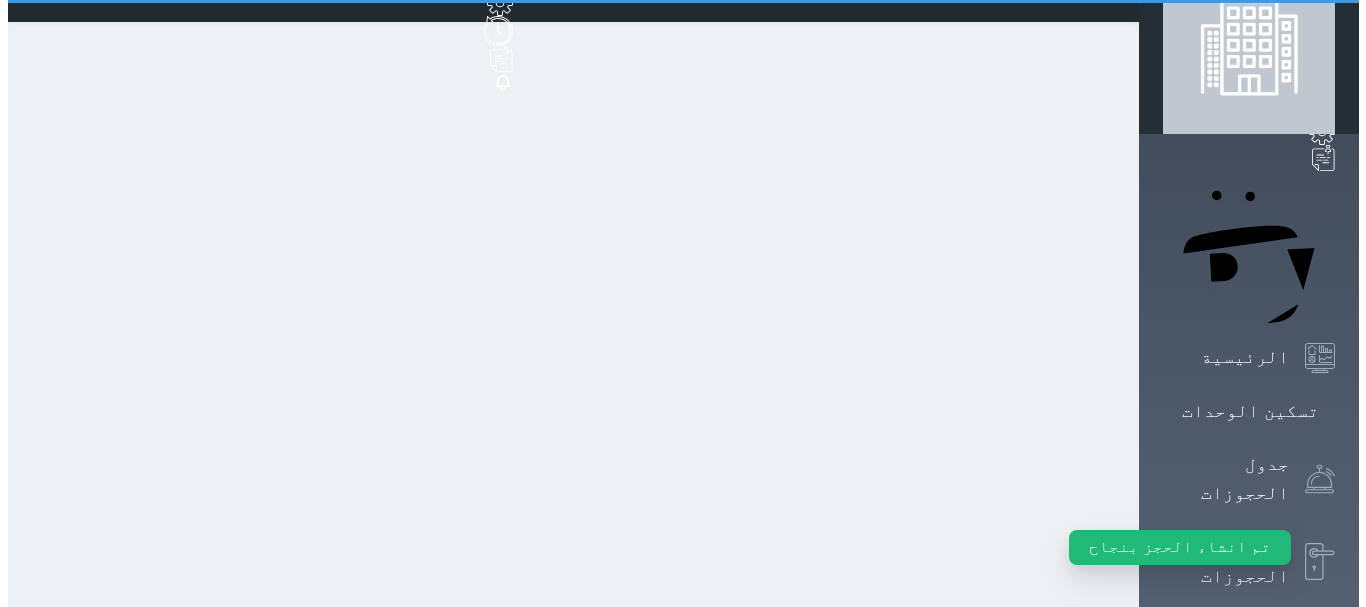 scroll, scrollTop: 0, scrollLeft: 0, axis: both 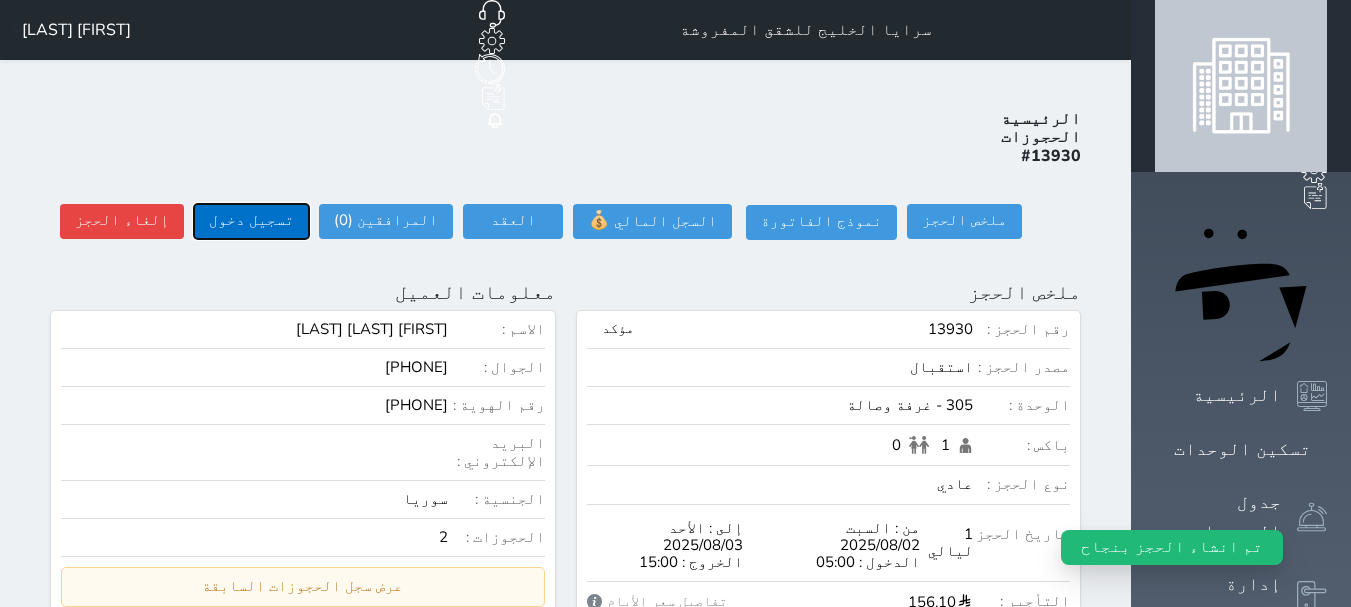 click on "تسجيل دخول" at bounding box center (251, 221) 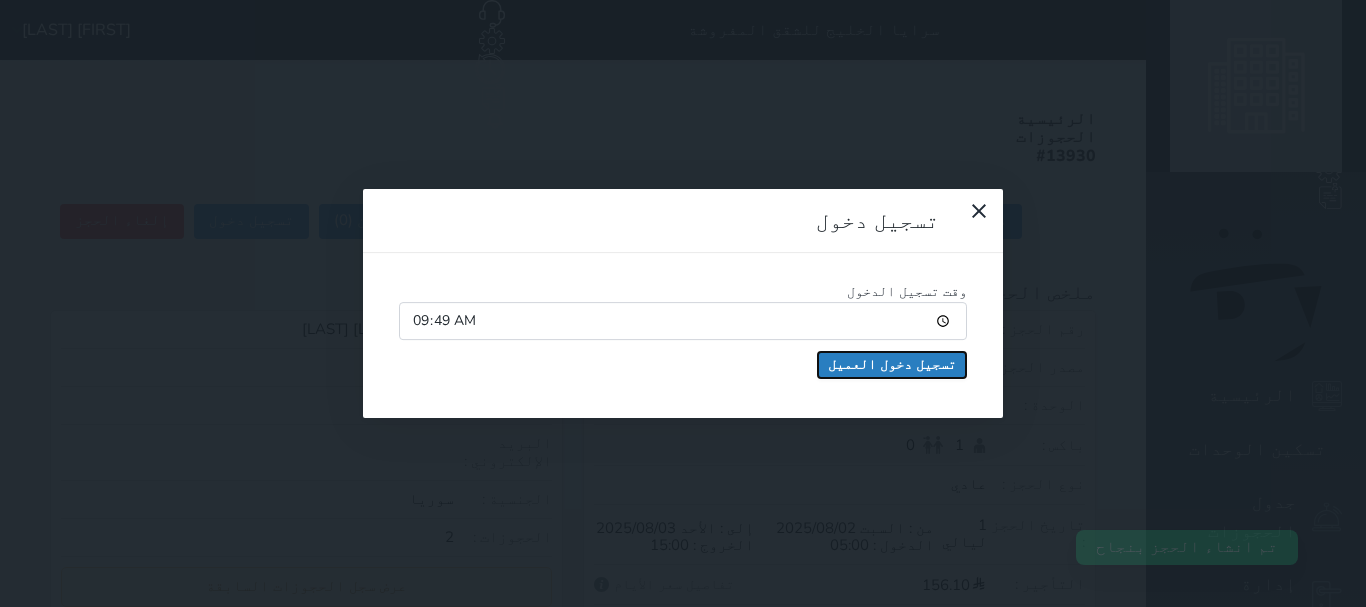 click on "تسجيل دخول العميل" at bounding box center (892, 365) 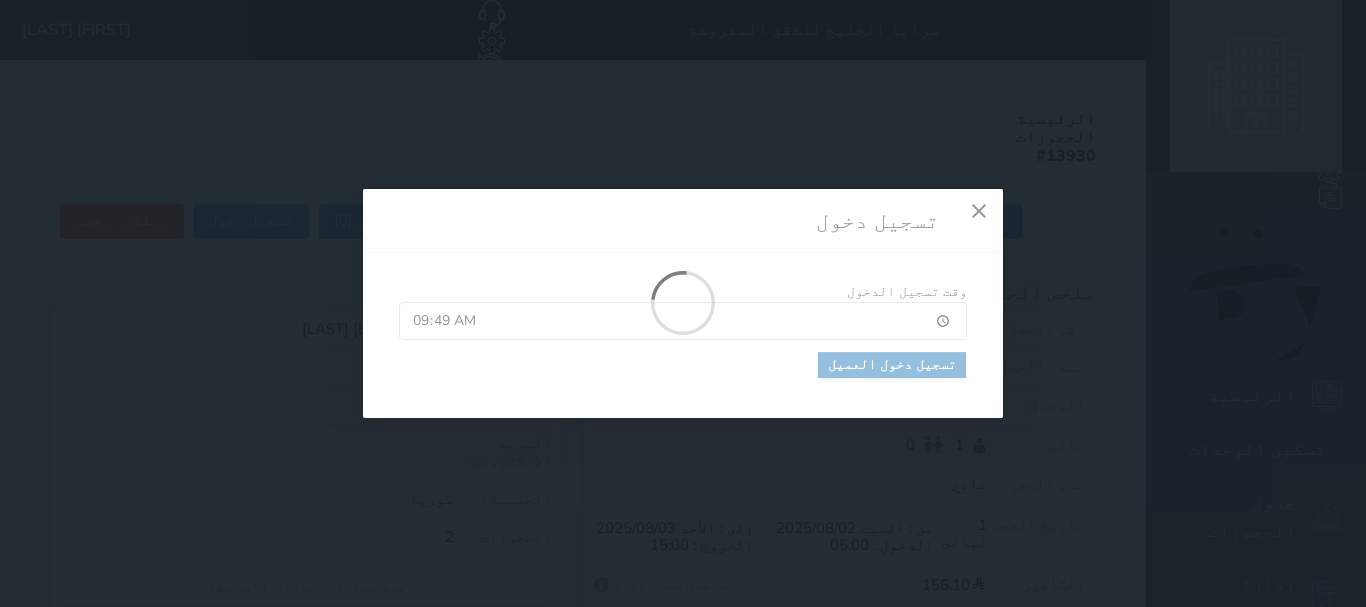 click at bounding box center [683, 304] 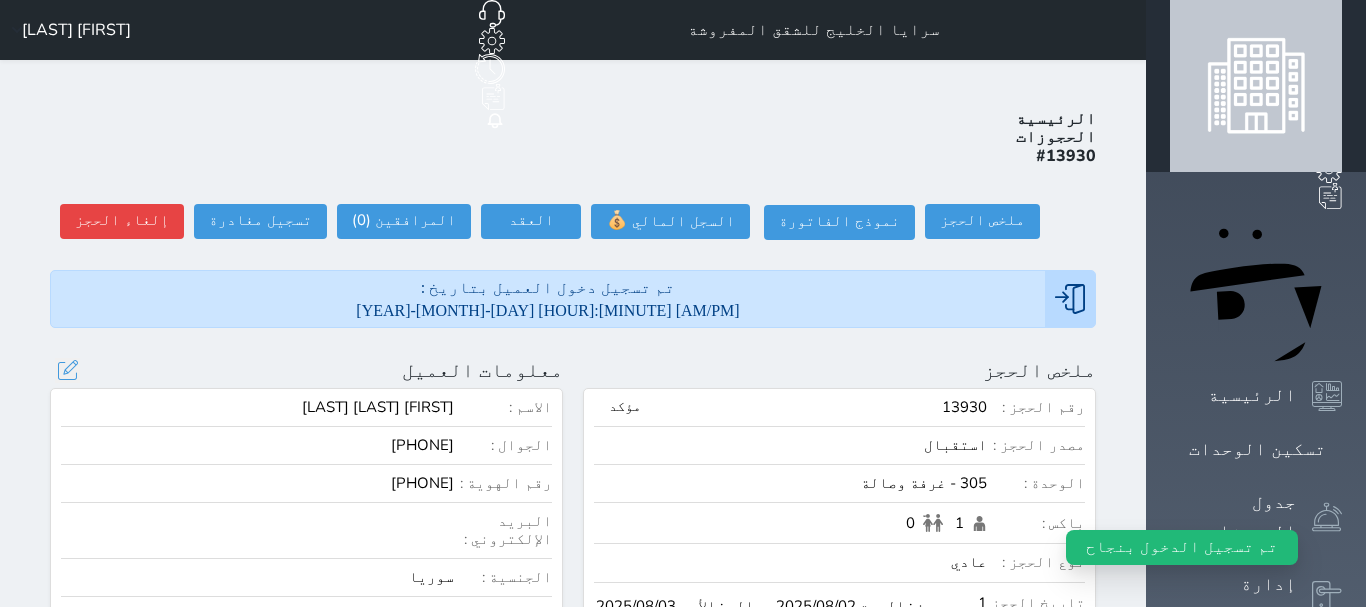 click on "عرض سجل الحجوزات السابقة" at bounding box center [306, 664] 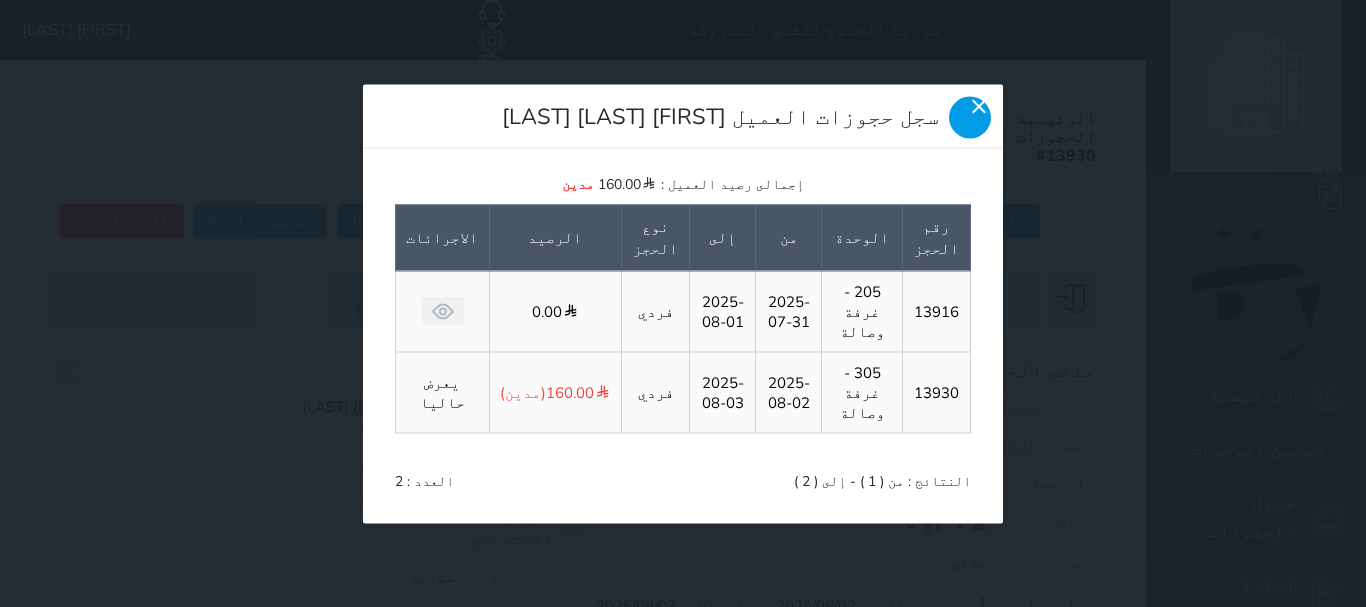 click 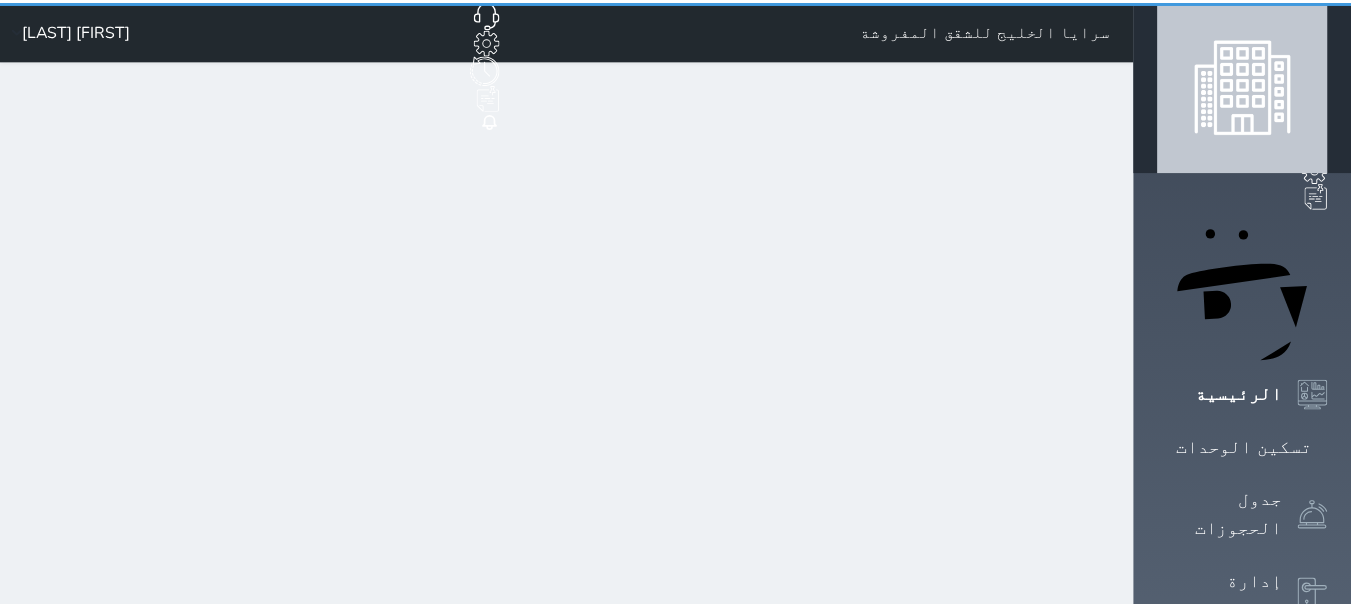 scroll, scrollTop: 0, scrollLeft: 0, axis: both 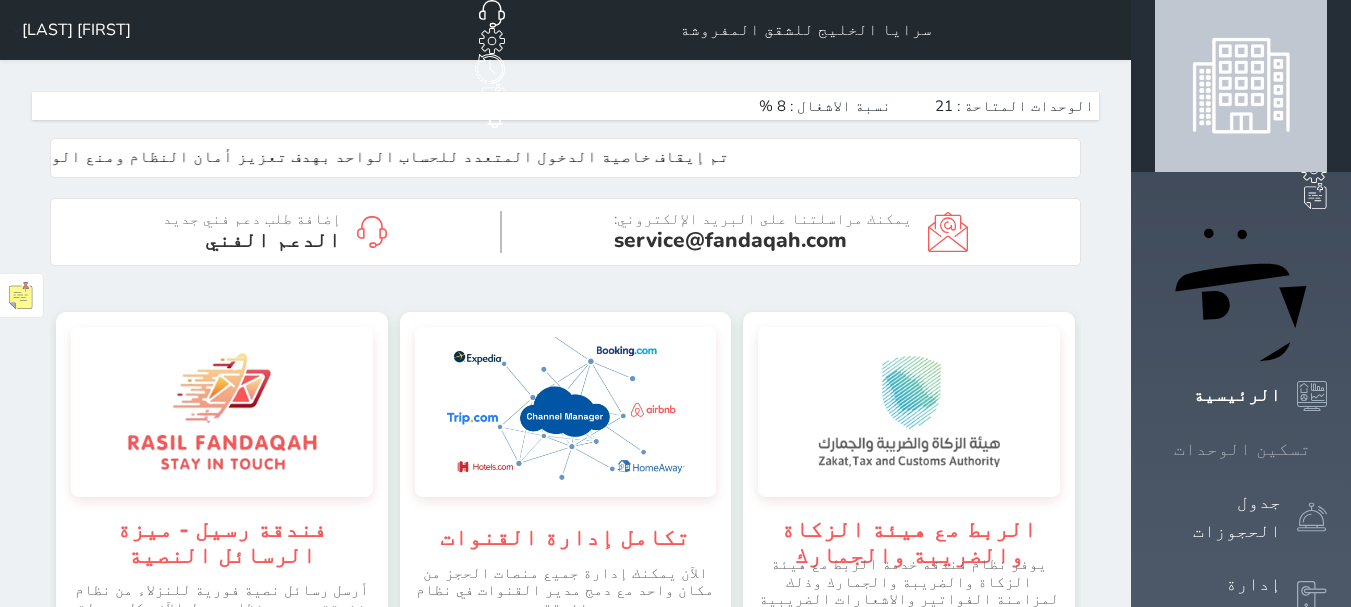 click on "تسكين الوحدات" at bounding box center [1242, 449] 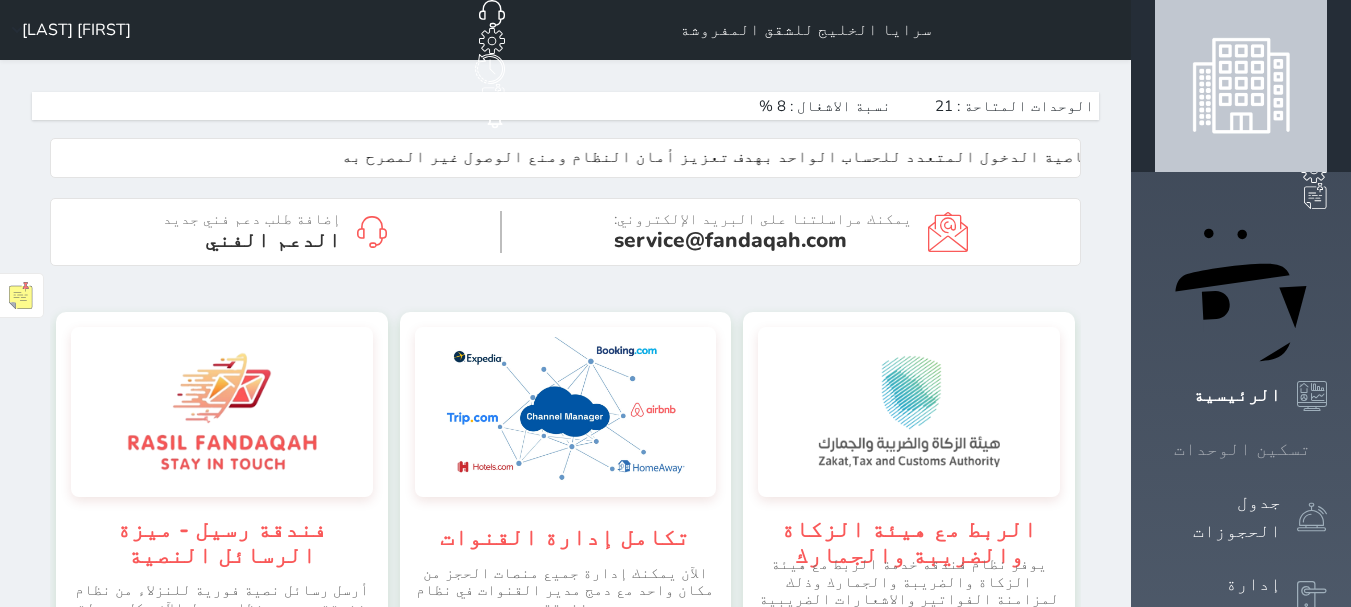 click on "تسكين الوحدات" at bounding box center (1242, 449) 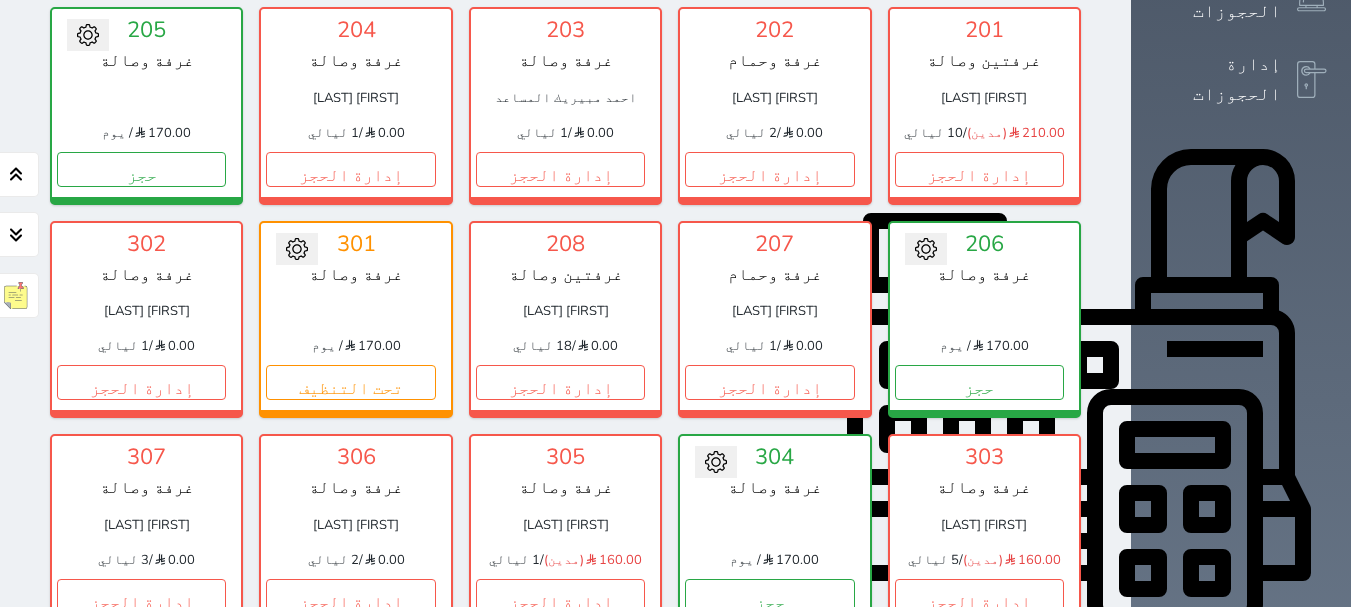 scroll, scrollTop: 542, scrollLeft: 0, axis: vertical 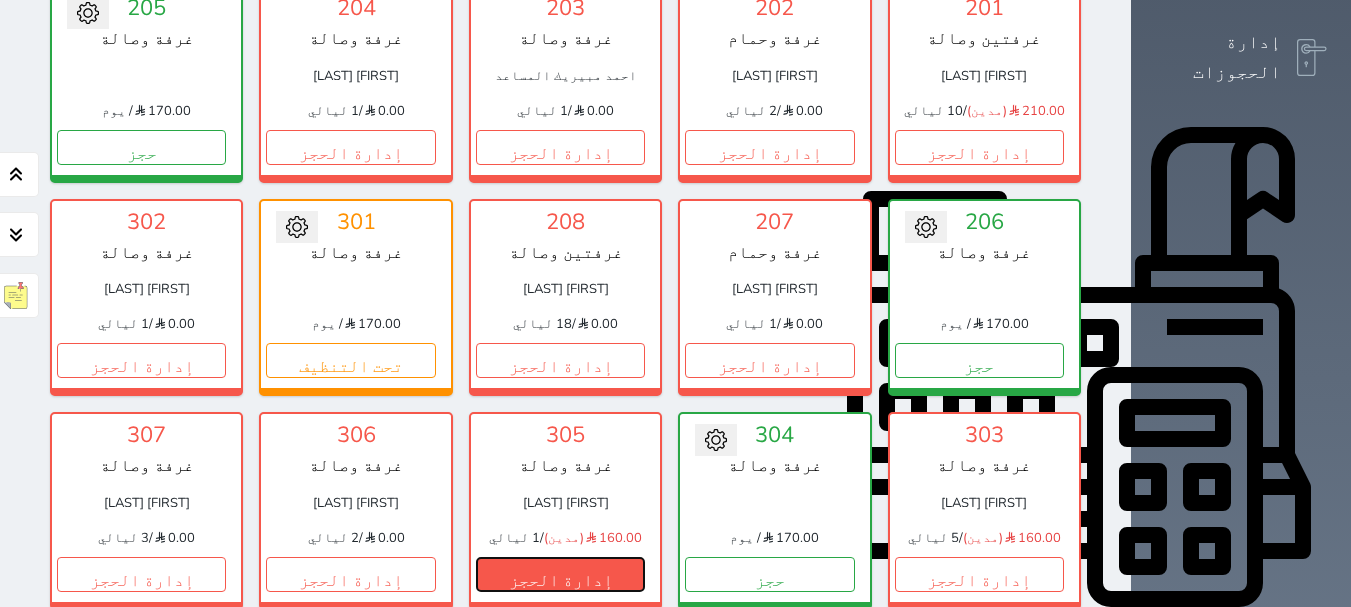 click on "إدارة الحجز" at bounding box center [560, 574] 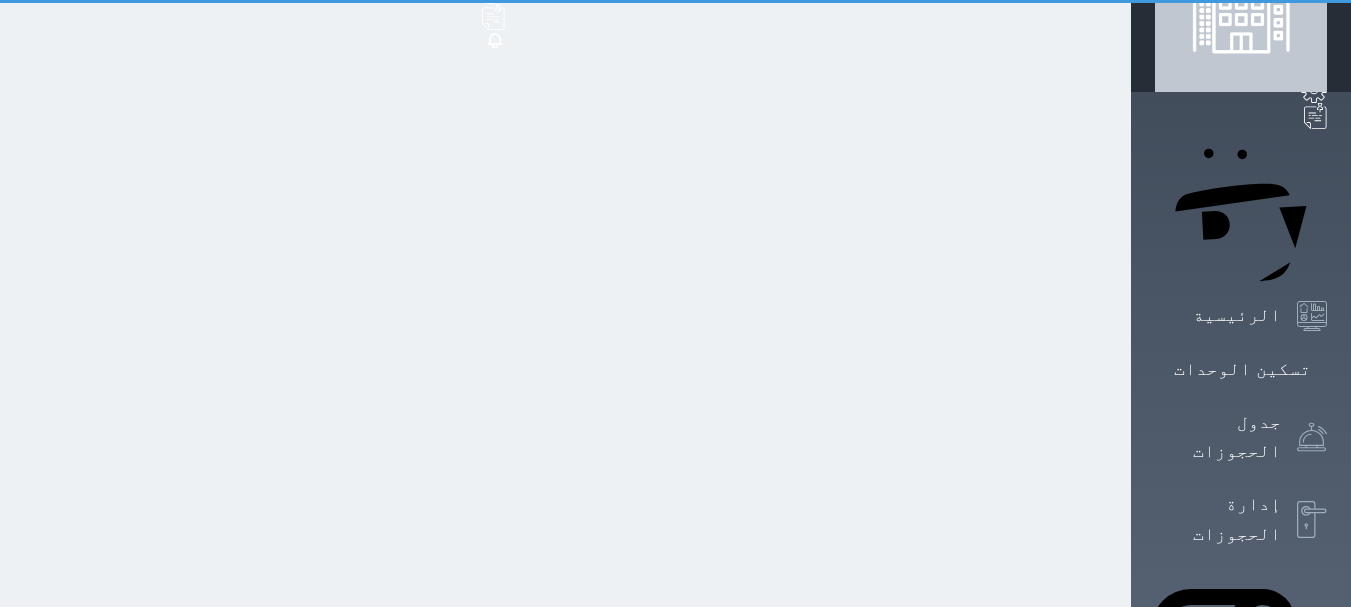 scroll, scrollTop: 0, scrollLeft: 0, axis: both 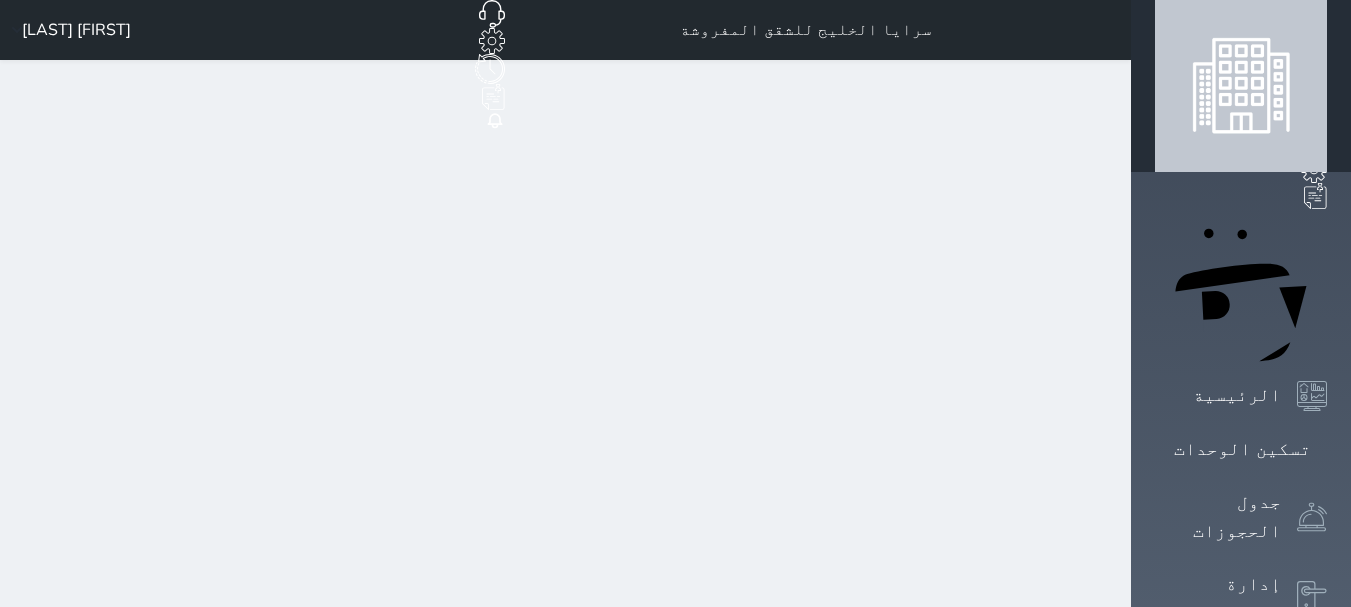 select 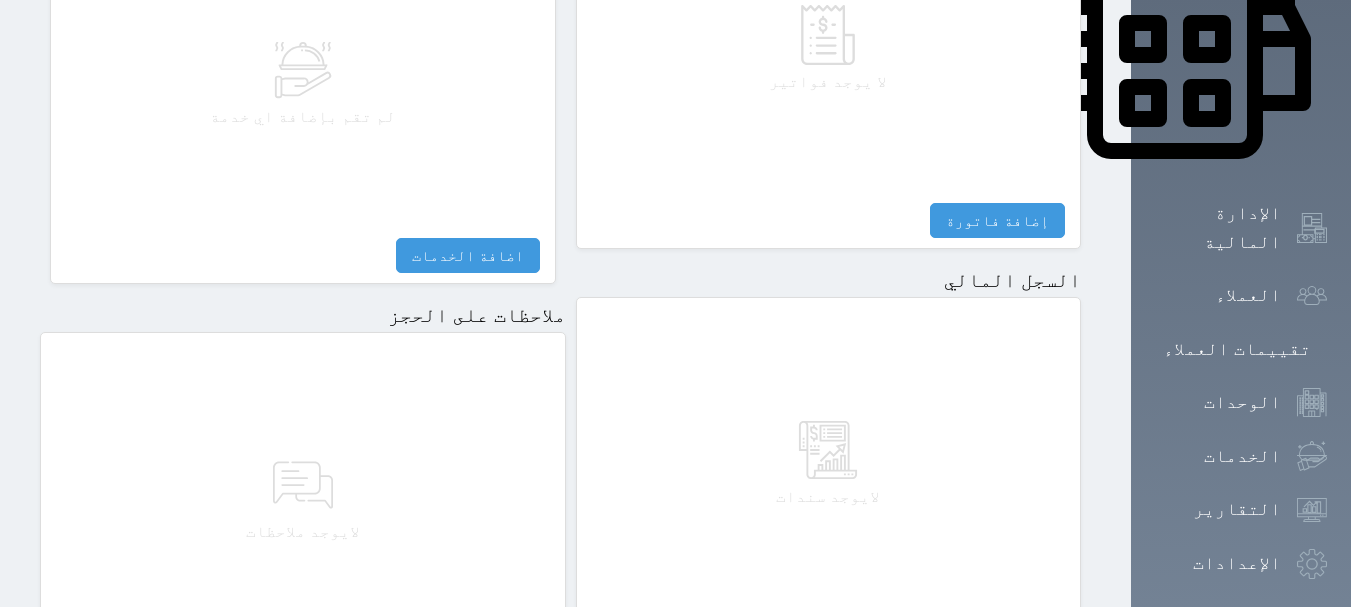 scroll, scrollTop: 1174, scrollLeft: 0, axis: vertical 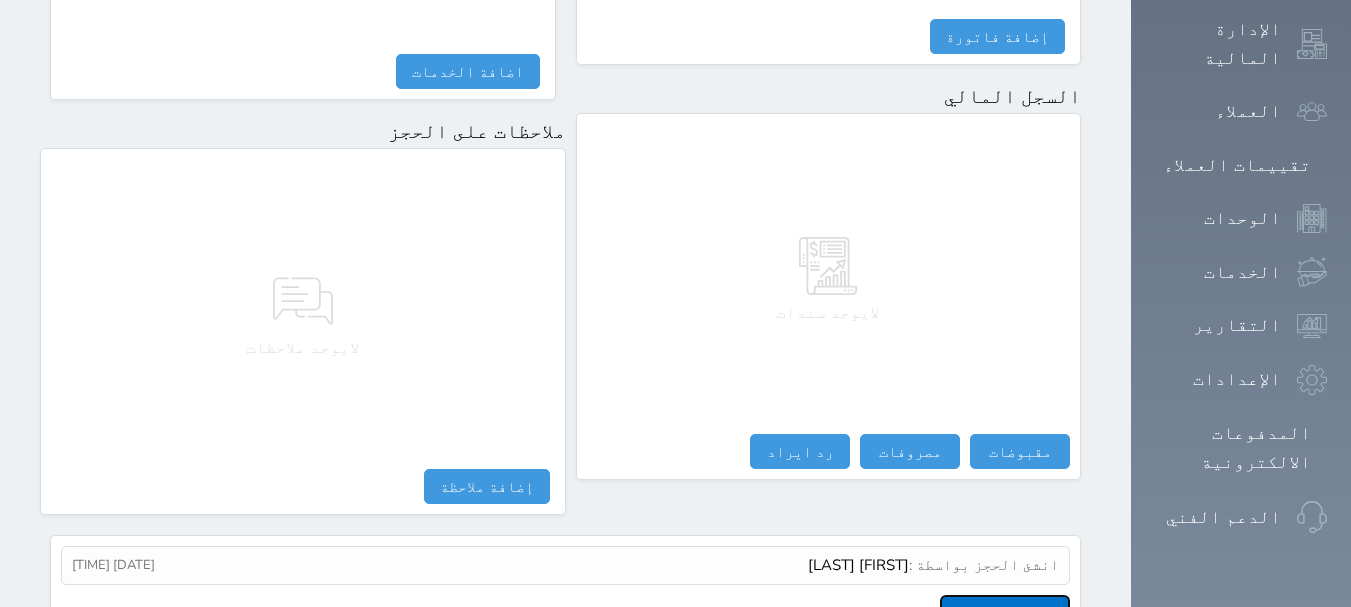 click on "عرض سجل شموس" at bounding box center (1005, 612) 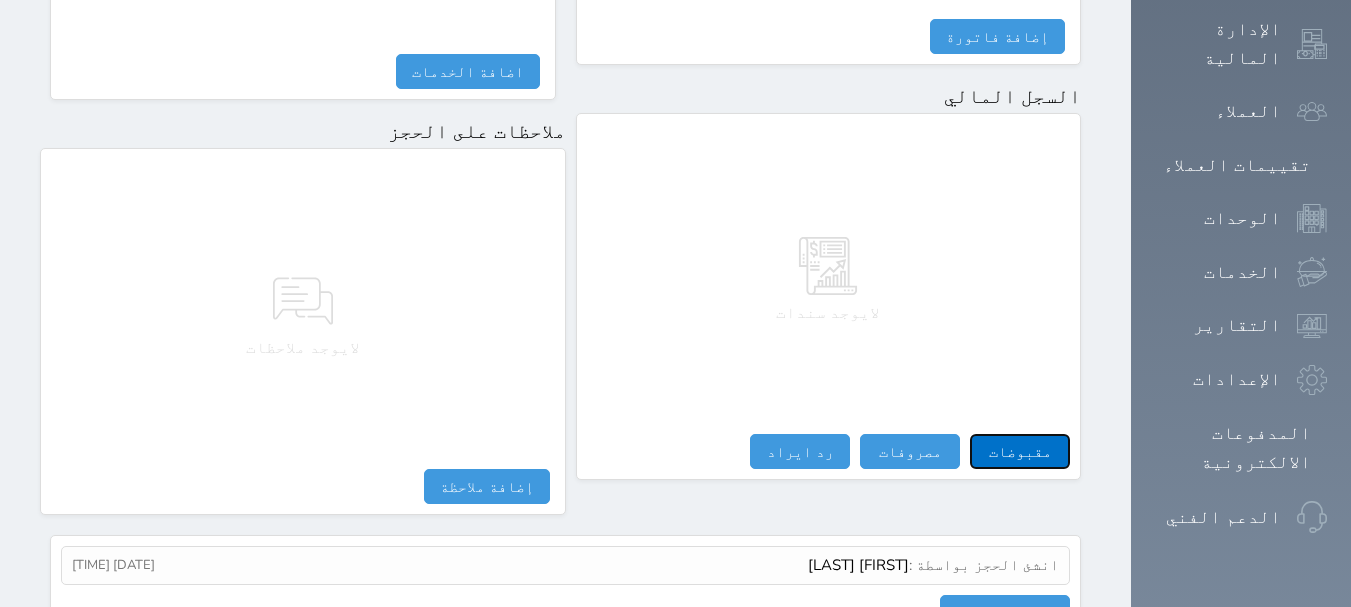 click on "مقبوضات" at bounding box center (1020, 451) 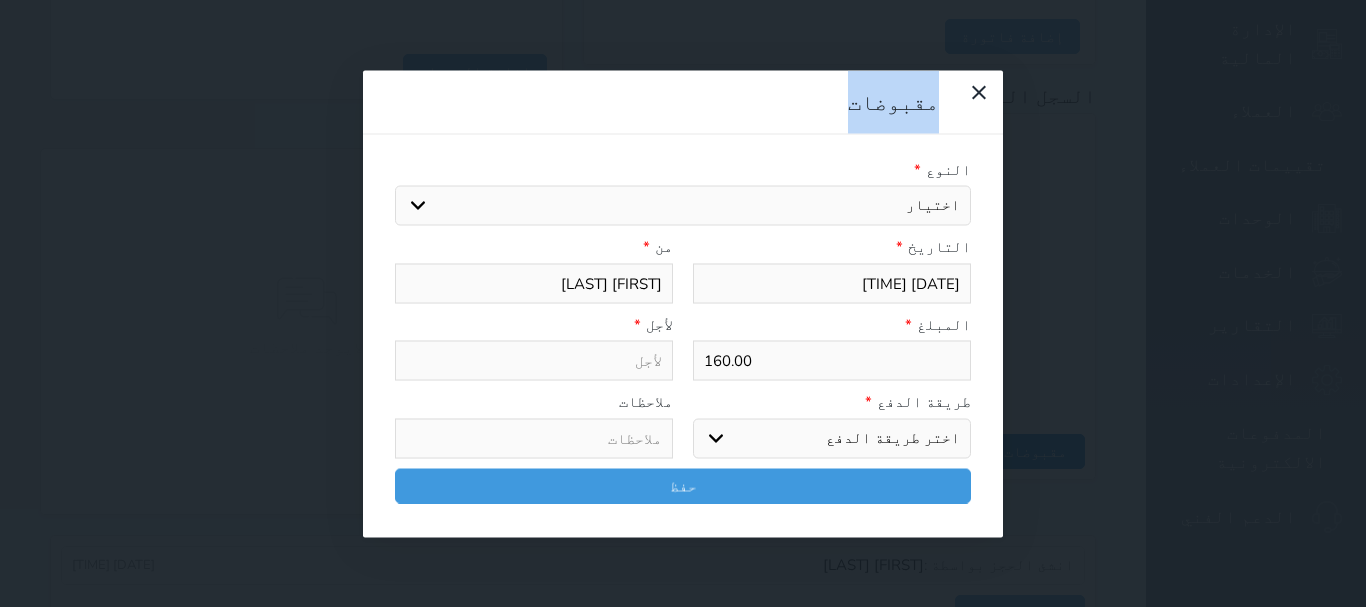 click on "مقبوضات                 النوع  *    اختيار     التاريخ *   2025-08-02 09:50   من *   عطيه عبدالرحمن الاحمد   المبلغ *   160.00   لأجل *     طريقة الدفع *   اختر طريقة الدفع   دفع نقدى   تحويل بنكى   مدى   بطاقة ائتمان   آجل   ملاحظات         حفظ" at bounding box center (683, 303) 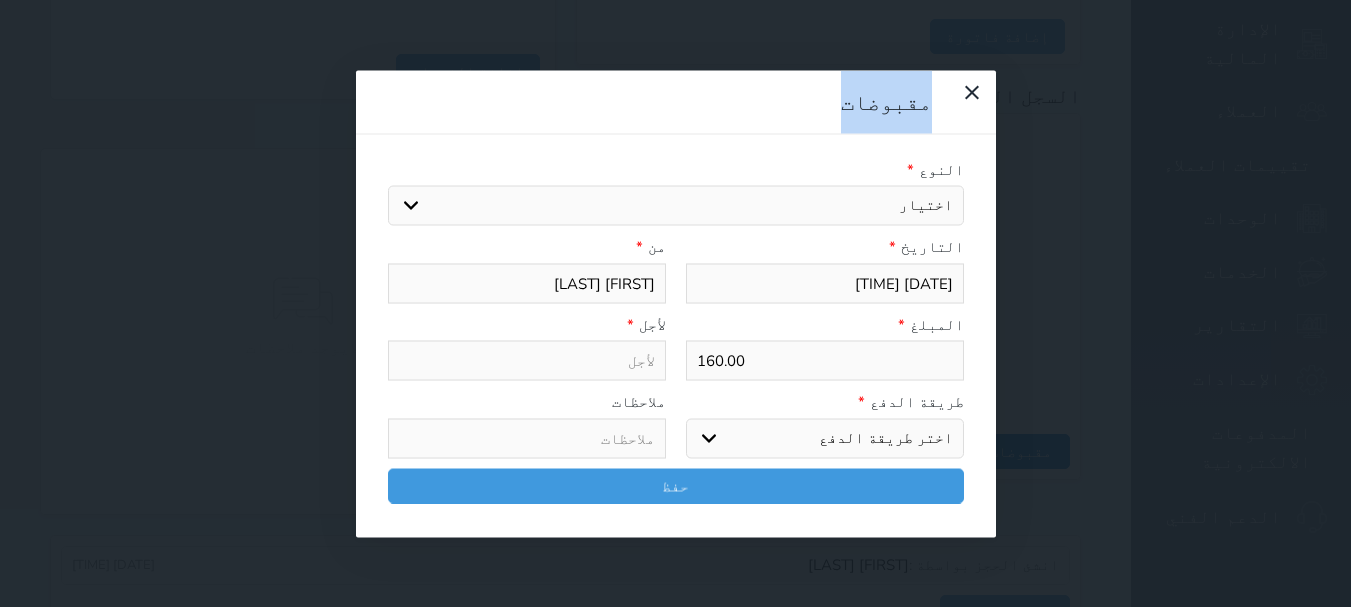 select 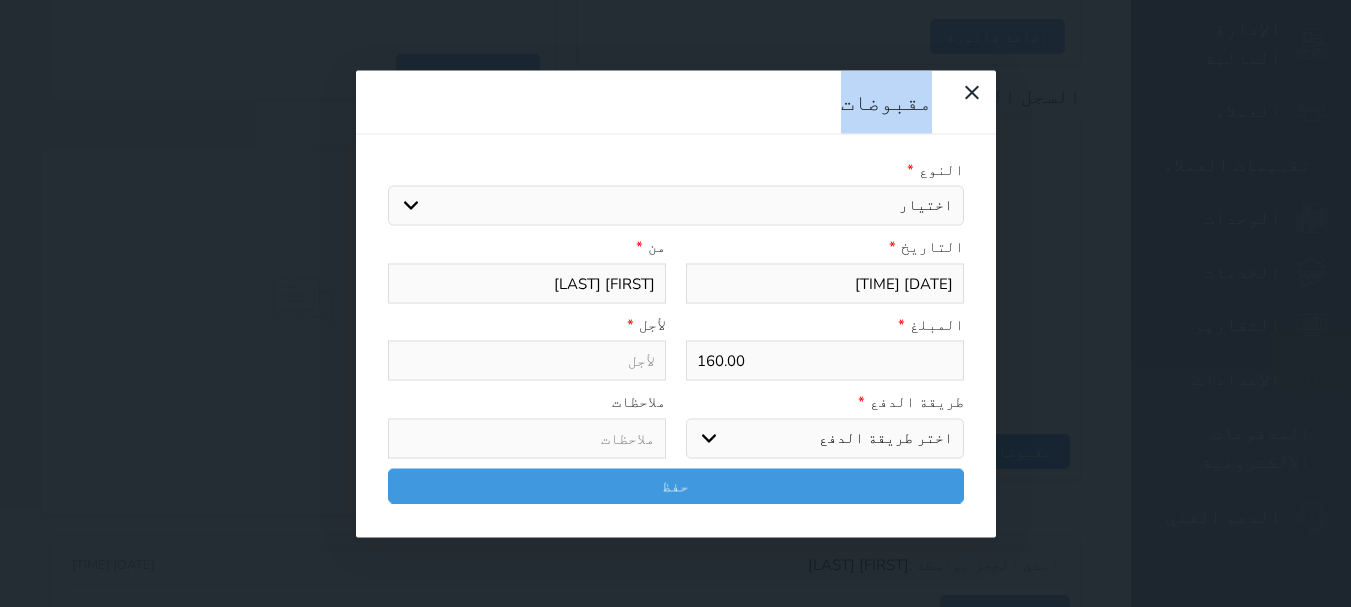 select 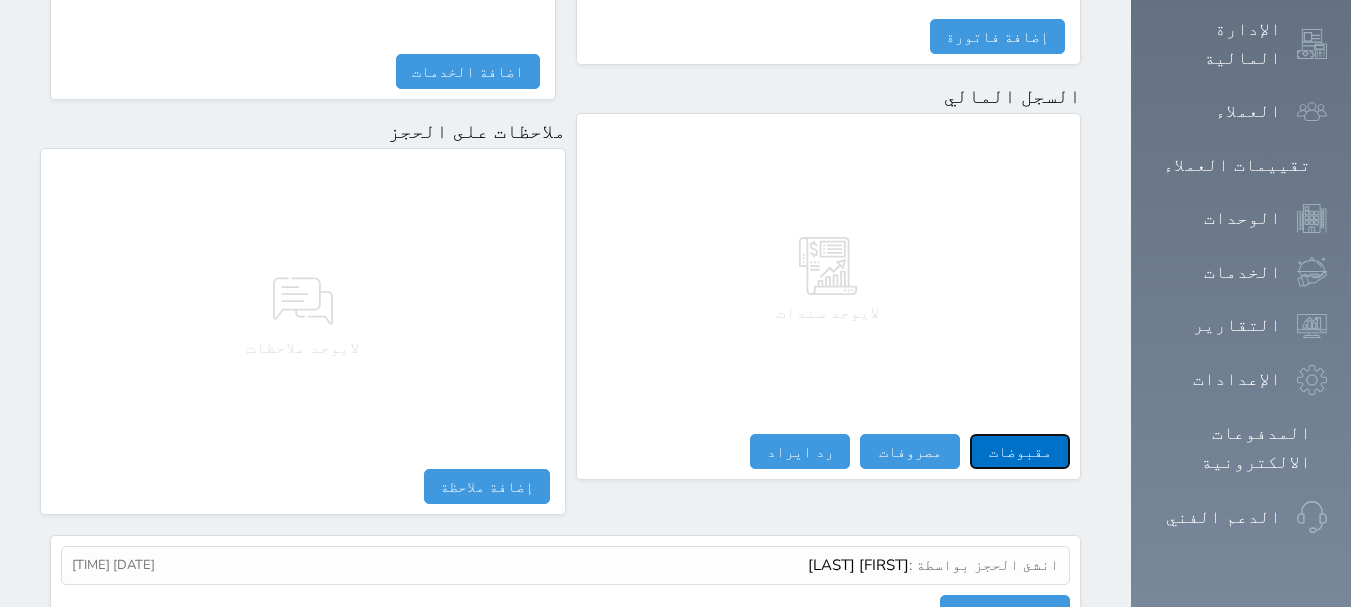 click on "مقبوضات" at bounding box center [1020, 451] 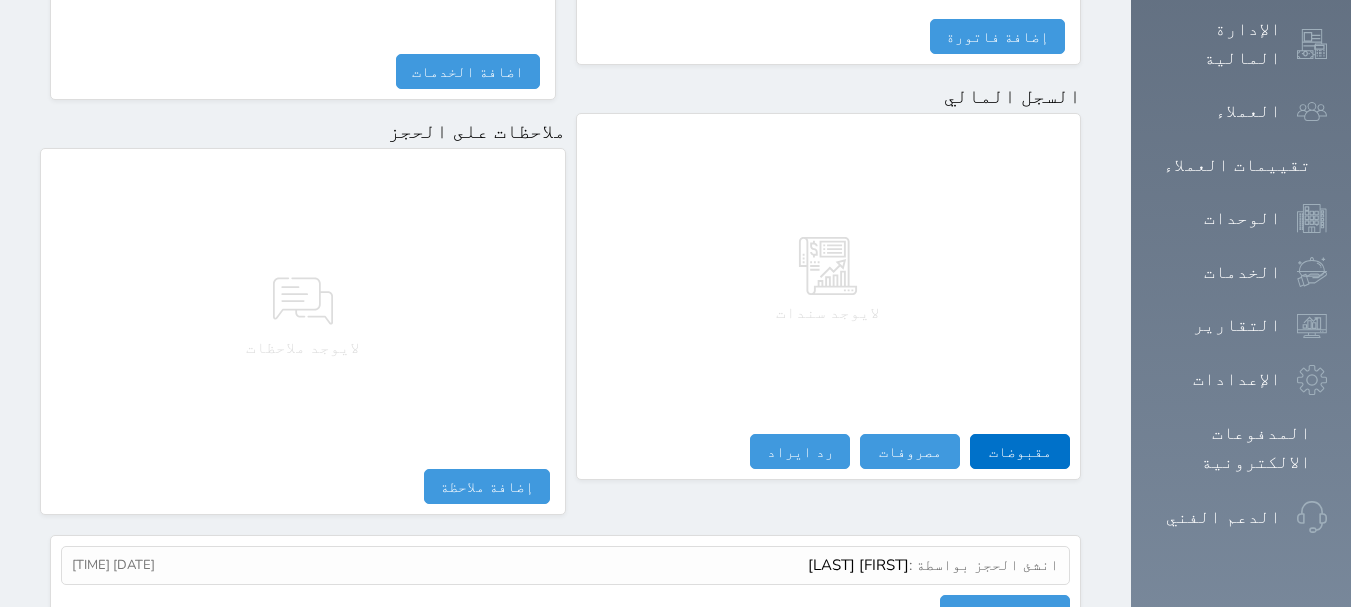 select 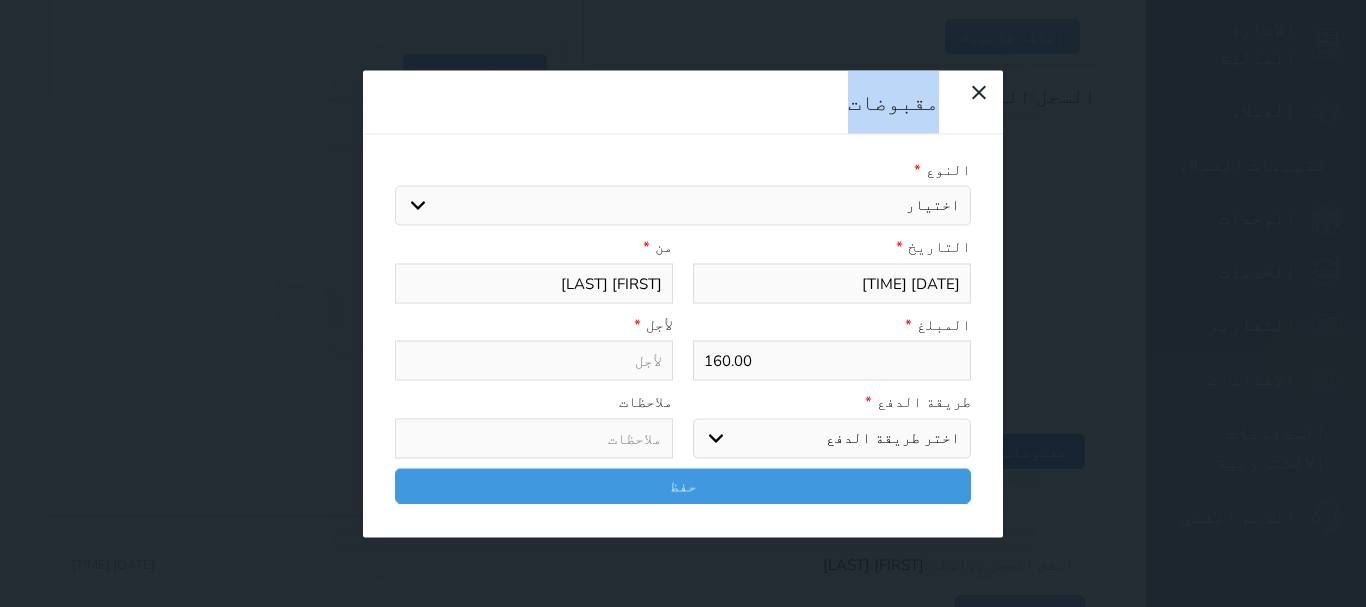 click on "مقبوضات                 النوع  *    اختيار   مقبوضات عامة قيمة إيجار فواتير تامين عربون لا ينطبق آخر مغسلة واي فاي - الإنترنت مواقف السيارات طعام الأغذية والمشروبات مشروبات المشروبات الباردة المشروبات الساخنة الإفطار غداء عشاء مخبز و كعك حمام سباحة الصالة الرياضية سبا و خدمات الجمال اختيار وإسقاط (خدمات النقل) ميني بار كابل - تلفزيون سرير إضافي تصفيف الشعر التسوق خدمات الجولات السياحية المنظمة خدمات الدليل السياحي   التاريخ *   [DATE] [TIME]   من *   [FIRST] [LAST]   المبلغ *   160.00   لأجل *     طريقة الدفع *   اختر طريقة الدفع   دفع نقدى   تحويل بنكى   مدى   بطاقة ائتمان   آجل" at bounding box center [683, 303] 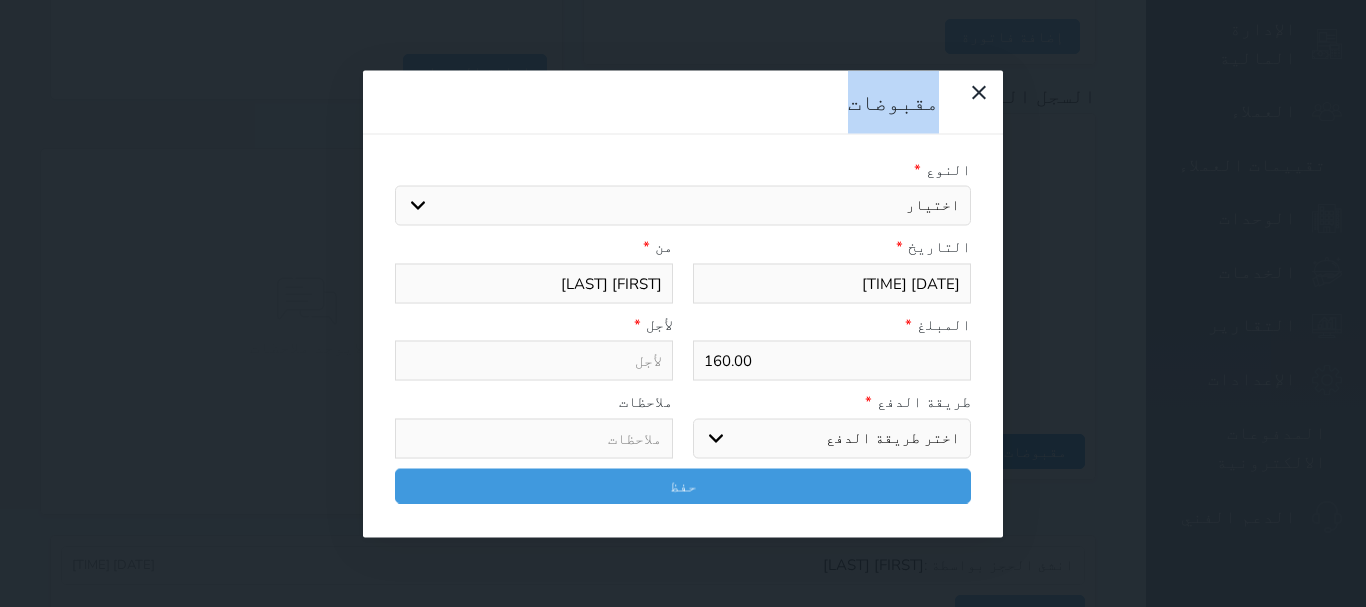 select 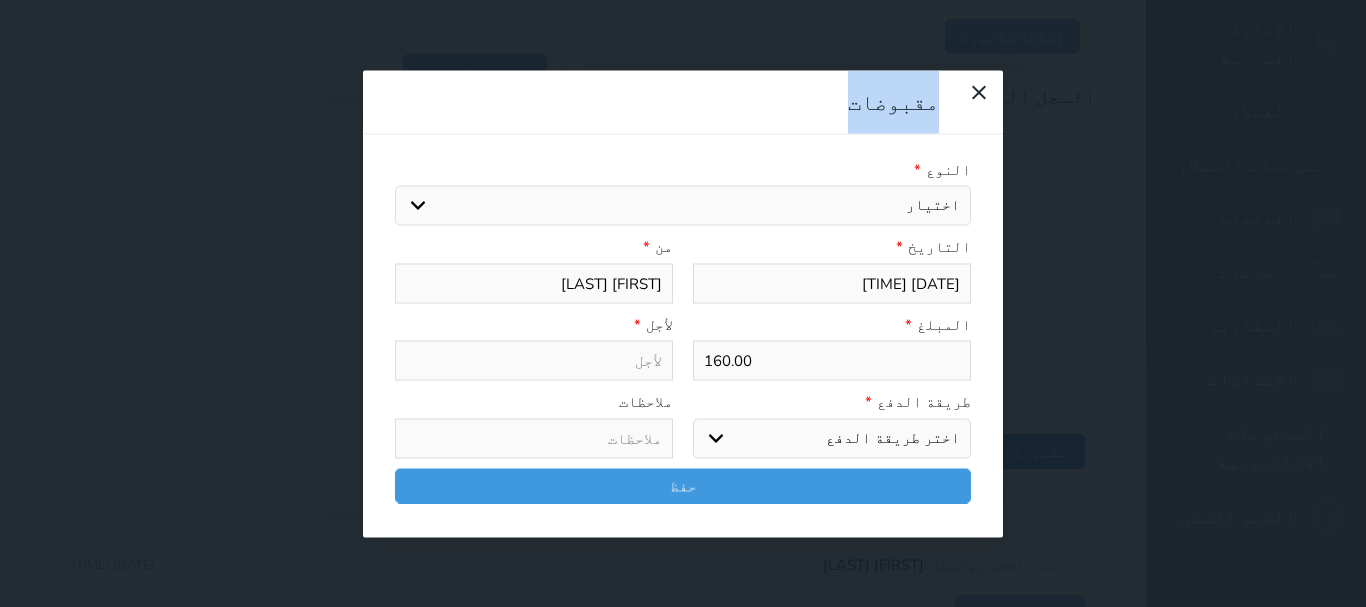 select 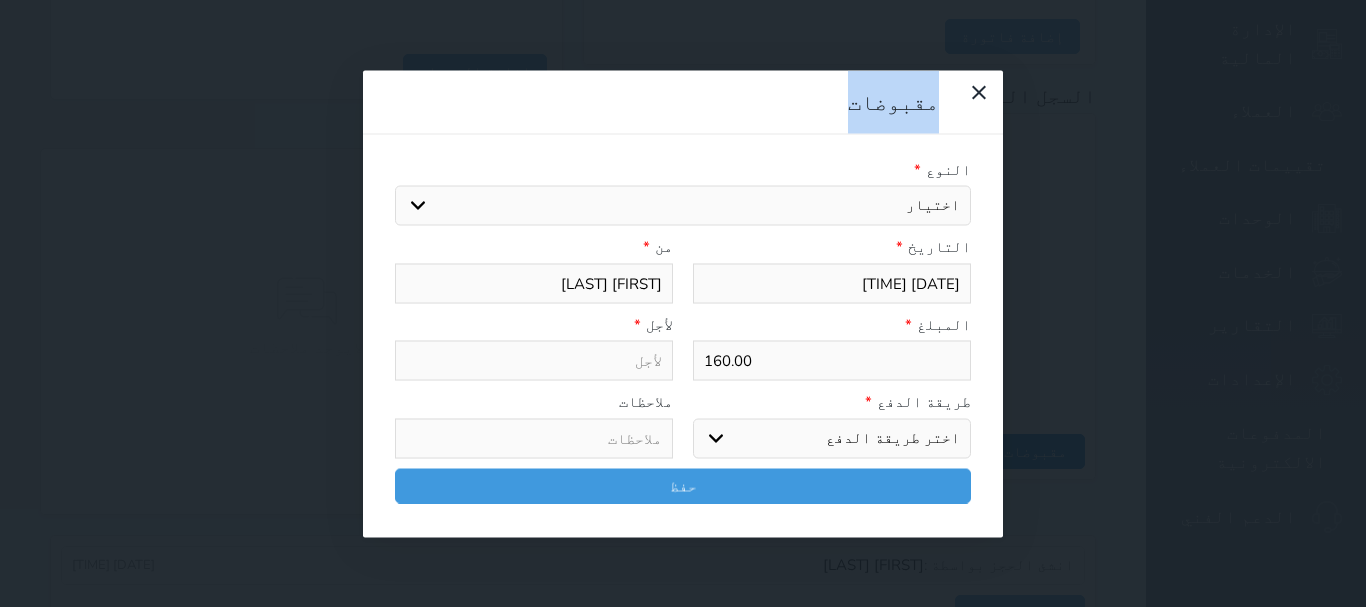 select 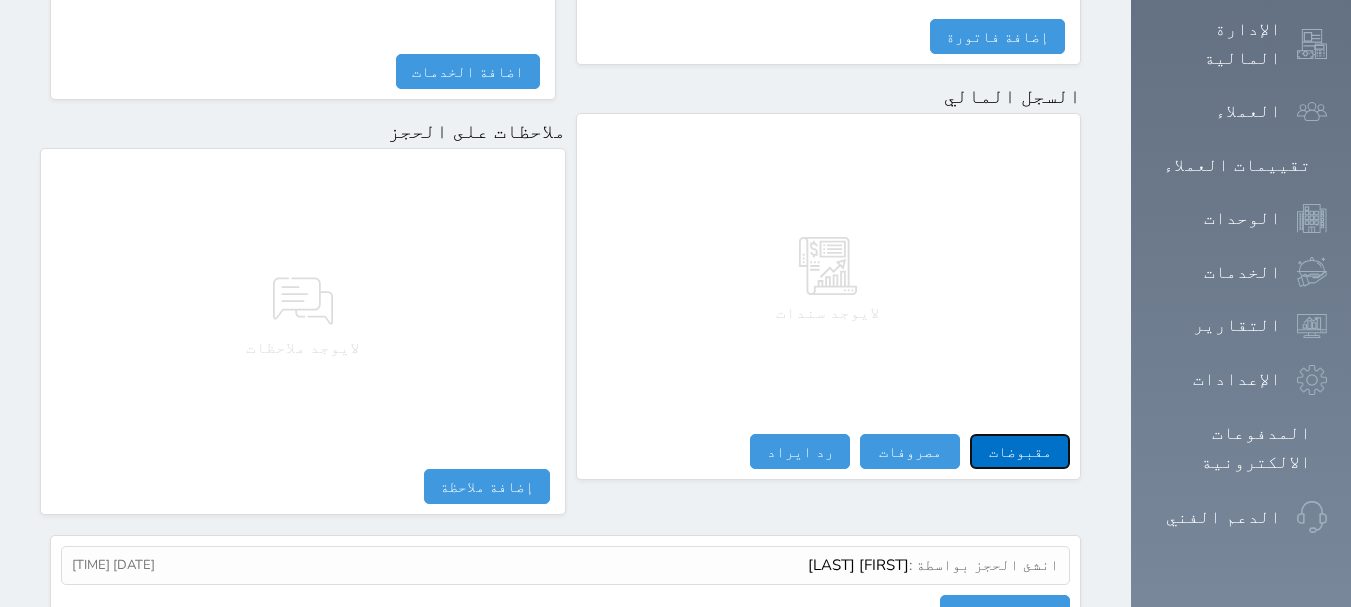 click on "مقبوضات" at bounding box center (1020, 451) 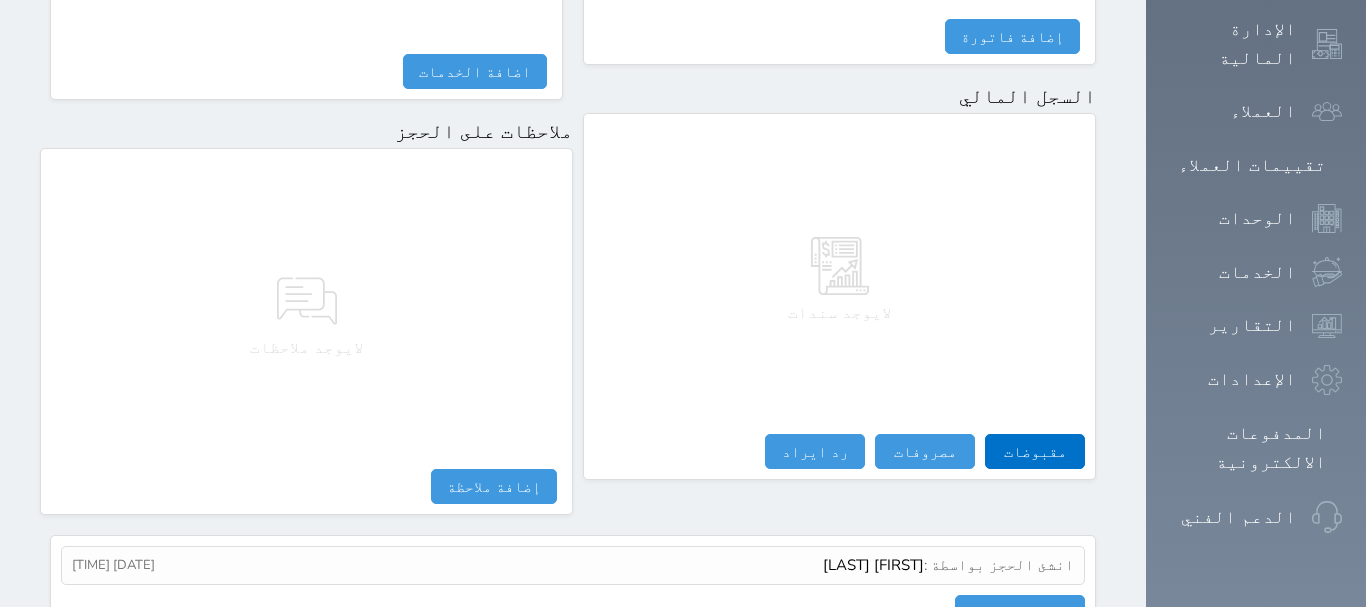 click on "مقبوضات                 النوع  *    اختيار   مقبوضات عامة قيمة إيجار فواتير تامين عربون لا ينطبق آخر مغسلة واي فاي - الإنترنت مواقف السيارات طعام الأغذية والمشروبات مشروبات المشروبات الباردة المشروبات الساخنة الإفطار غداء عشاء مخبز و كعك حمام سباحة الصالة الرياضية سبا و خدمات الجمال اختيار وإسقاط (خدمات النقل) ميني بار كابل - تلفزيون سرير إضافي تصفيف الشعر التسوق خدمات الجولات السياحية المنظمة خدمات الدليل السياحي   التاريخ *   [DATE] [TIME]   من *   [FIRST] [LAST]   المبلغ *   160.00   لأجل *     طريقة الدفع *   اختر طريقة الدفع   دفع نقدى   تحويل بنكى   مدى   بطاقة ائتمان   آجل" at bounding box center (0, 0) 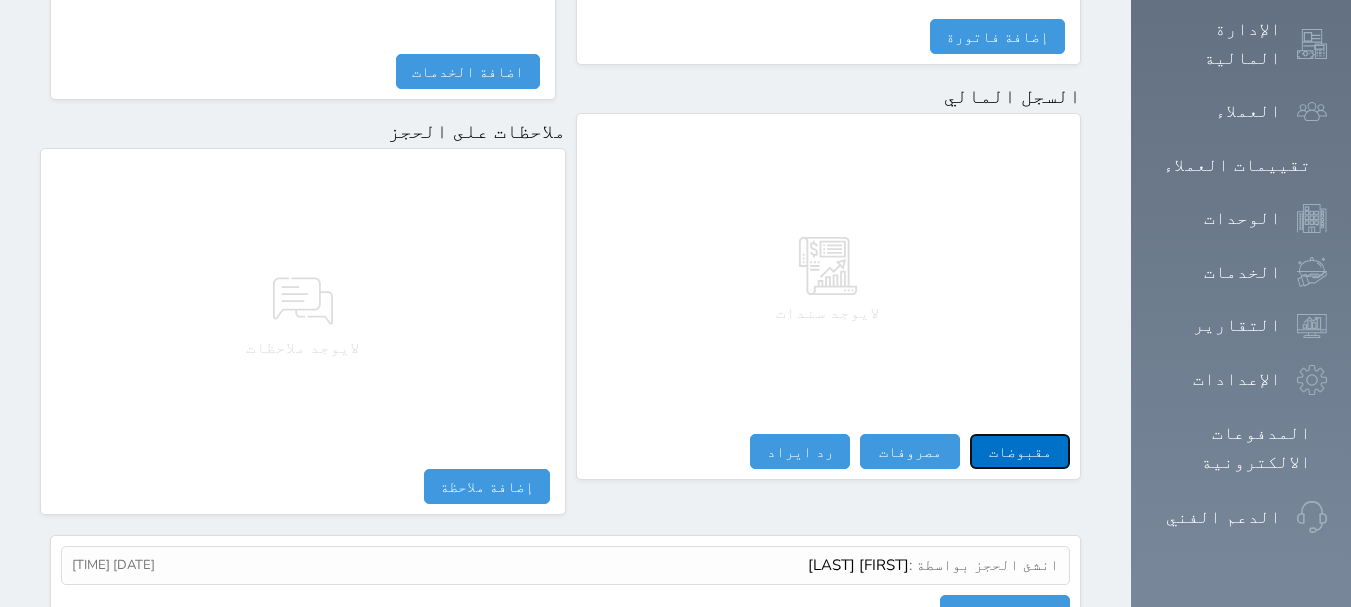 click on "مقبوضات" at bounding box center [1020, 451] 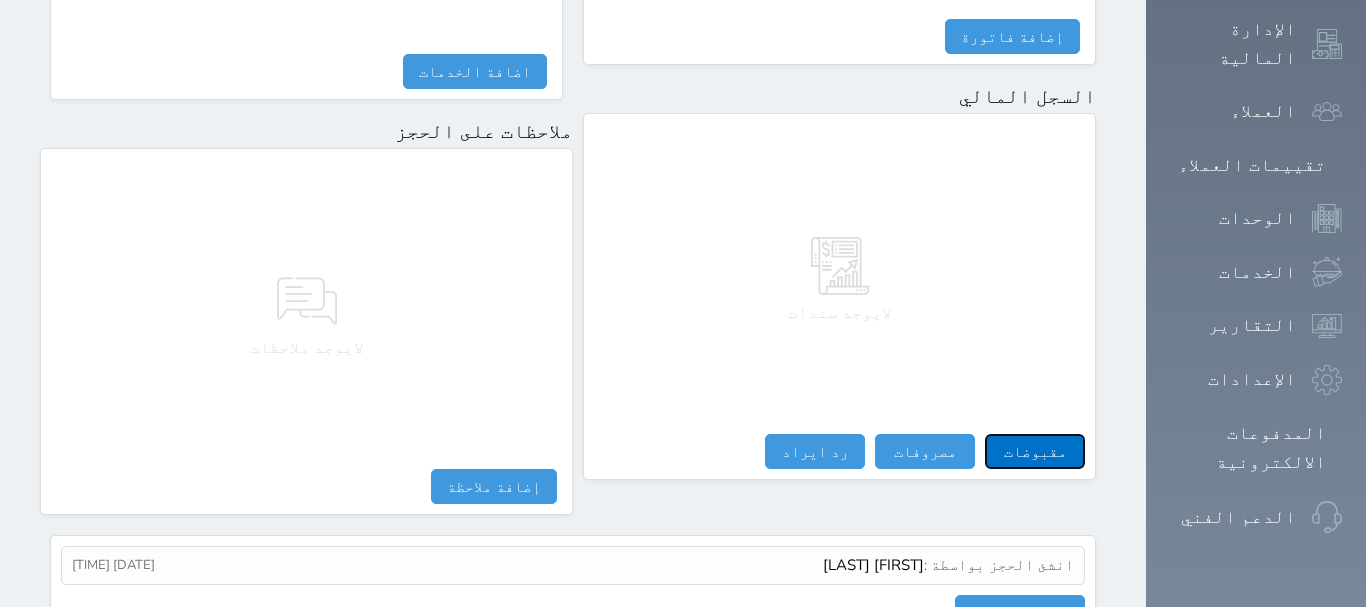 select 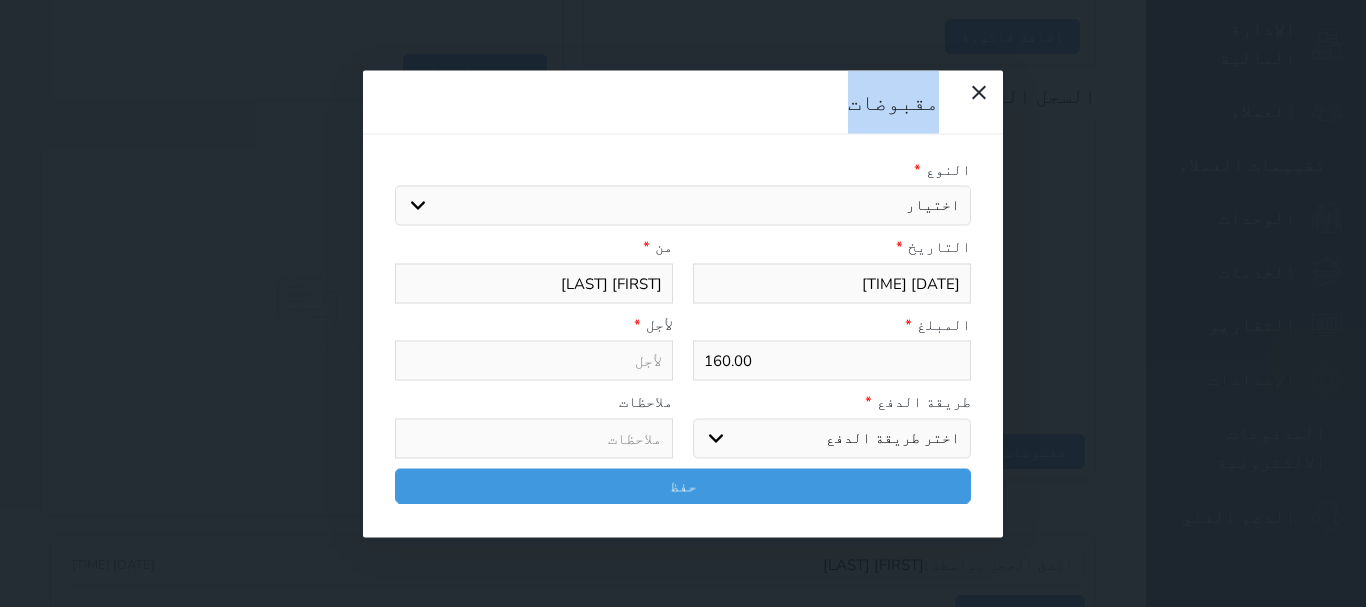 click on "اختيار   مقبوضات عامة قيمة إيجار فواتير تامين عربون لا ينطبق آخر مغسلة واي فاي - الإنترنت مواقف السيارات طعام الأغذية والمشروبات مشروبات المشروبات الباردة المشروبات الساخنة الإفطار غداء عشاء مخبز و كعك حمام سباحة الصالة الرياضية سبا و خدمات الجمال اختيار وإسقاط (خدمات النقل) ميني بار كابل - تلفزيون سرير إضافي تصفيف الشعر التسوق خدمات الجولات السياحية المنظمة خدمات الدليل السياحي" at bounding box center (683, 206) 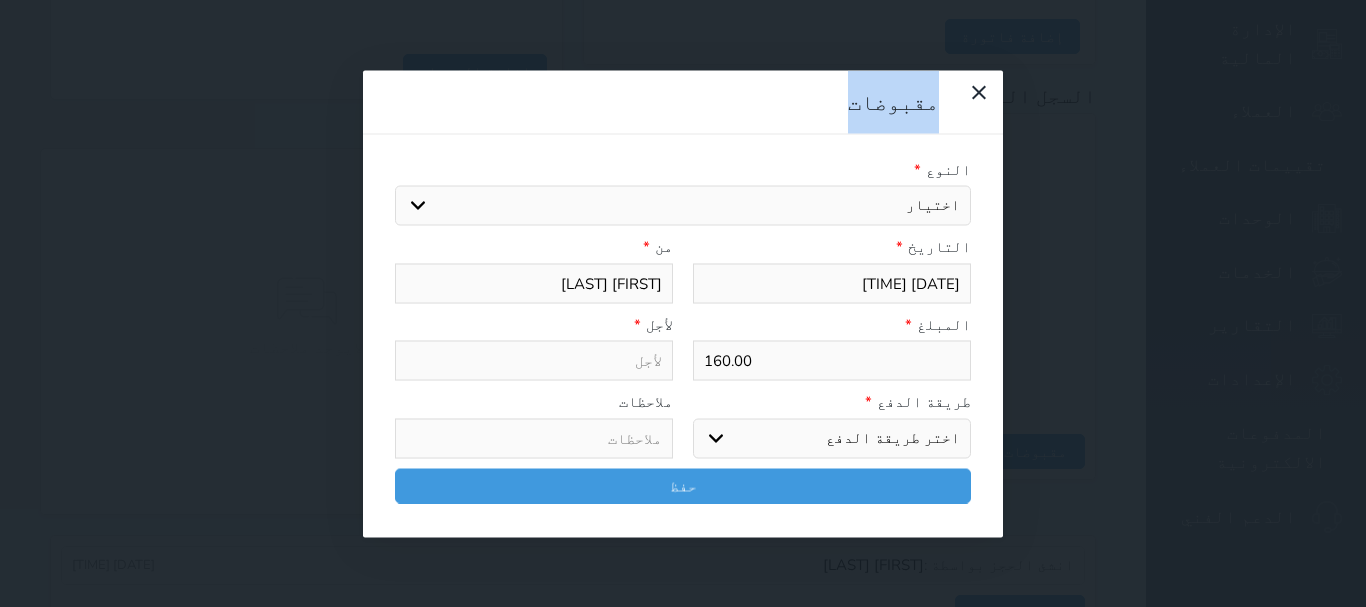 click on "اختيار   مقبوضات عامة قيمة إيجار فواتير تامين عربون لا ينطبق آخر مغسلة واي فاي - الإنترنت مواقف السيارات طعام الأغذية والمشروبات مشروبات المشروبات الباردة المشروبات الساخنة الإفطار غداء عشاء مخبز و كعك حمام سباحة الصالة الرياضية سبا و خدمات الجمال اختيار وإسقاط (خدمات النقل) ميني بار كابل - تلفزيون سرير إضافي تصفيف الشعر التسوق خدمات الجولات السياحية المنظمة خدمات الدليل السياحي" at bounding box center (683, 206) 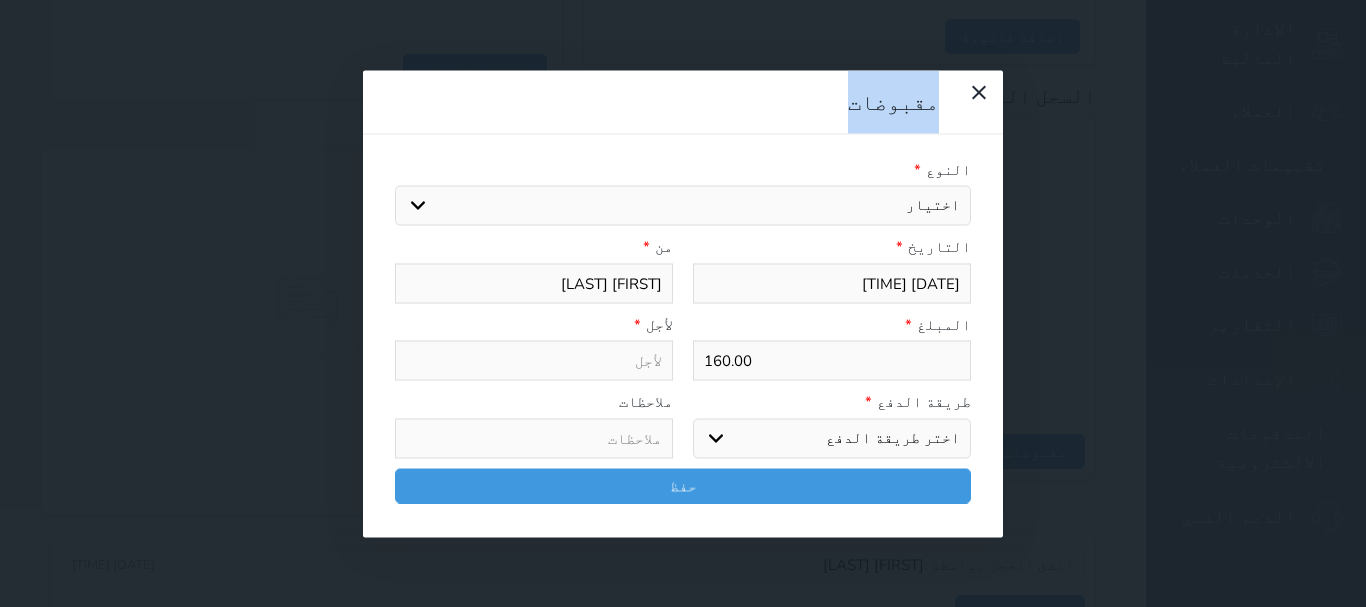 select on "15956" 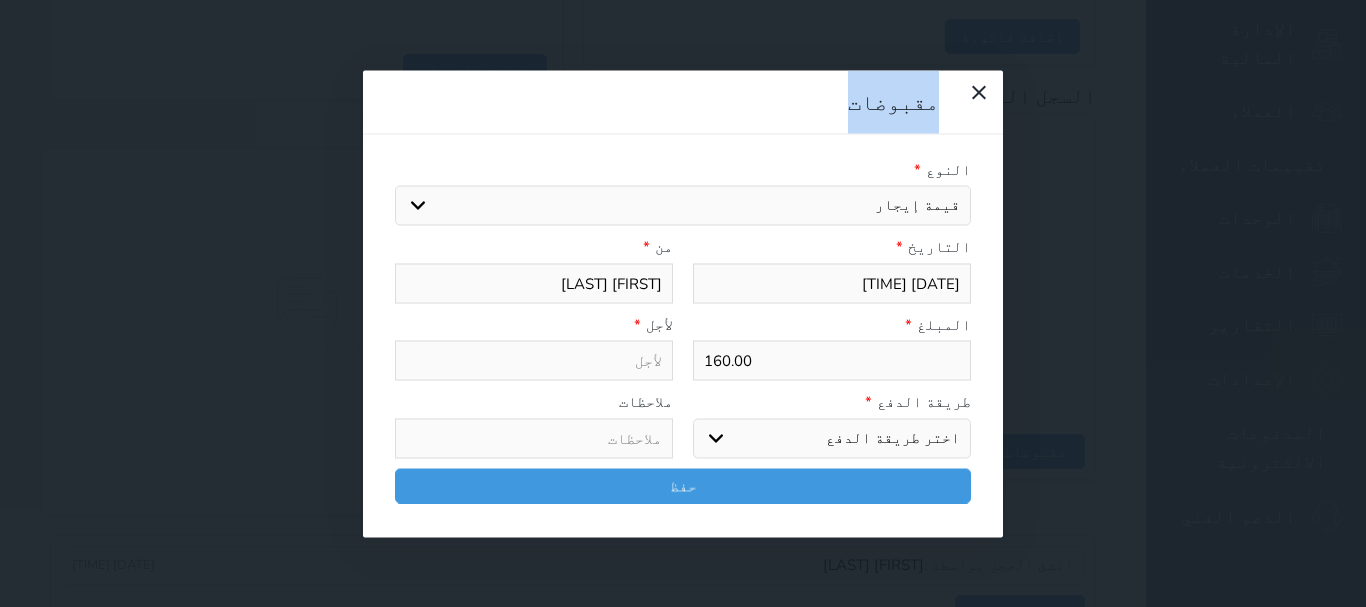 click on "اختيار   مقبوضات عامة قيمة إيجار فواتير تامين عربون لا ينطبق آخر مغسلة واي فاي - الإنترنت مواقف السيارات طعام الأغذية والمشروبات مشروبات المشروبات الباردة المشروبات الساخنة الإفطار غداء عشاء مخبز و كعك حمام سباحة الصالة الرياضية سبا و خدمات الجمال اختيار وإسقاط (خدمات النقل) ميني بار كابل - تلفزيون سرير إضافي تصفيف الشعر التسوق خدمات الجولات السياحية المنظمة خدمات الدليل السياحي" at bounding box center (683, 206) 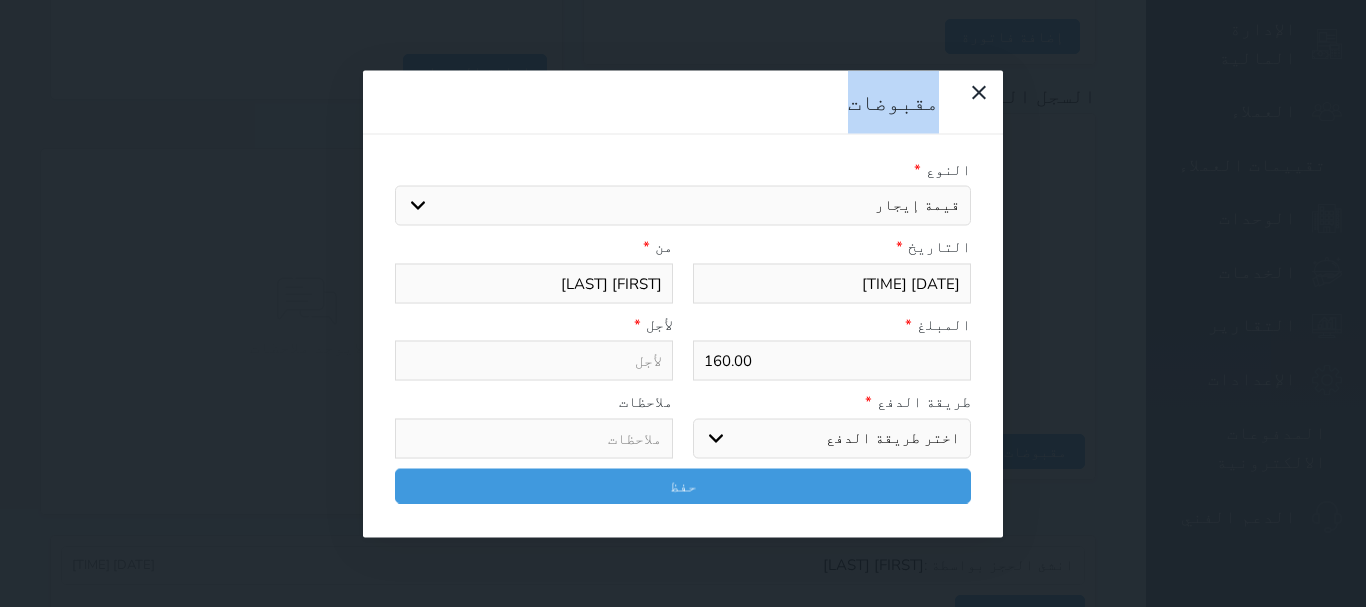 select 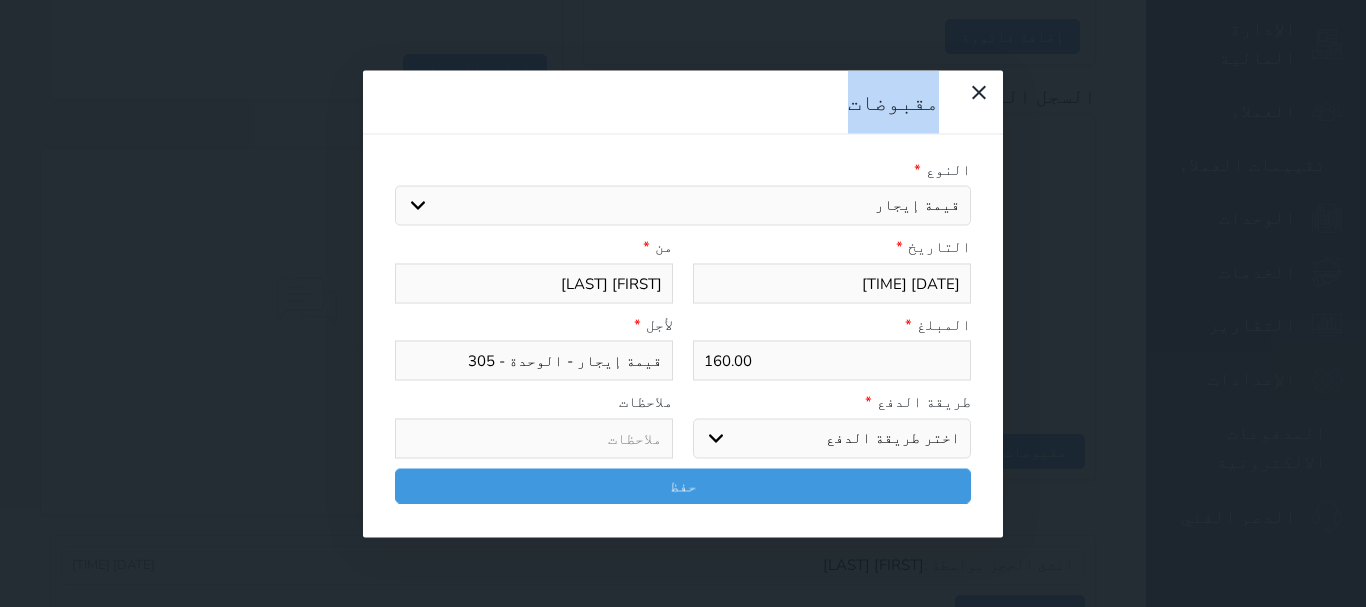 click on "اختر طريقة الدفع   دفع نقدى   تحويل بنكى   مدى   بطاقة ائتمان   آجل" at bounding box center [832, 438] 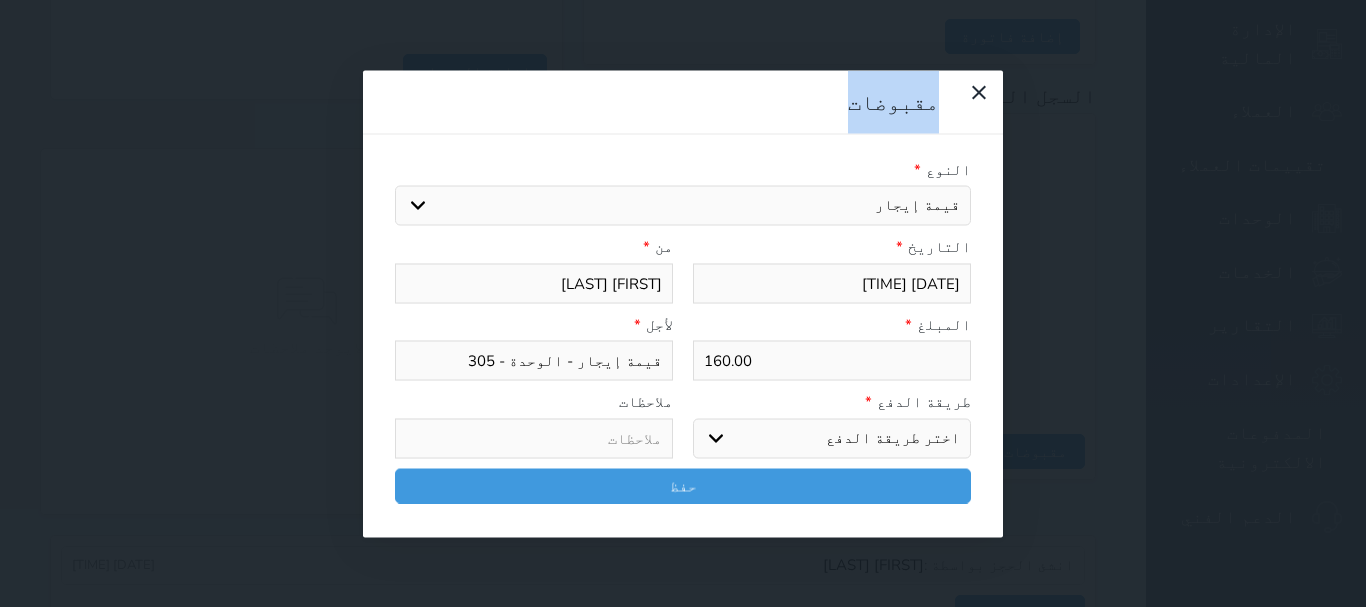 click on "اختر طريقة الدفع   دفع نقدى   تحويل بنكى   مدى   بطاقة ائتمان   آجل" at bounding box center (832, 438) 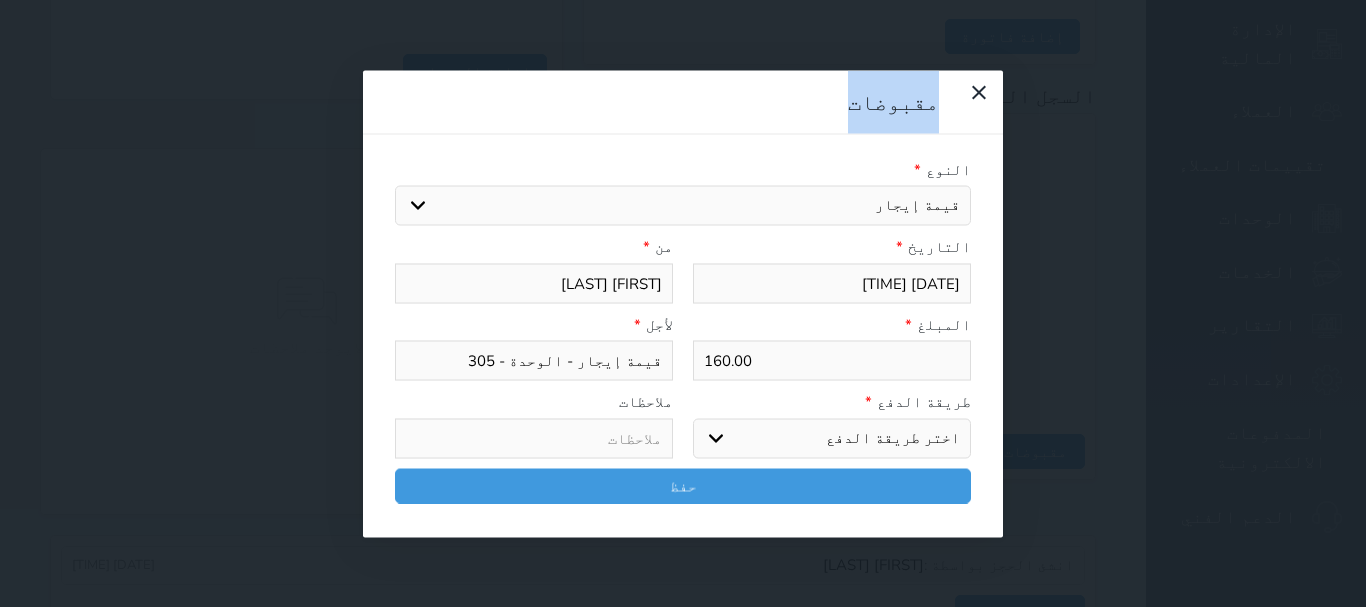 click on "اختر طريقة الدفع   دفع نقدى   تحويل بنكى   مدى   بطاقة ائتمان   آجل" at bounding box center [832, 438] 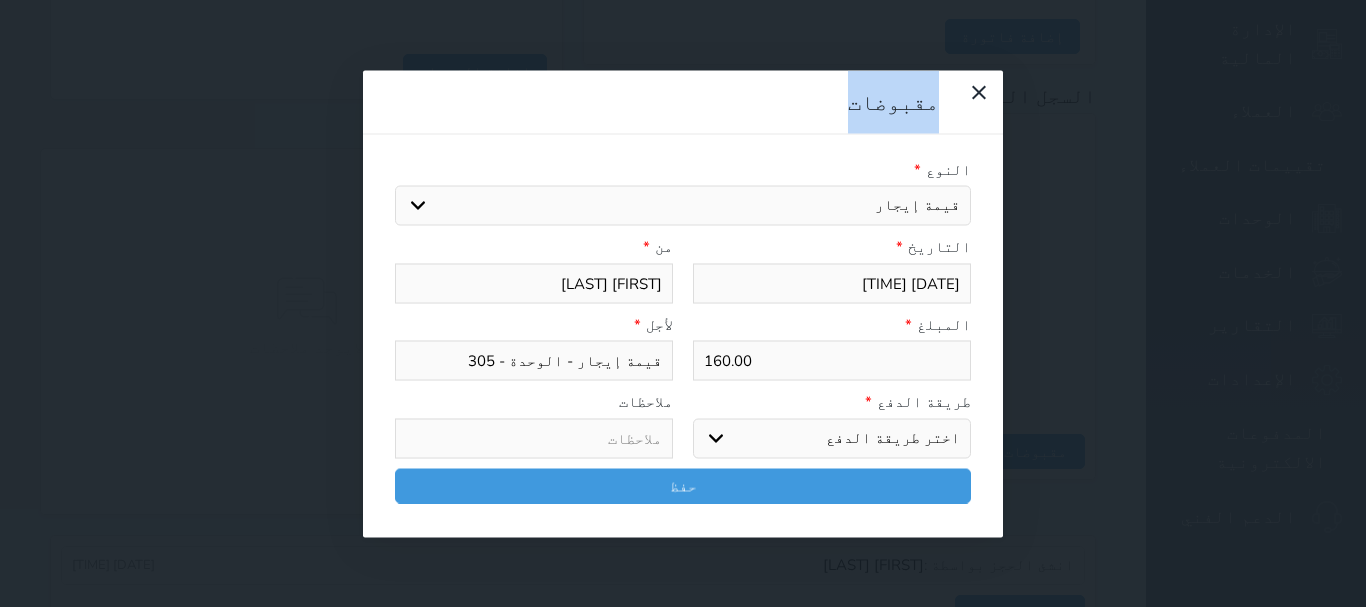 select on "cash" 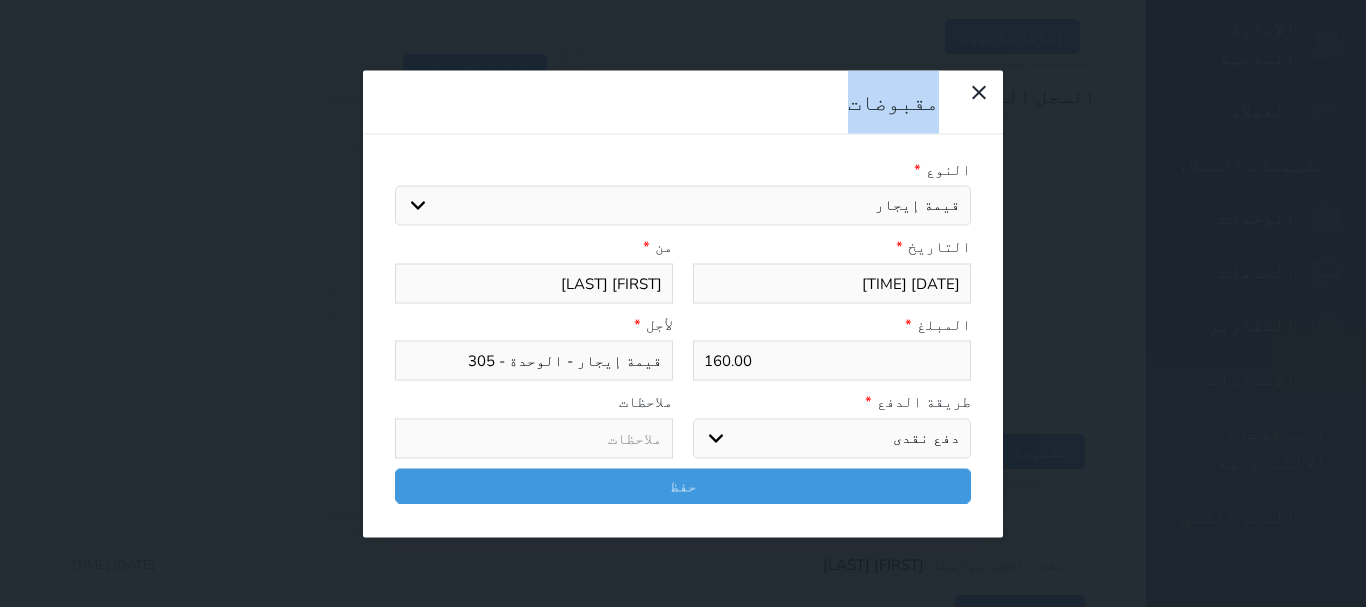 click on "اختر طريقة الدفع   دفع نقدى   تحويل بنكى   مدى   بطاقة ائتمان   آجل" at bounding box center (832, 438) 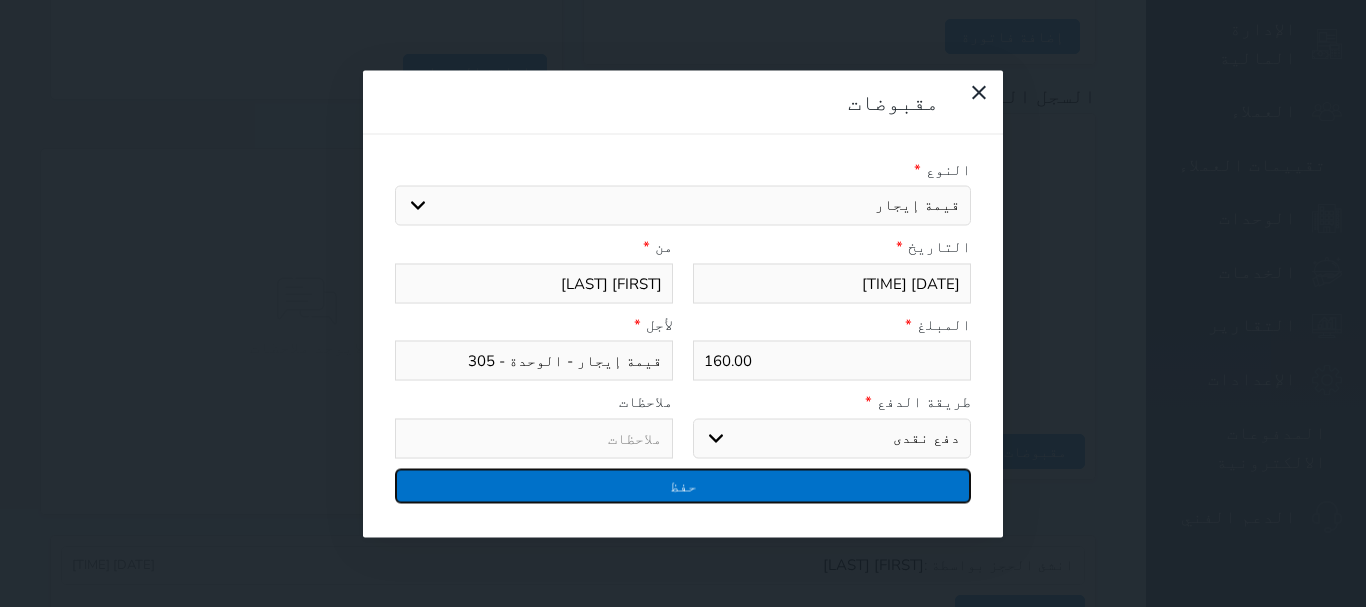 click on "حفظ" at bounding box center [683, 485] 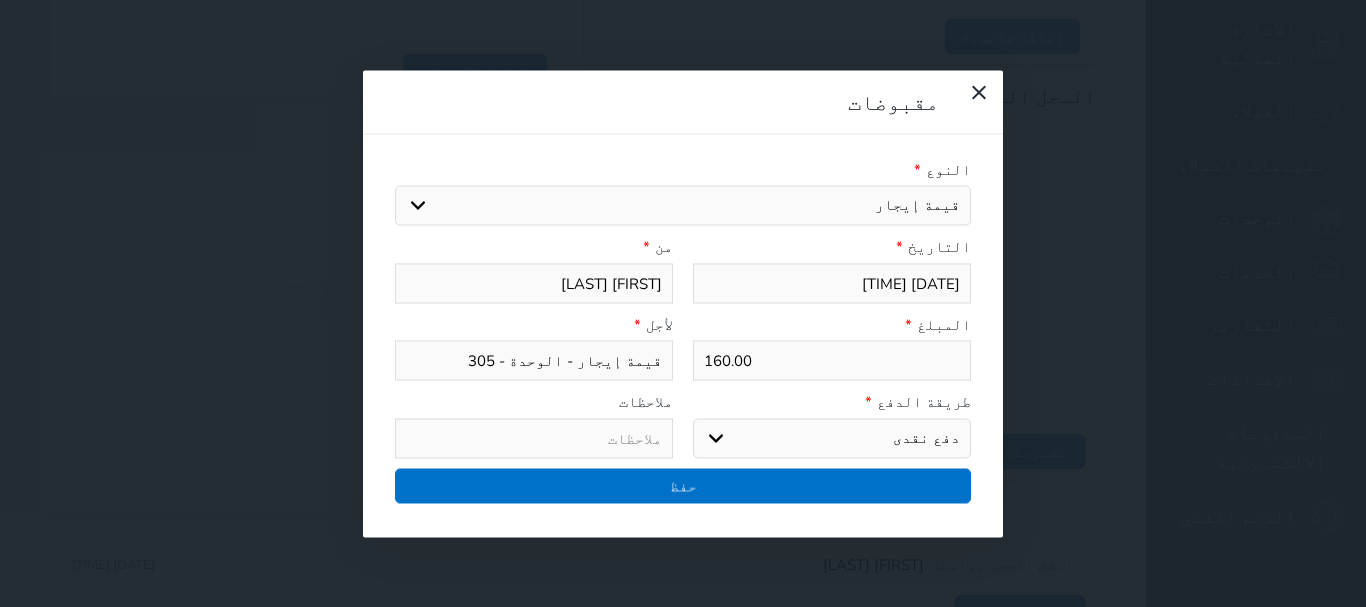 click at bounding box center (683, 303) 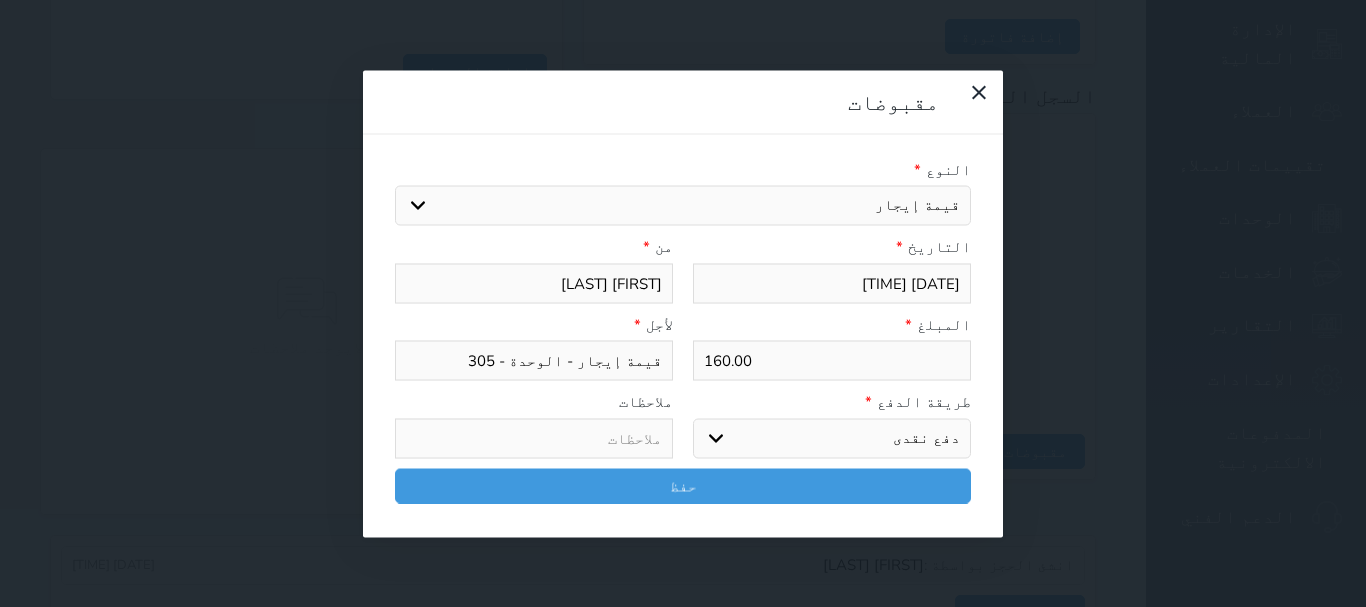 select 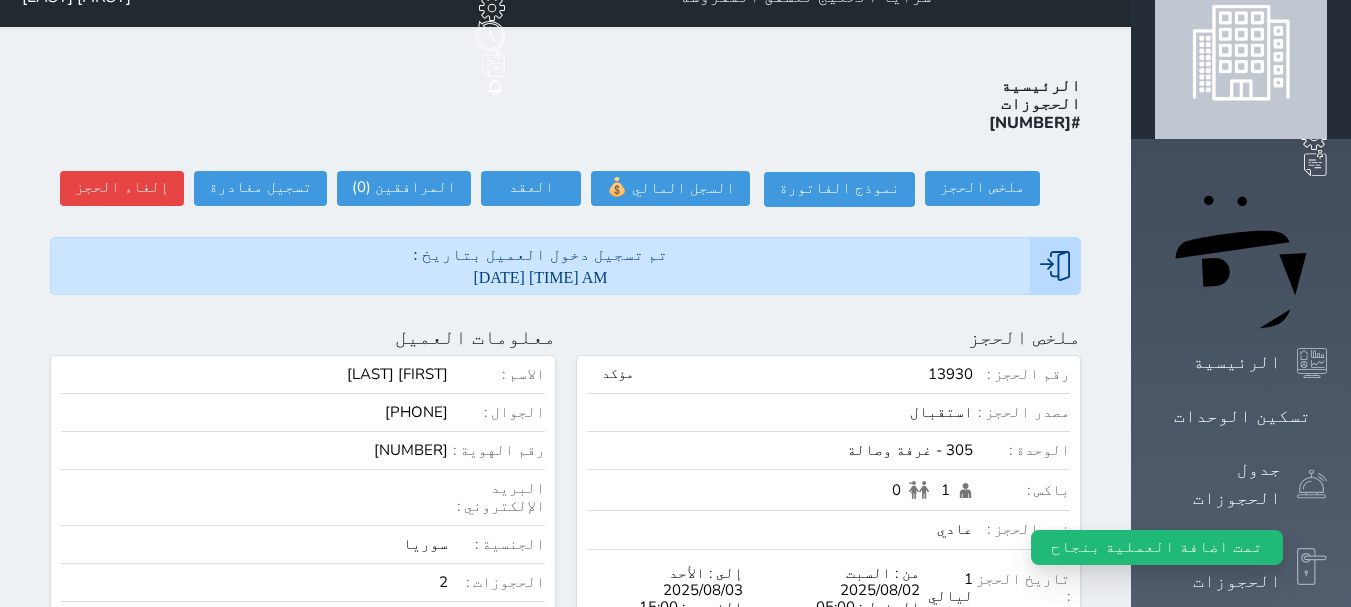 scroll, scrollTop: 0, scrollLeft: 0, axis: both 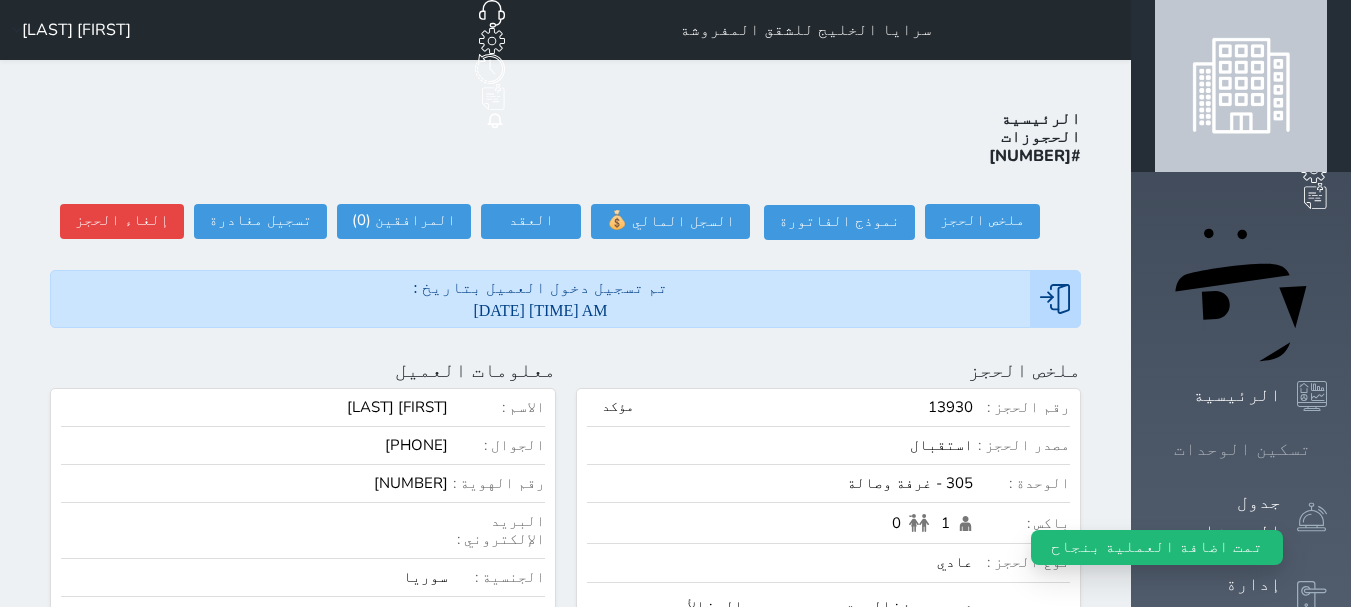 click on "تسكين الوحدات" at bounding box center (1242, 449) 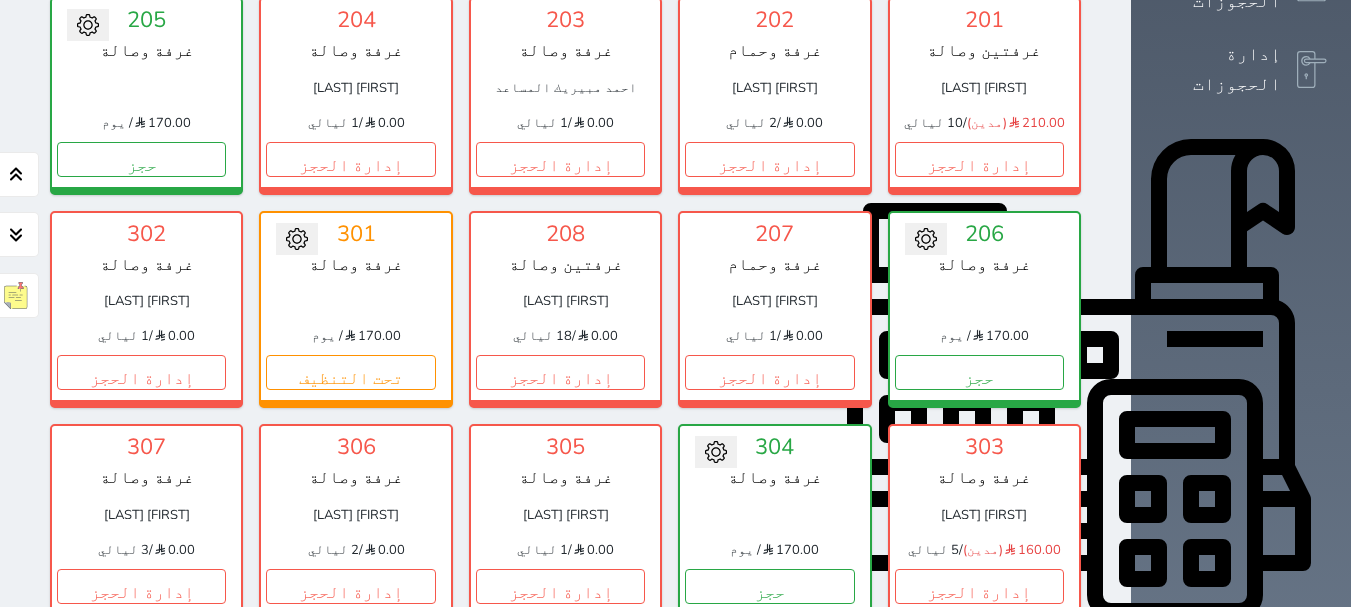 scroll, scrollTop: 536, scrollLeft: 0, axis: vertical 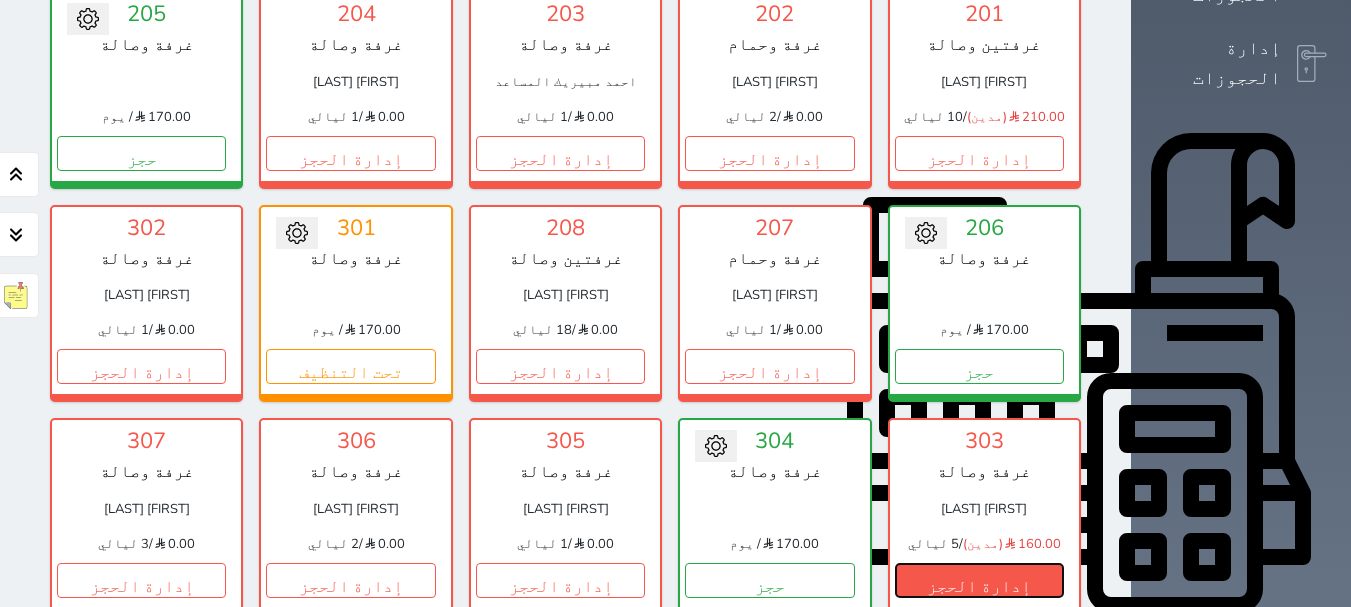 click on "إدارة الحجز" at bounding box center (979, 580) 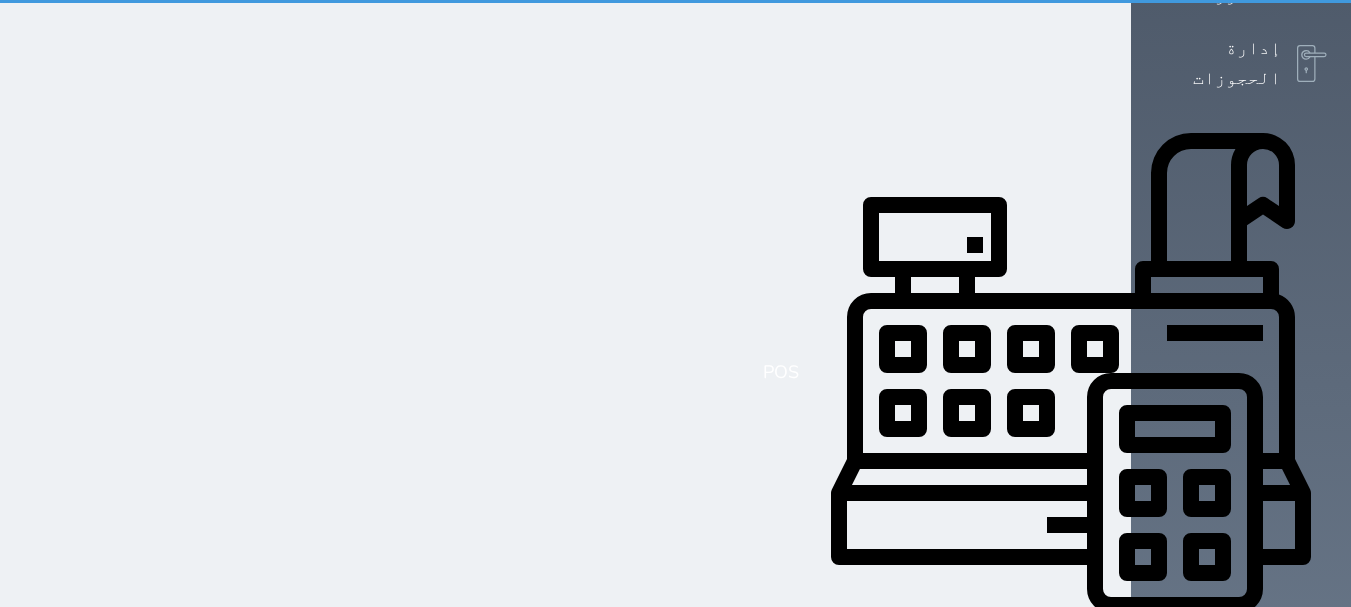 scroll, scrollTop: 507, scrollLeft: 0, axis: vertical 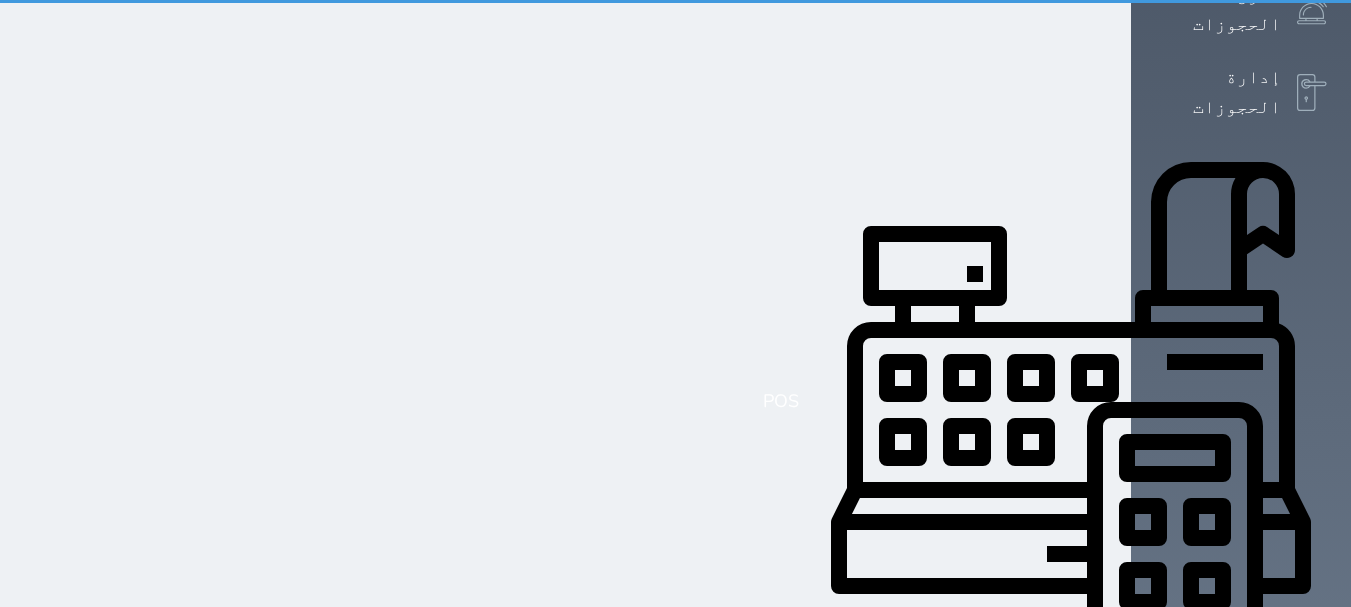 click on "303   غرفة وصالة
نور سمير منصور
160.00
(مدين)
/   5 ليالي           إدارة الحجز" at bounding box center (984, 545) 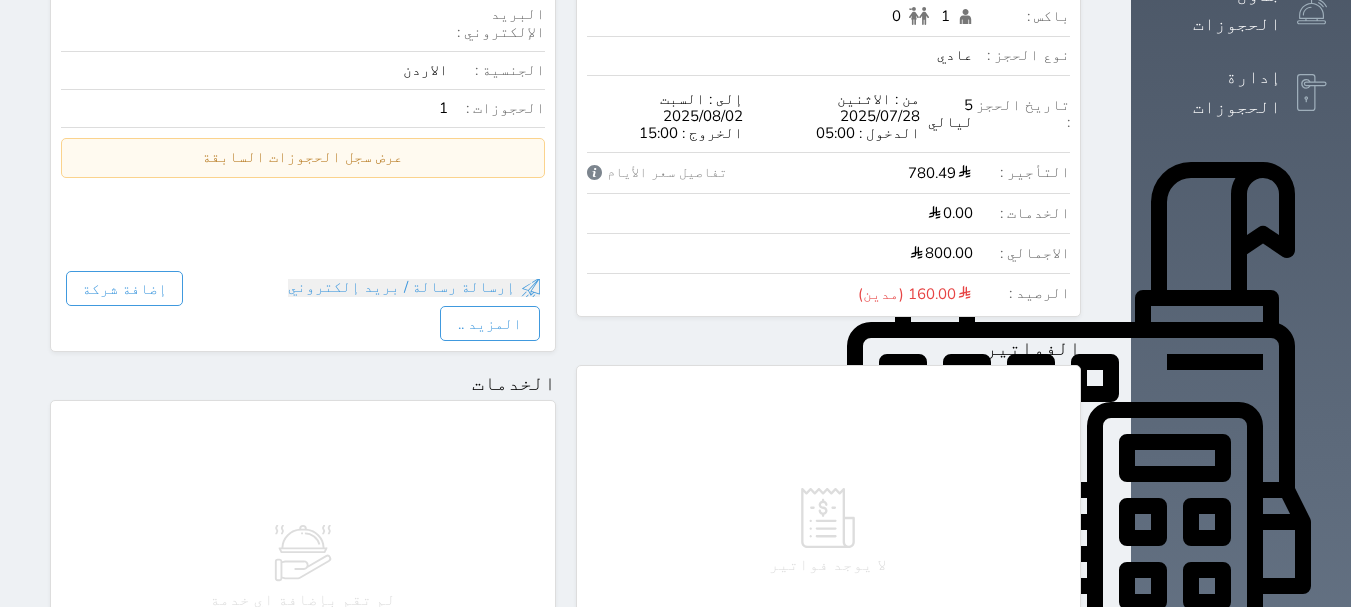 scroll, scrollTop: 1038, scrollLeft: 0, axis: vertical 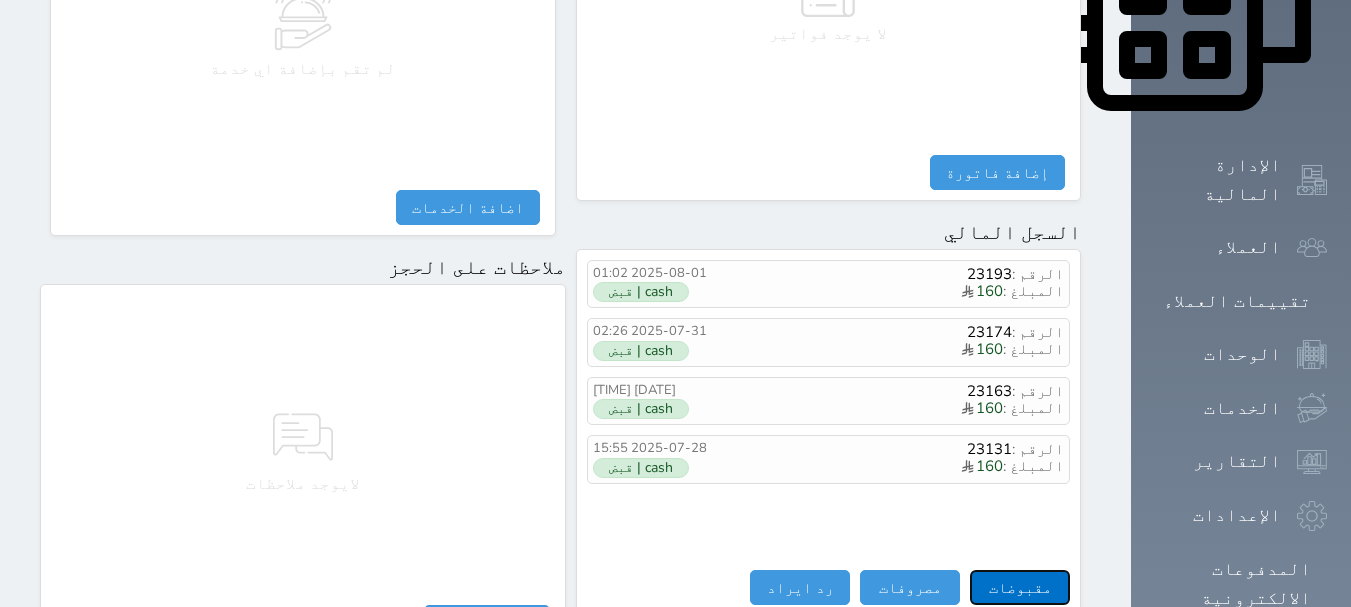 click on "مقبوضات" at bounding box center (1020, 587) 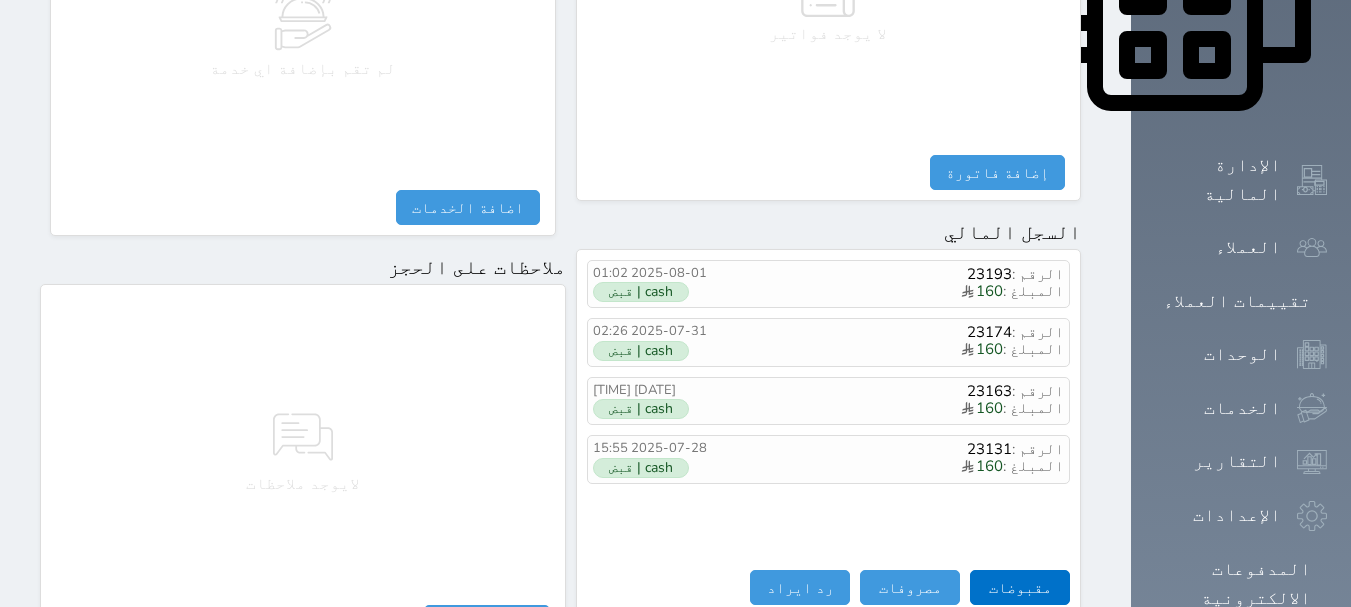 click on "مقبوضات                 النوع  *    اختيار     التاريخ *   2025-08-02 09:50   من *   نور سمير منصور   المبلغ *   0   لأجل *     طريقة الدفع *   اختر طريقة الدفع   دفع نقدى   تحويل بنكى   مدى   بطاقة ائتمان   آجل   ملاحظات         حفظ" at bounding box center (0, 0) 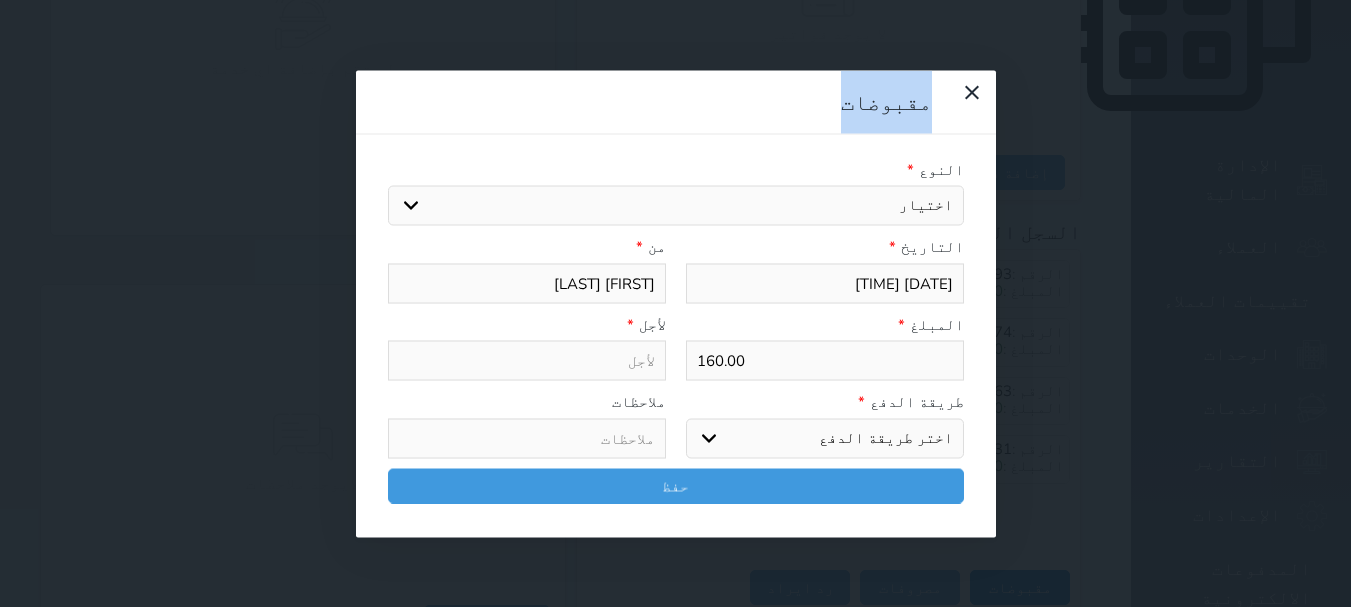 select 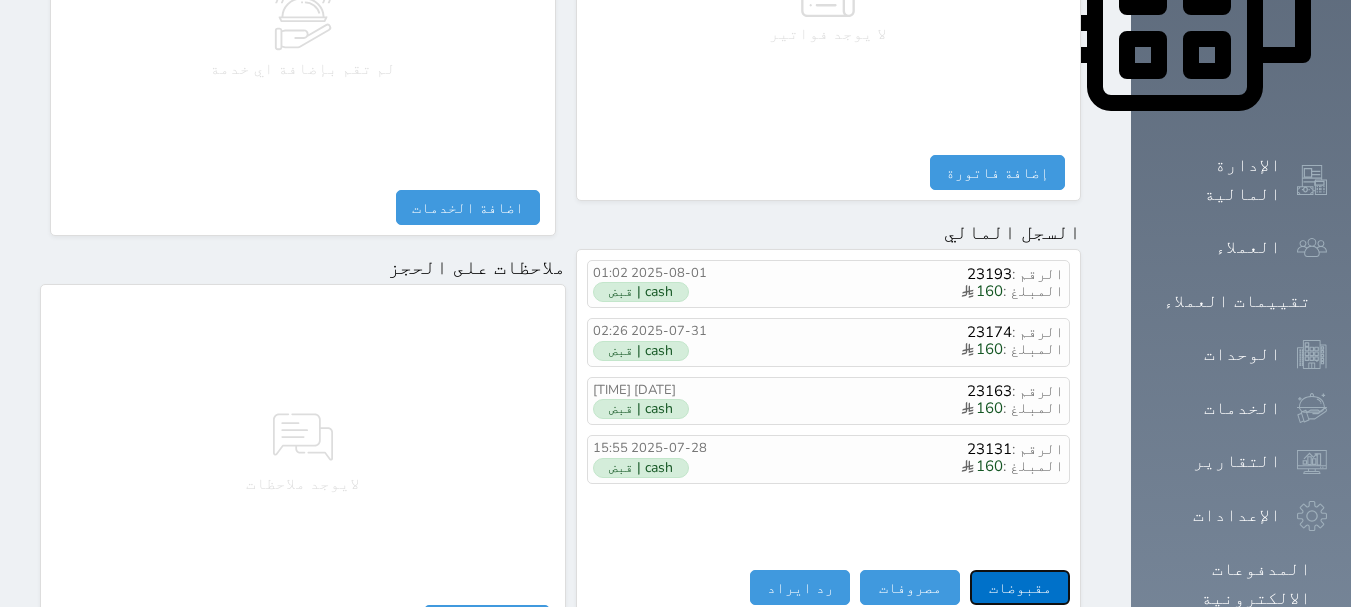 click on "مقبوضات" at bounding box center [1020, 587] 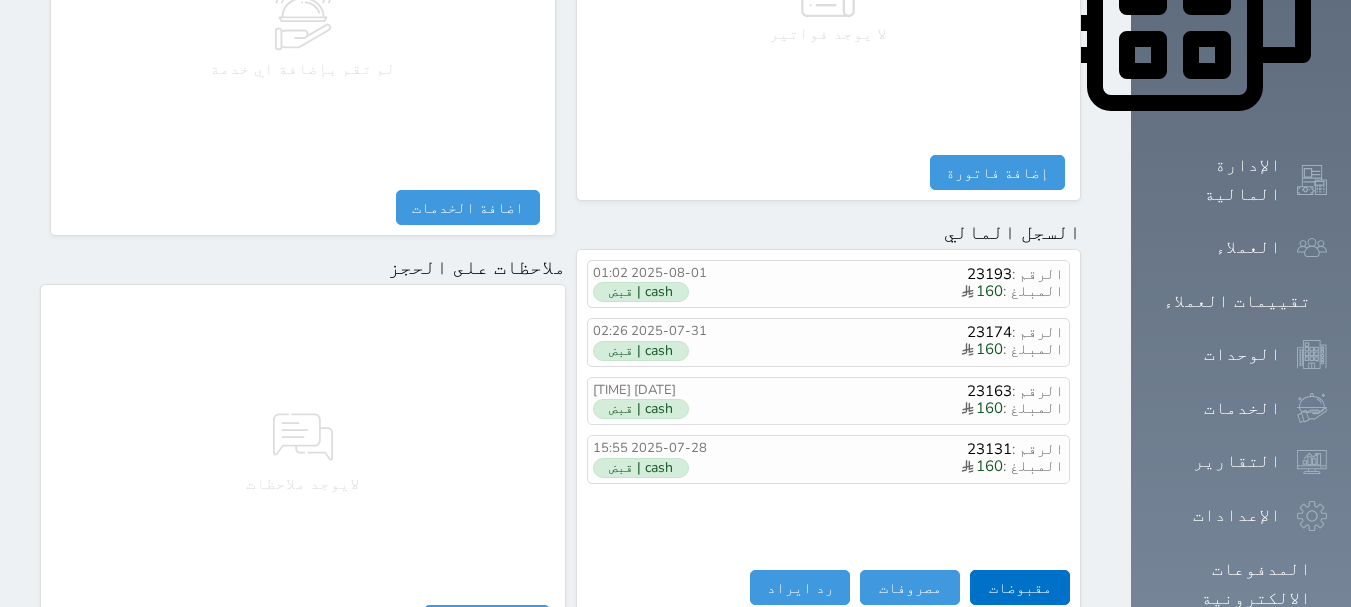 select 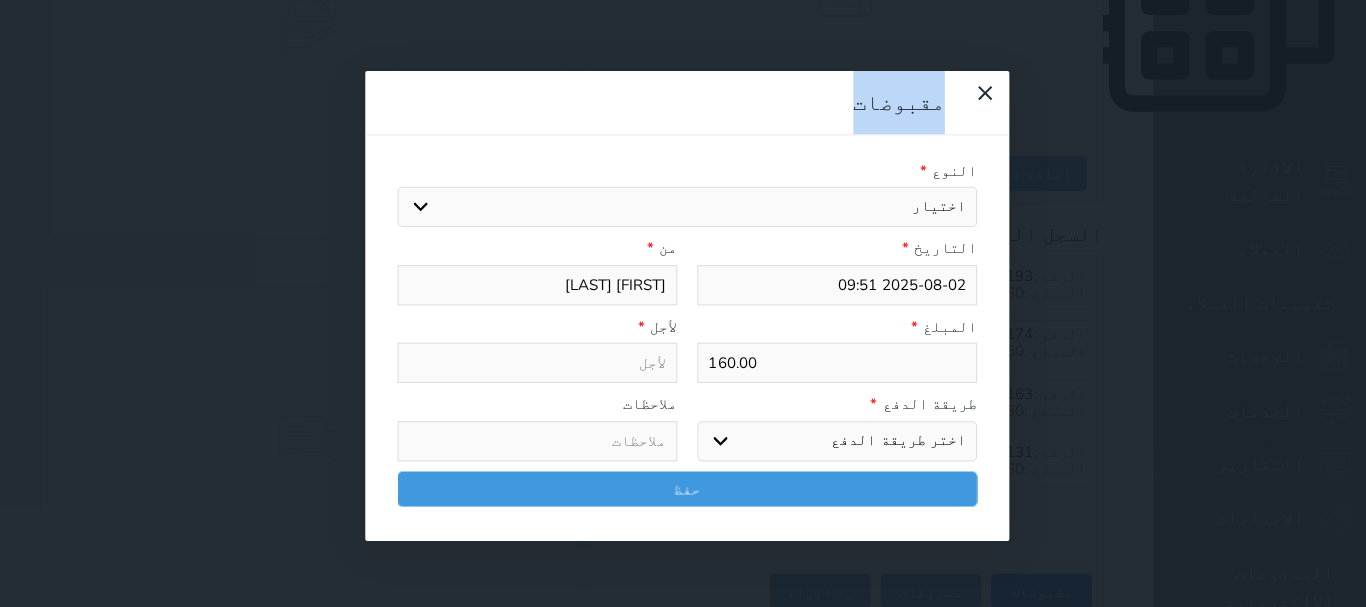 click on "مقبوضات                 النوع  *    اختيار   مقبوضات عامة قيمة إيجار فواتير تامين عربون لا ينطبق آخر مغسلة واي فاي - الإنترنت مواقف السيارات طعام الأغذية والمشروبات مشروبات المشروبات الباردة المشروبات الساخنة الإفطار غداء عشاء مخبز و كعك حمام سباحة الصالة الرياضية سبا و خدمات الجمال اختيار وإسقاط (خدمات النقل) ميني بار كابل - تلفزيون سرير إضافي تصفيف الشعر التسوق خدمات الجولات السياحية المنظمة خدمات الدليل السياحي   التاريخ *   [DATE] [TIME]   من *   [FIRST] [LAST]   المبلغ *   160.00   لأجل *     طريقة الدفع *   اختر طريقة الدفع   دفع نقدى   تحويل بنكى   مدى   بطاقة ائتمان   آجل" at bounding box center [683, 303] 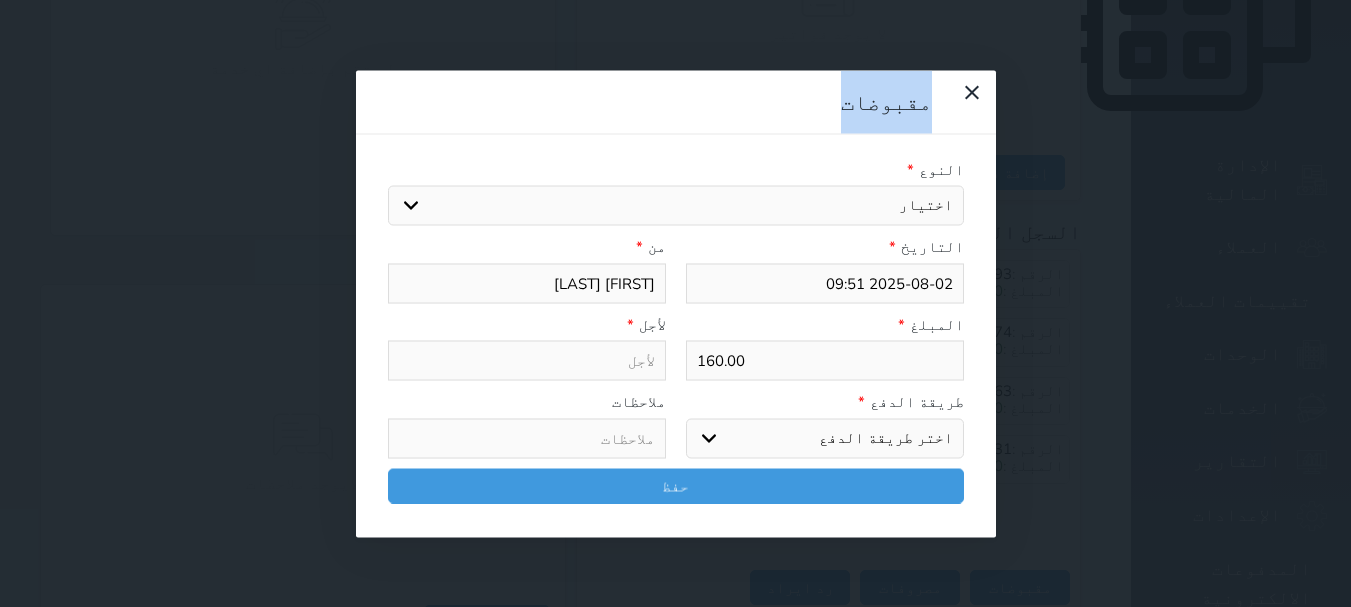 click on "مقبوضات                 النوع  *    اختيار   مقبوضات عامة قيمة إيجار فواتير تامين عربون لا ينطبق آخر مغسلة واي فاي - الإنترنت مواقف السيارات طعام الأغذية والمشروبات مشروبات المشروبات الباردة المشروبات الساخنة الإفطار غداء عشاء مخبز و كعك حمام سباحة الصالة الرياضية سبا و خدمات الجمال اختيار وإسقاط (خدمات النقل) ميني بار كابل - تلفزيون سرير إضافي تصفيف الشعر التسوق خدمات الجولات السياحية المنظمة خدمات الدليل السياحي   التاريخ *   [DATE] [TIME]   من *   [FIRST] [LAST]   المبلغ *   160.00   لأجل *     طريقة الدفع *   اختر طريقة الدفع   دفع نقدى   تحويل بنكى   مدى   بطاقة ائتمان   آجل" at bounding box center [675, 303] 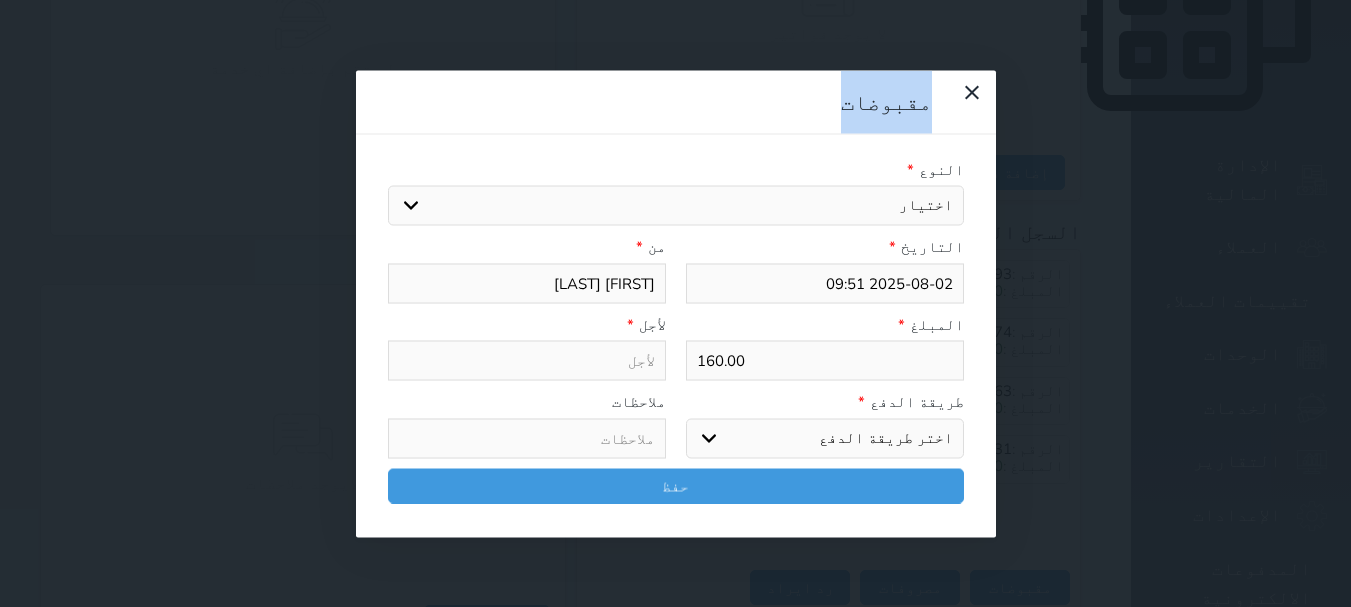 select 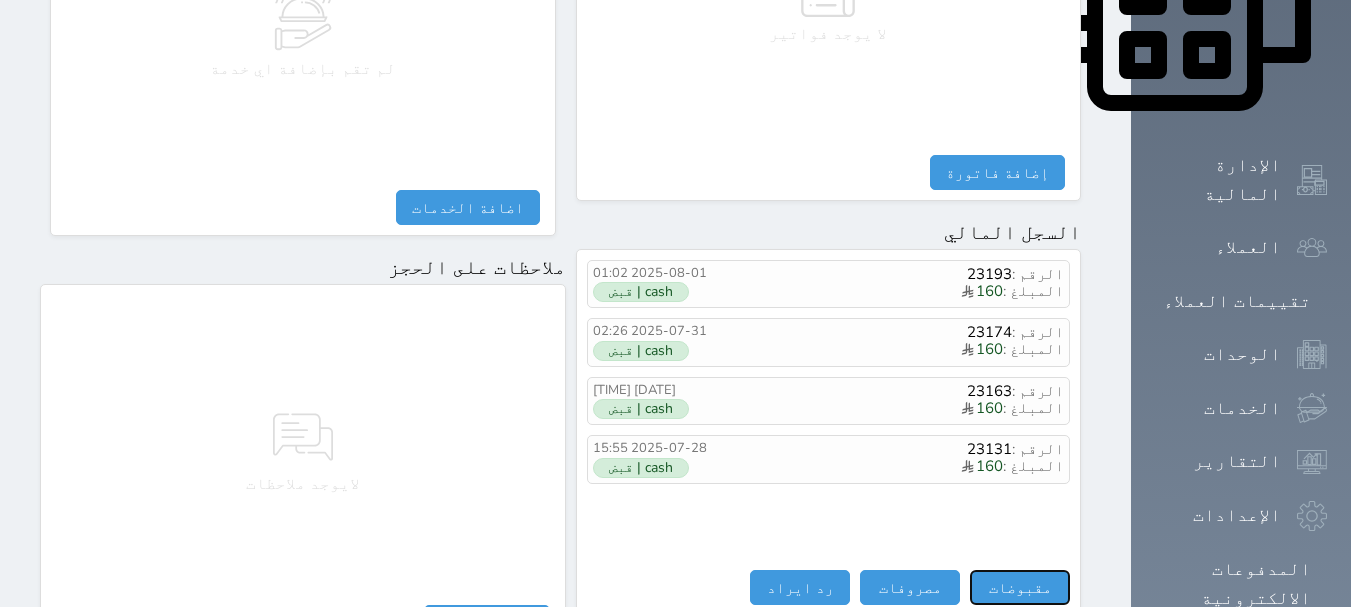 click on "مقبوضات" at bounding box center (1020, 587) 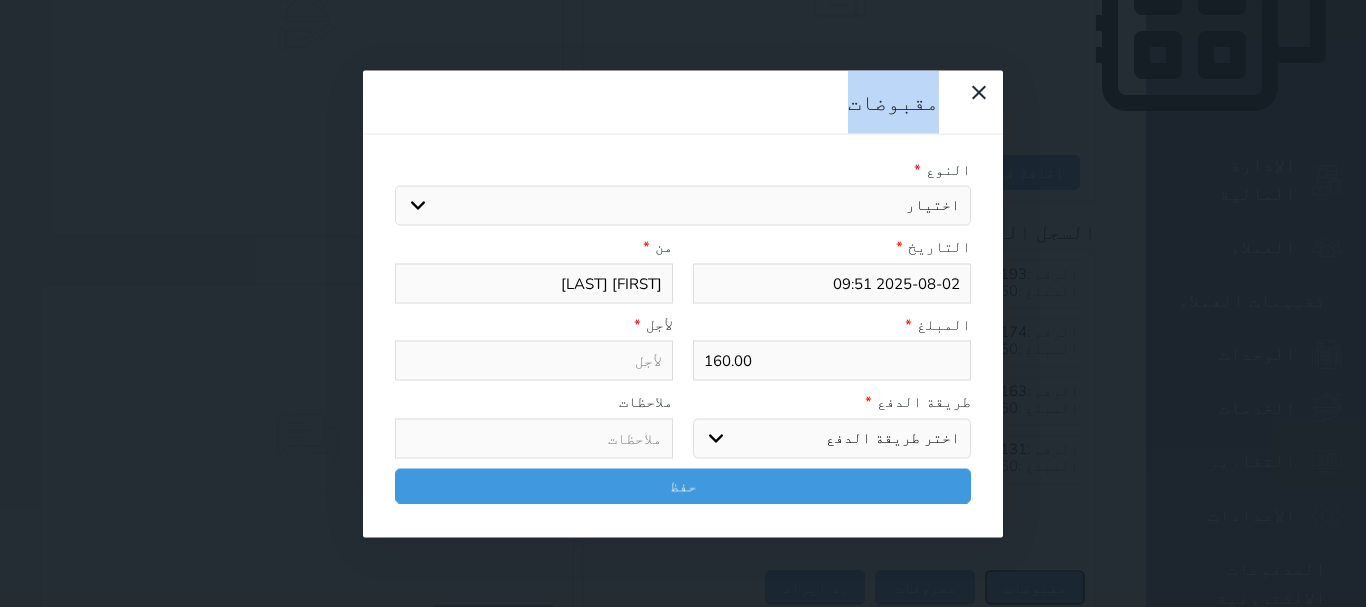 select 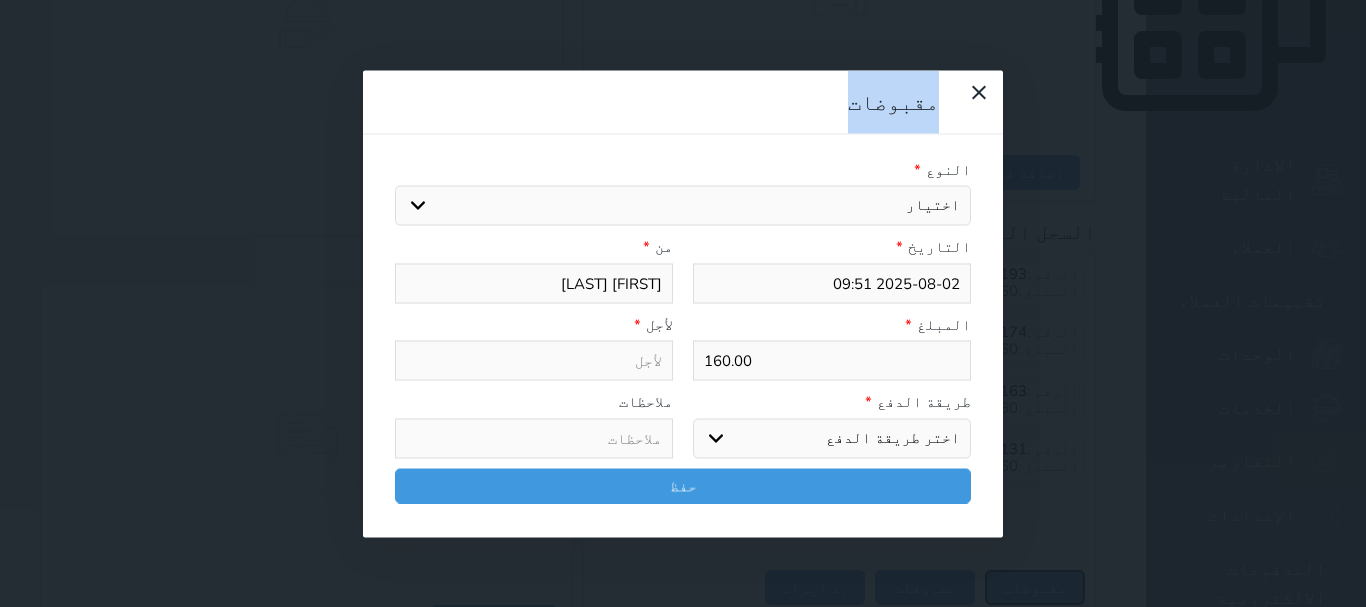select 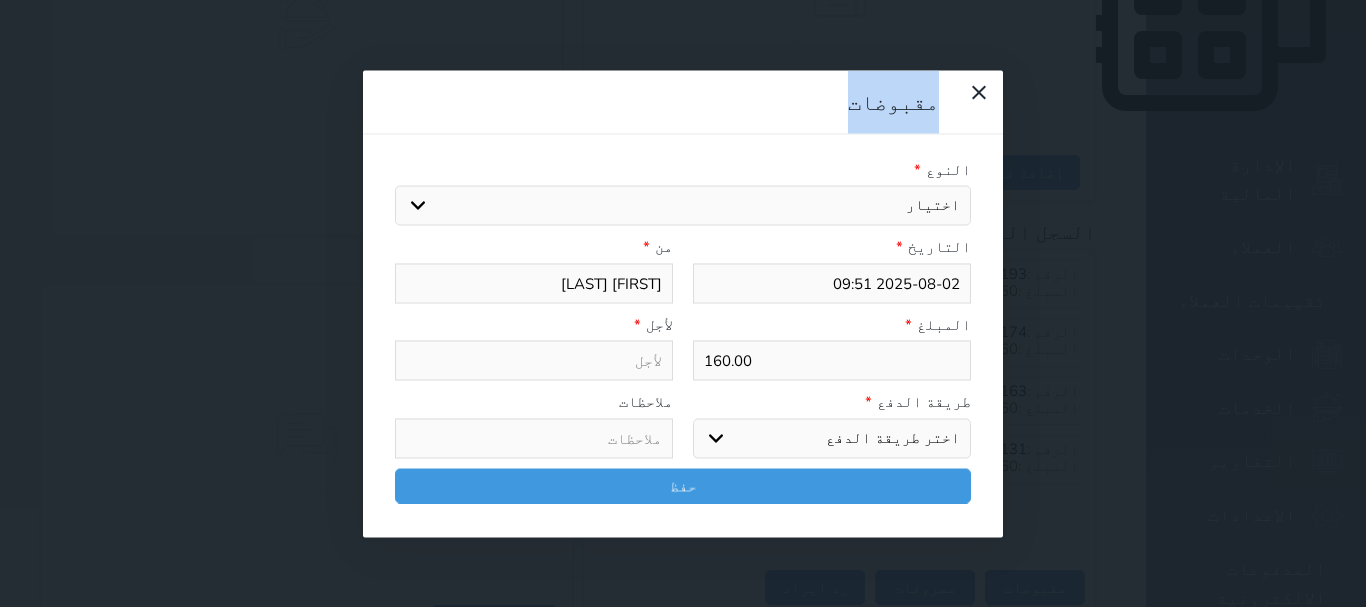 click on "اختيار   مقبوضات عامة قيمة إيجار فواتير تامين عربون لا ينطبق آخر مغسلة واي فاي - الإنترنت مواقف السيارات طعام الأغذية والمشروبات مشروبات المشروبات الباردة المشروبات الساخنة الإفطار غداء عشاء مخبز و كعك حمام سباحة الصالة الرياضية سبا و خدمات الجمال اختيار وإسقاط (خدمات النقل) ميني بار كابل - تلفزيون سرير إضافي تصفيف الشعر التسوق خدمات الجولات السياحية المنظمة خدمات الدليل السياحي" at bounding box center [683, 206] 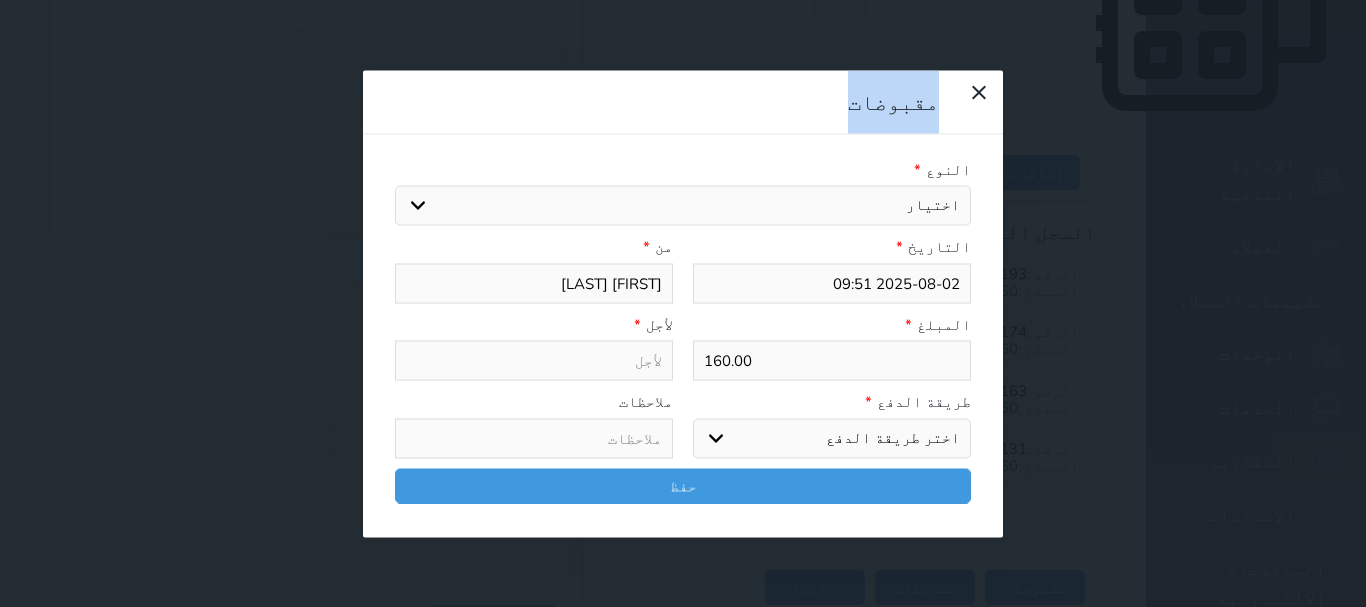 select on "15956" 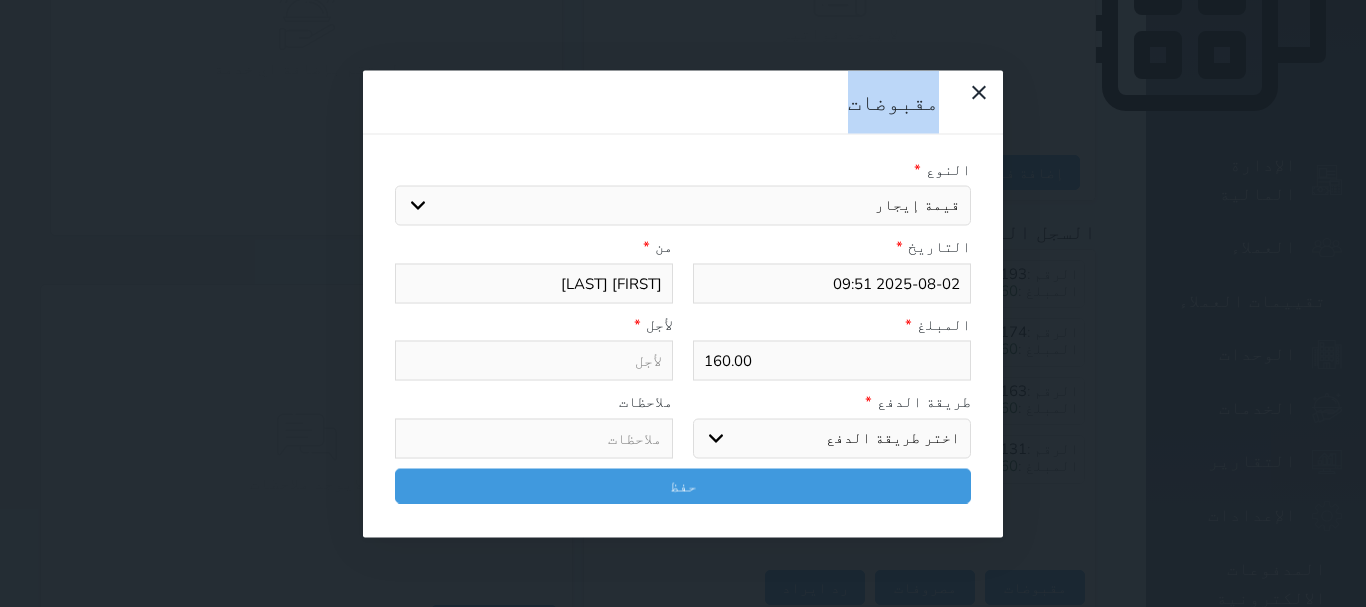 click on "اختيار   مقبوضات عامة قيمة إيجار فواتير تامين عربون لا ينطبق آخر مغسلة واي فاي - الإنترنت مواقف السيارات طعام الأغذية والمشروبات مشروبات المشروبات الباردة المشروبات الساخنة الإفطار غداء عشاء مخبز و كعك حمام سباحة الصالة الرياضية سبا و خدمات الجمال اختيار وإسقاط (خدمات النقل) ميني بار كابل - تلفزيون سرير إضافي تصفيف الشعر التسوق خدمات الجولات السياحية المنظمة خدمات الدليل السياحي" at bounding box center [683, 206] 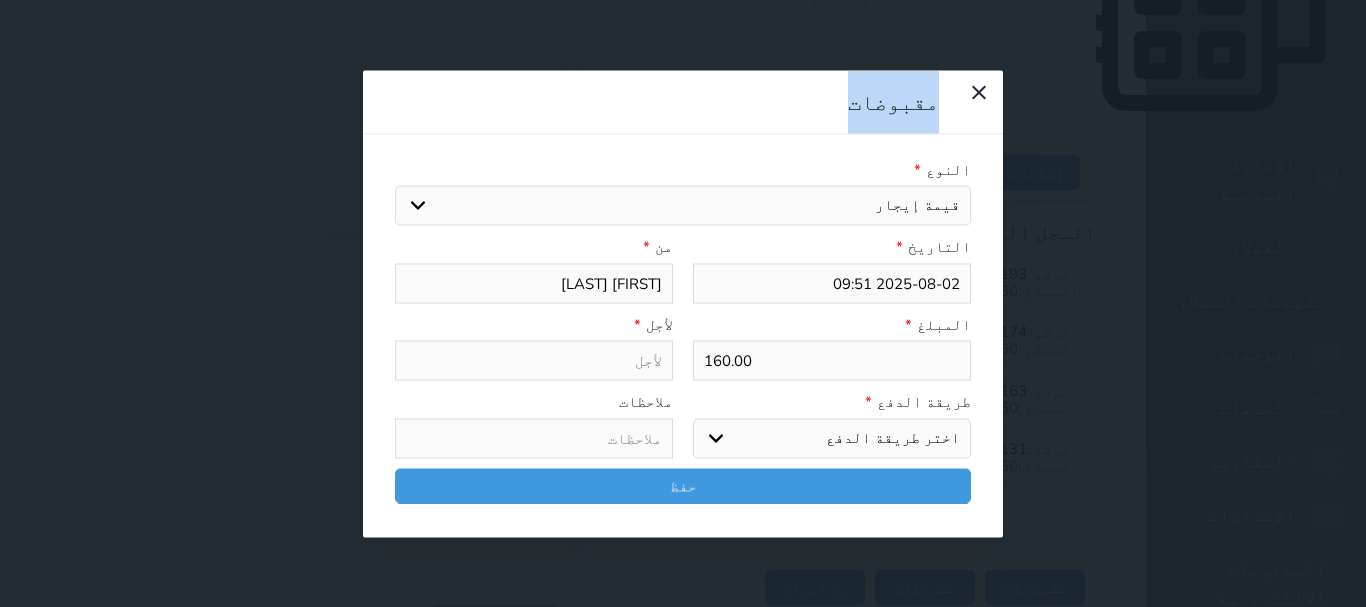 select 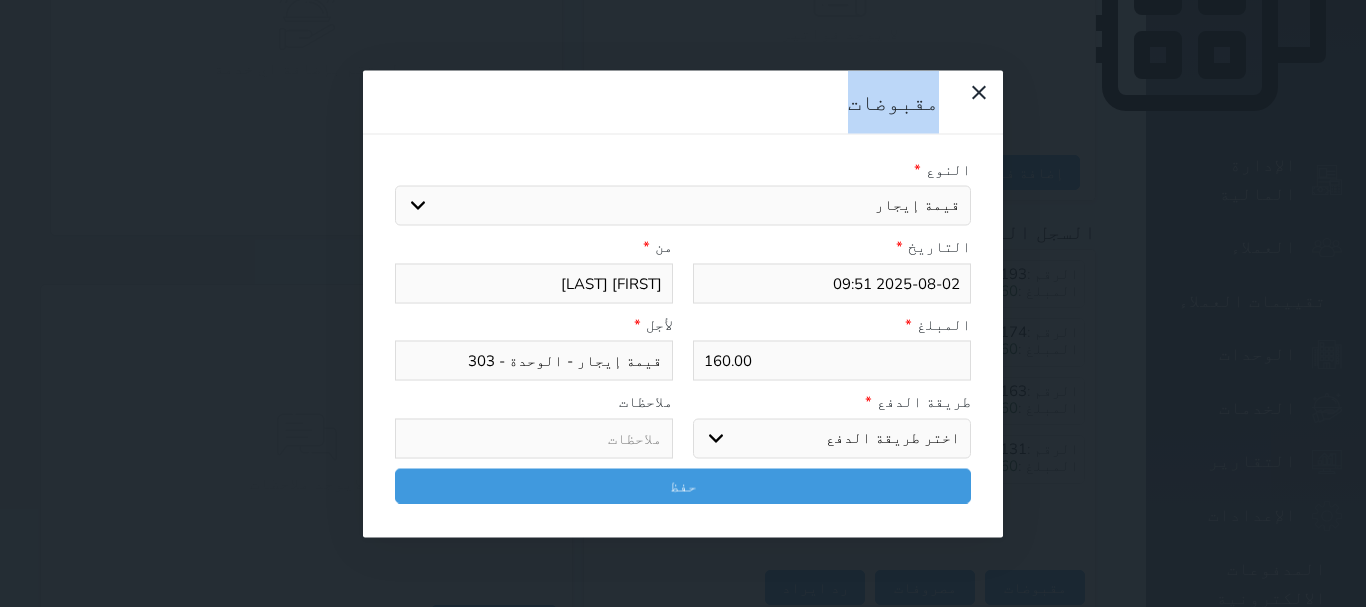 click on "اختر طريقة الدفع   دفع نقدى   تحويل بنكى   مدى   بطاقة ائتمان   آجل" at bounding box center [832, 438] 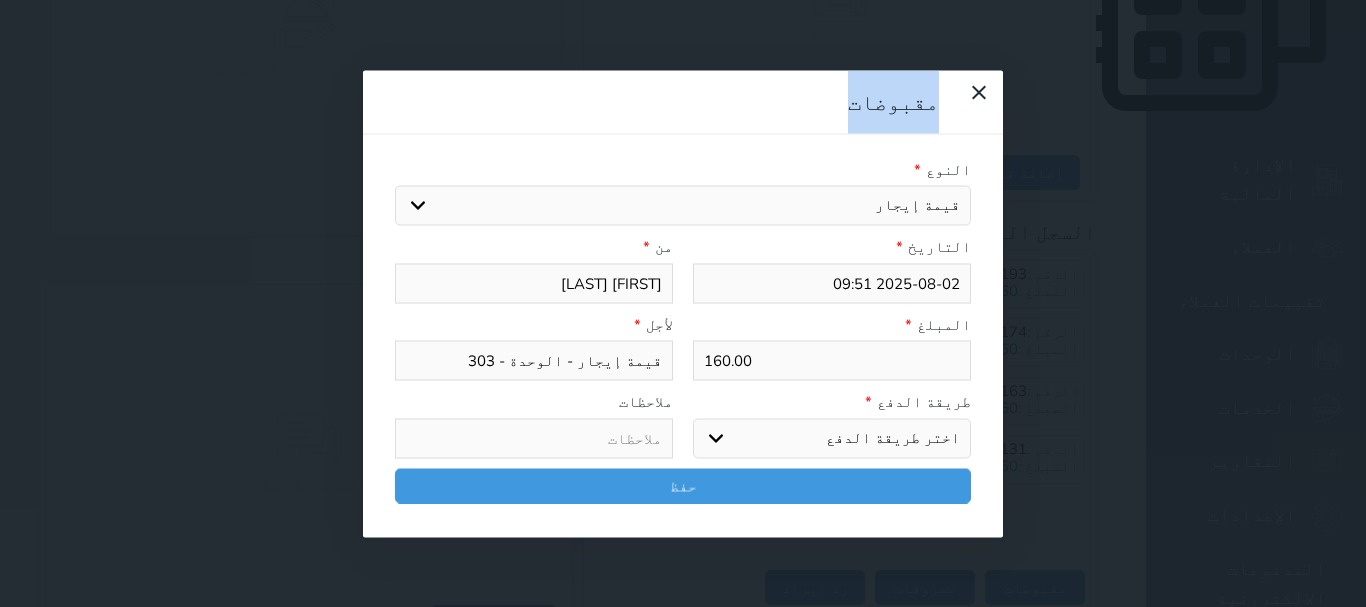 click on "اختر طريقة الدفع   دفع نقدى   تحويل بنكى   مدى   بطاقة ائتمان   آجل" at bounding box center [832, 438] 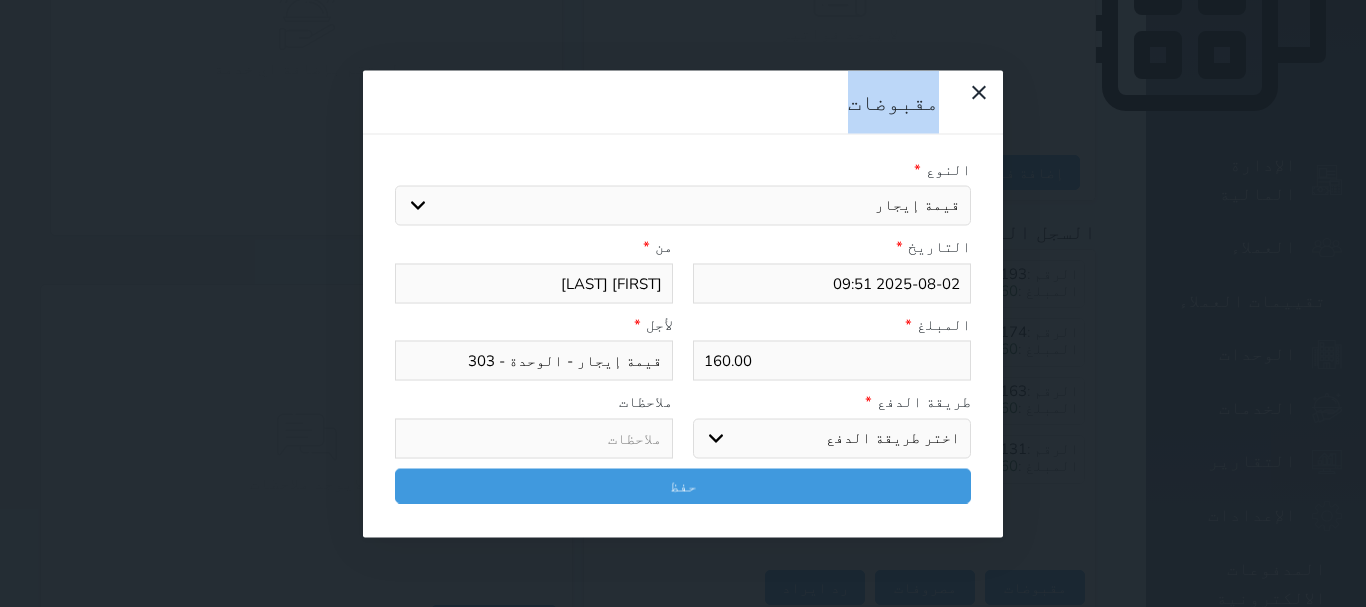 select on "cash" 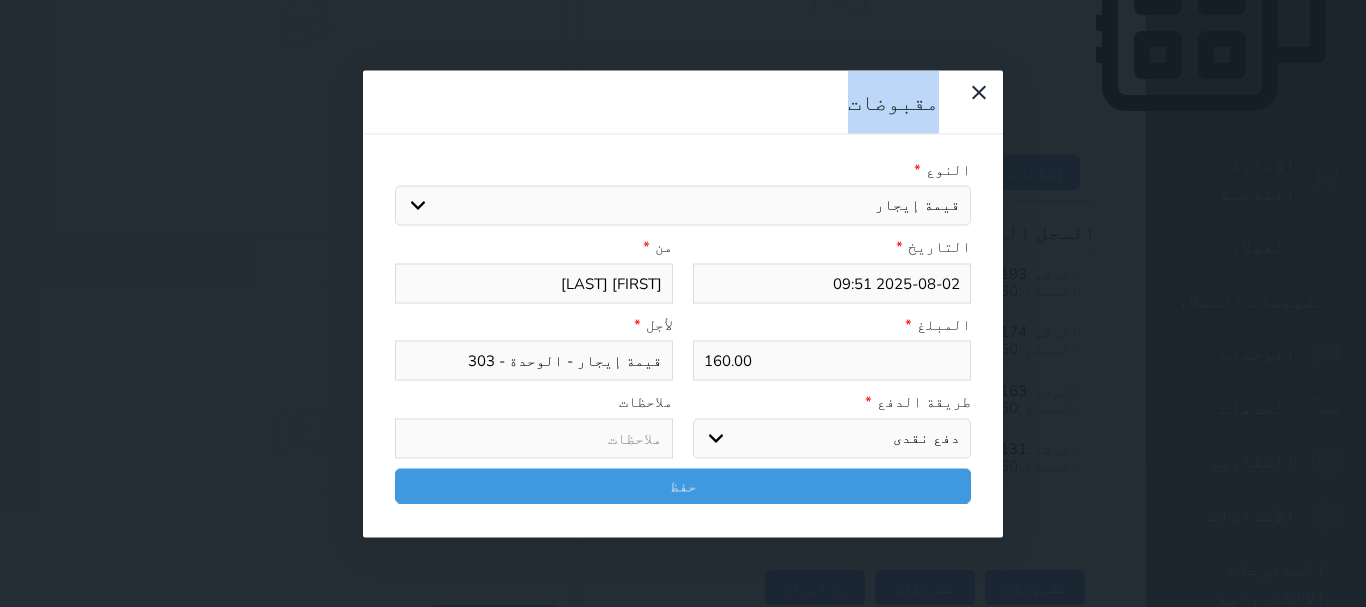 click on "اختر طريقة الدفع   دفع نقدى   تحويل بنكى   مدى   بطاقة ائتمان   آجل" at bounding box center (832, 438) 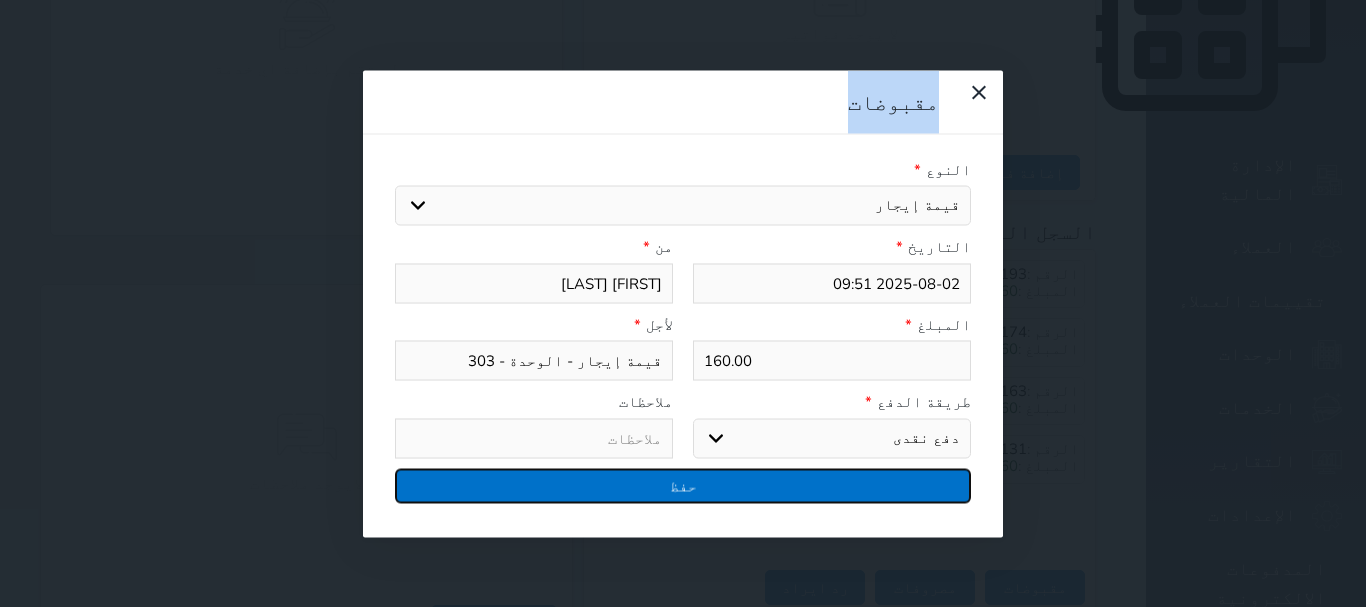 click on "حفظ" at bounding box center (683, 485) 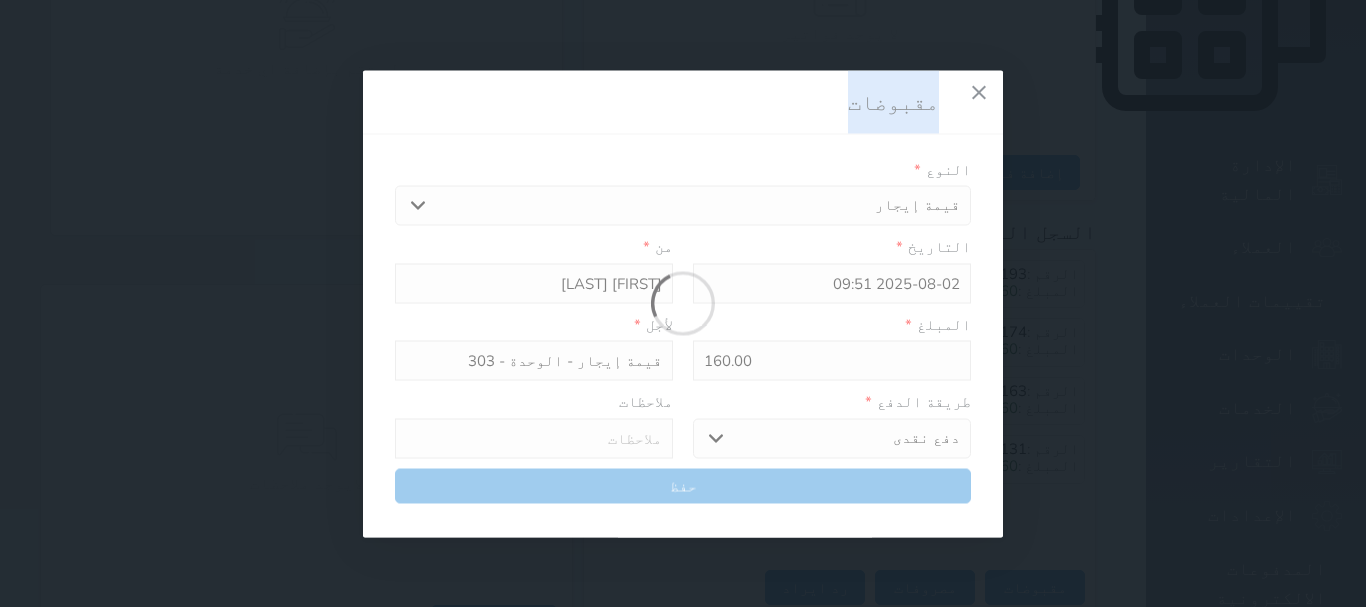 select 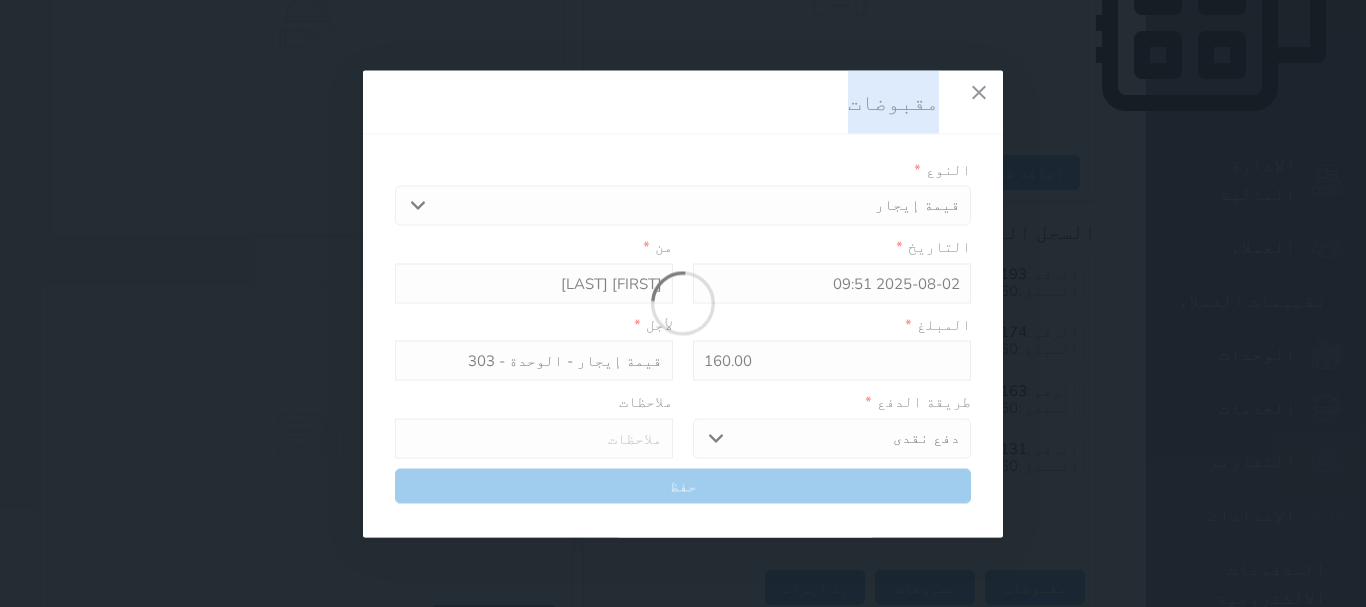 type 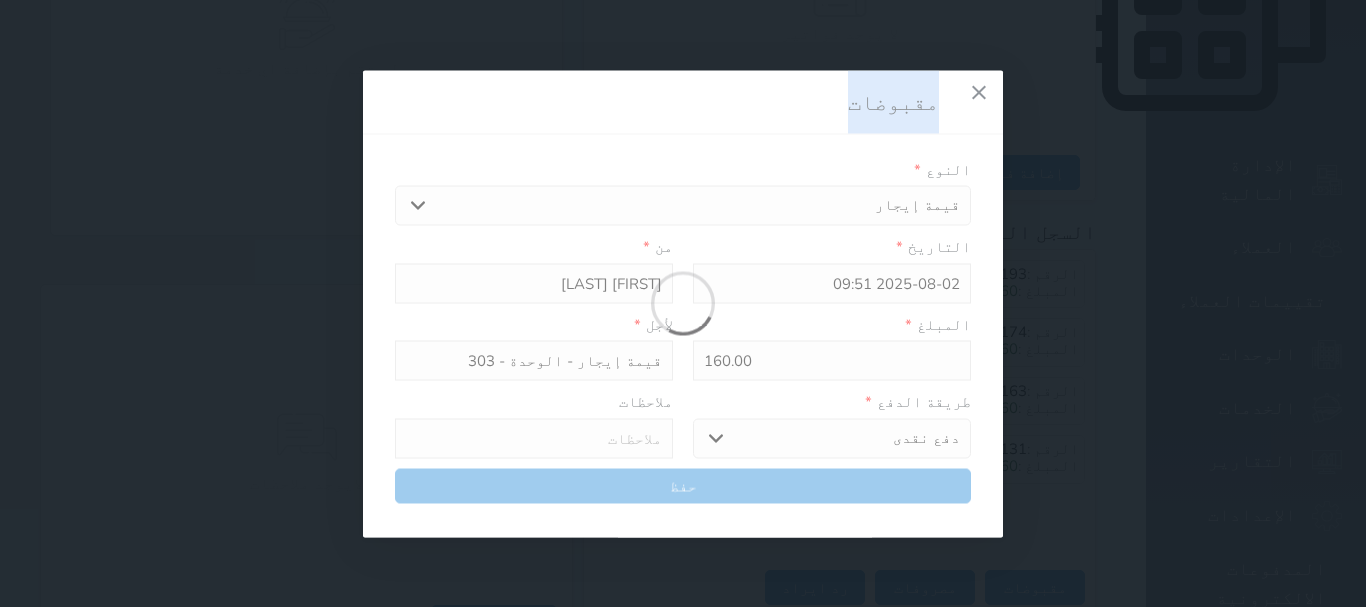 type on "0" 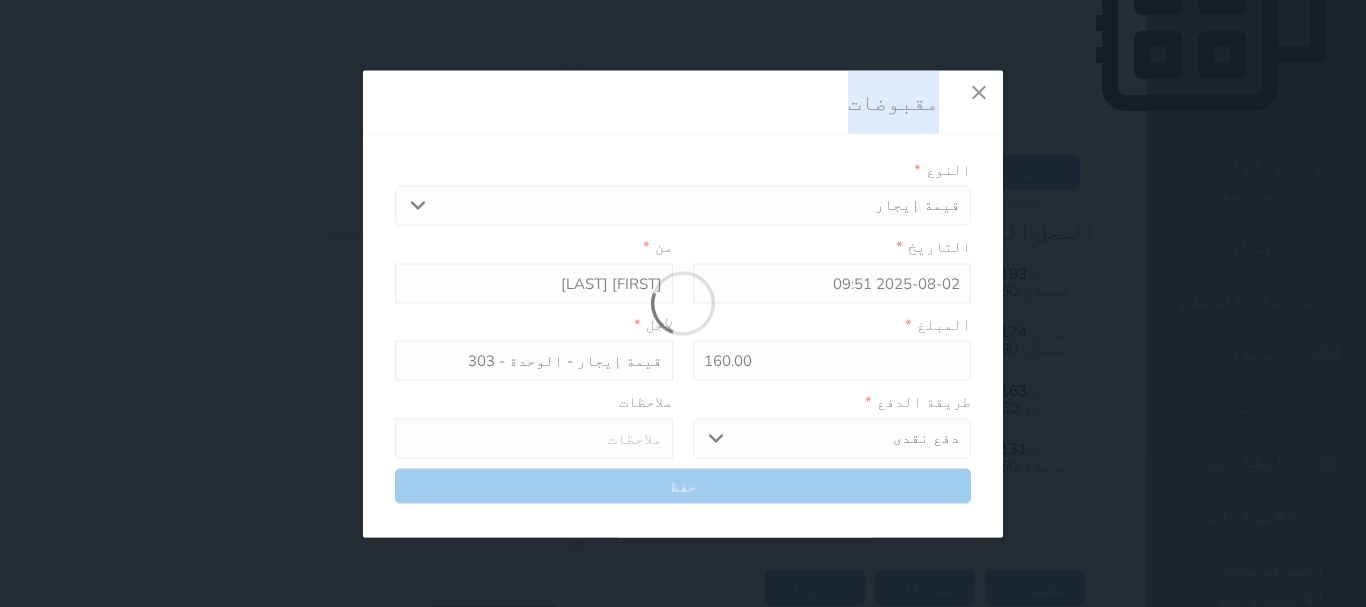 select 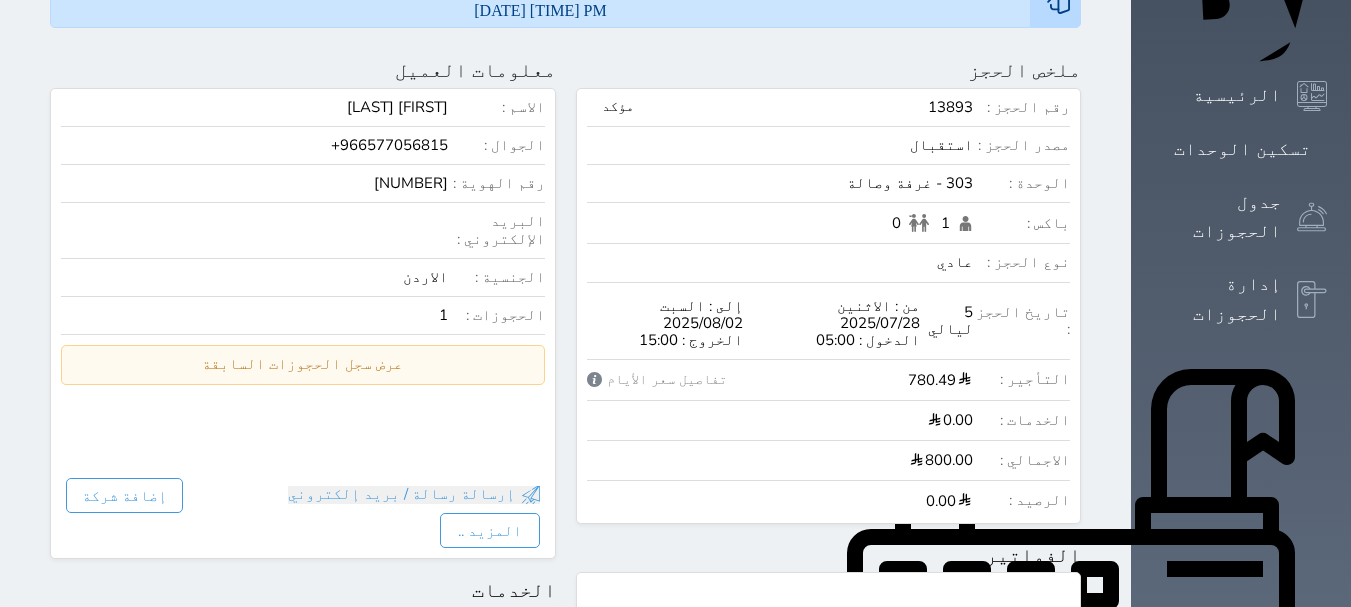 scroll, scrollTop: 298, scrollLeft: 0, axis: vertical 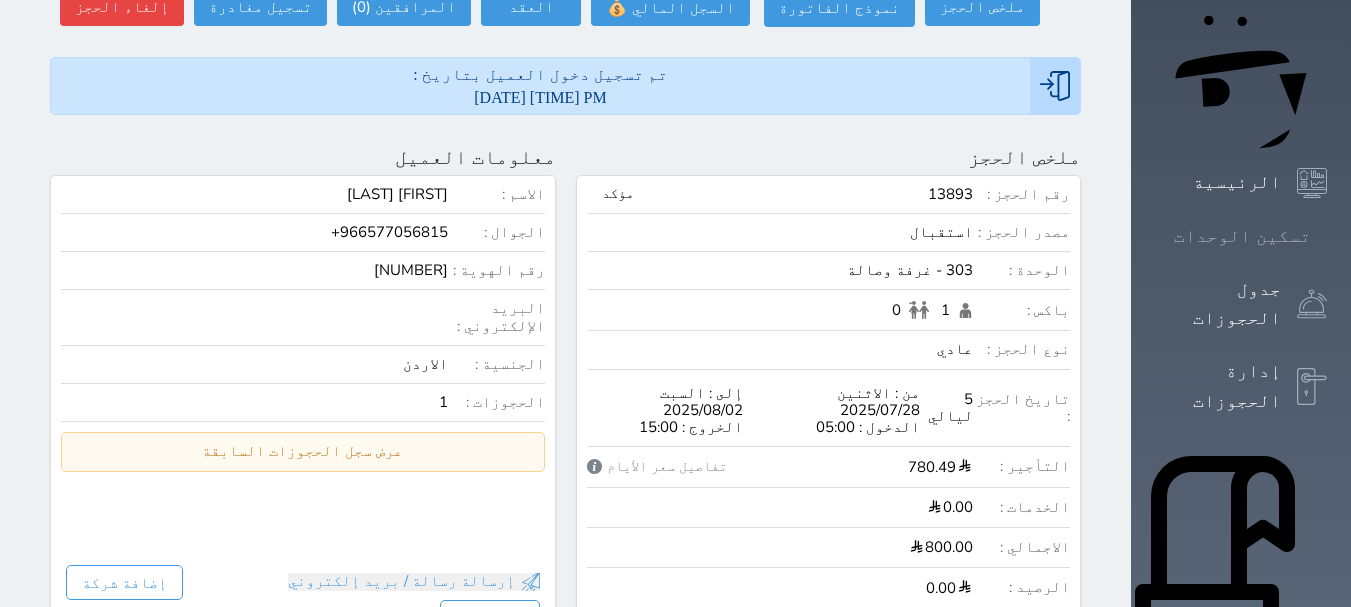 click on "تسكين الوحدات" at bounding box center [1242, 236] 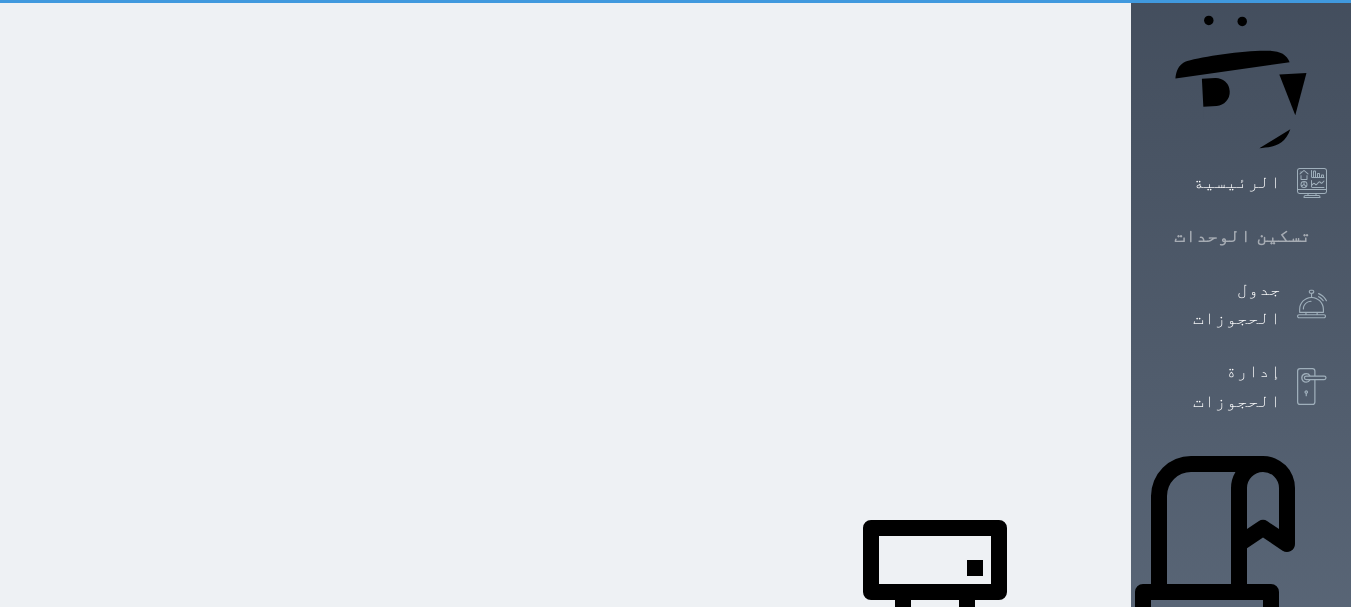 scroll, scrollTop: 0, scrollLeft: 0, axis: both 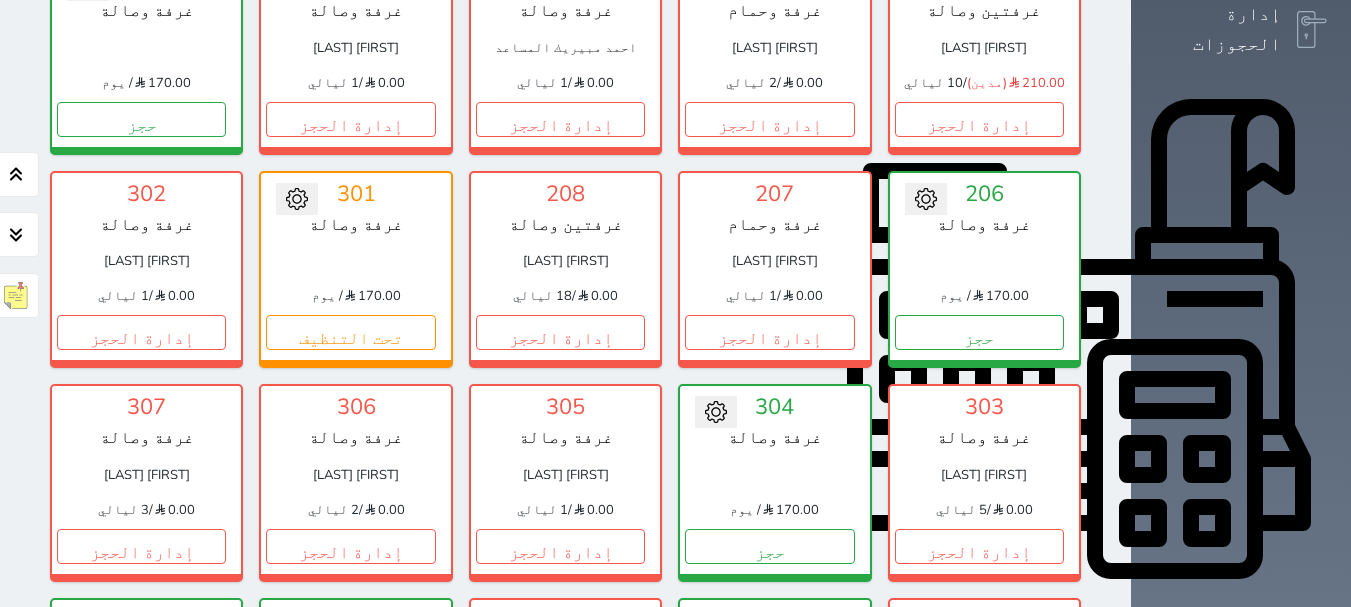 click on "إدارة الحجز" at bounding box center [979, 759] 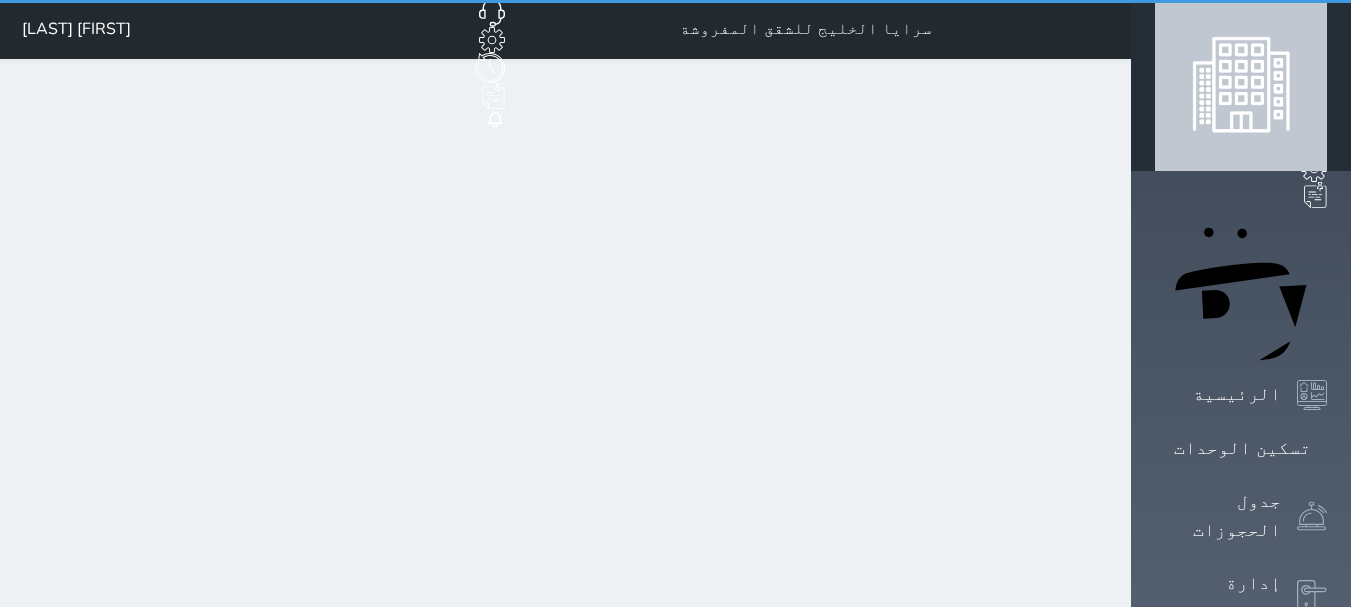 scroll, scrollTop: 0, scrollLeft: 0, axis: both 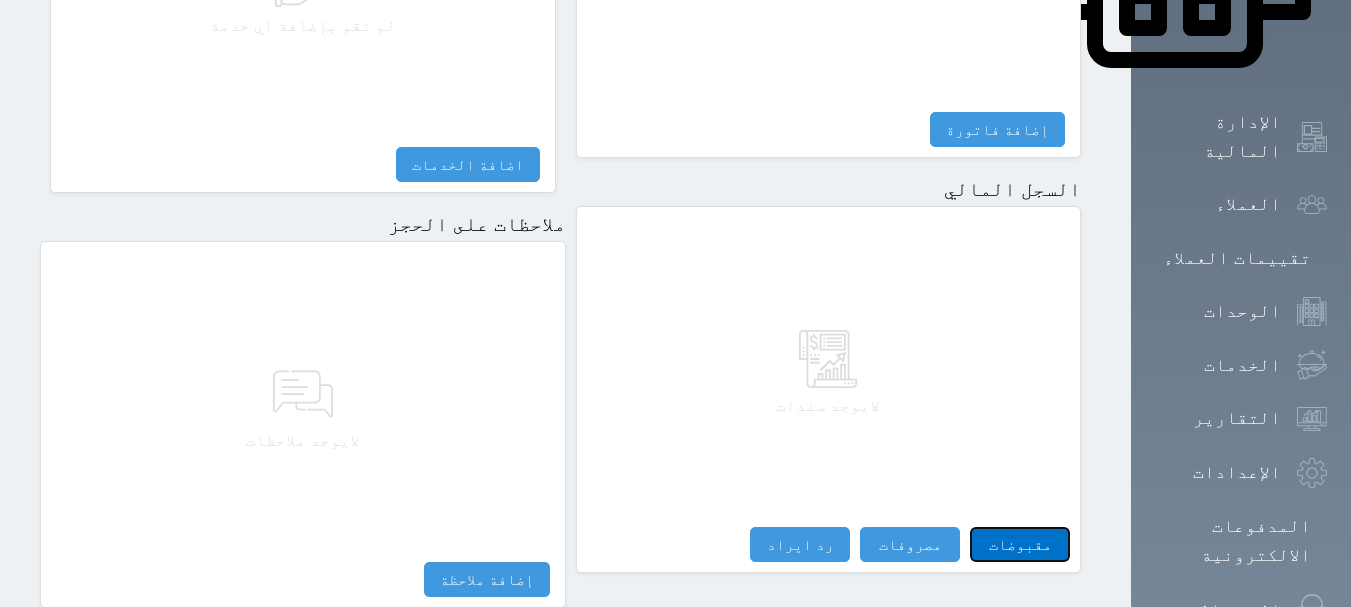 click on "مقبوضات" at bounding box center [1020, 544] 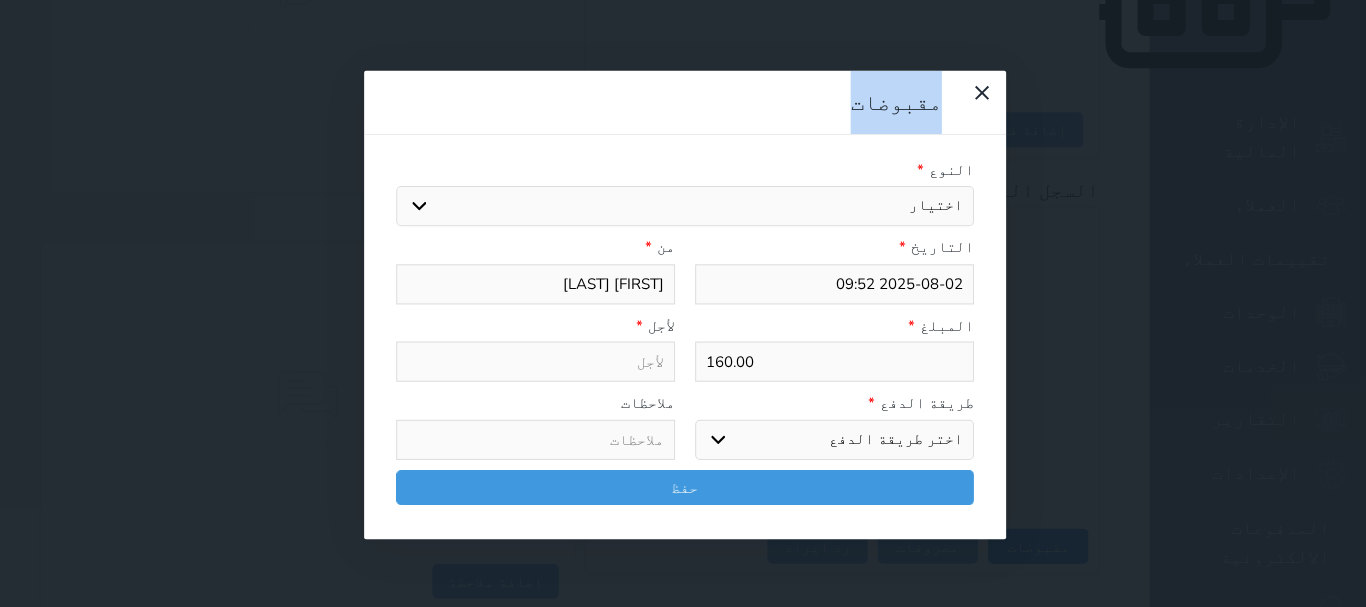 click on "مقبوضات                 النوع  *    اختيار     التاريخ *   [DATE] [TIME]   من *   [FIRST] [LAST]   المبلغ *   160.00   لأجل *     طريقة الدفع *   اختر طريقة الدفع   دفع نقدى   تحويل بنكى   مدى   بطاقة ائتمان   آجل   ملاحظات         حفظ" at bounding box center [683, 303] 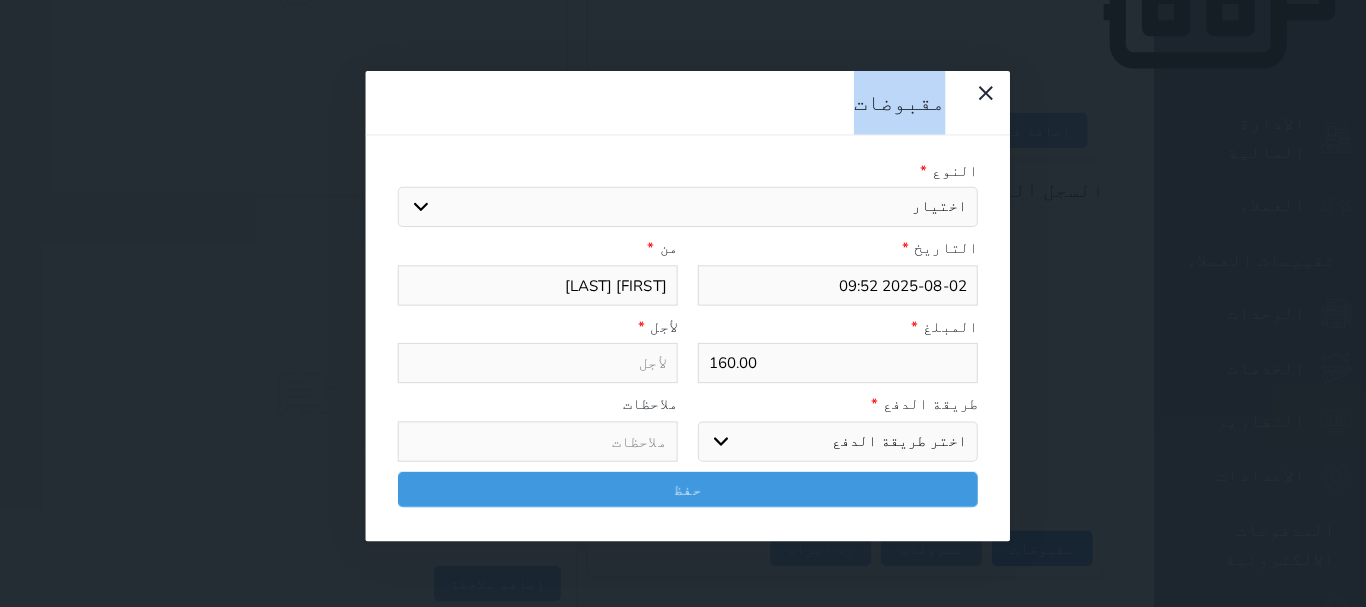 select 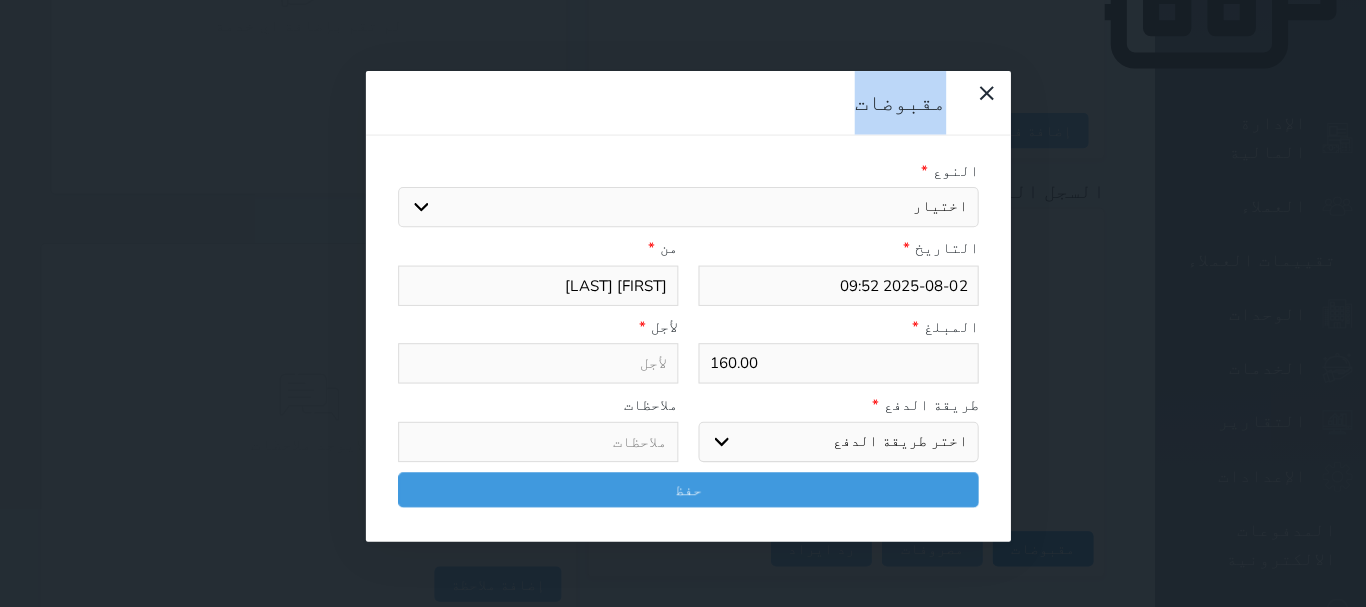 select 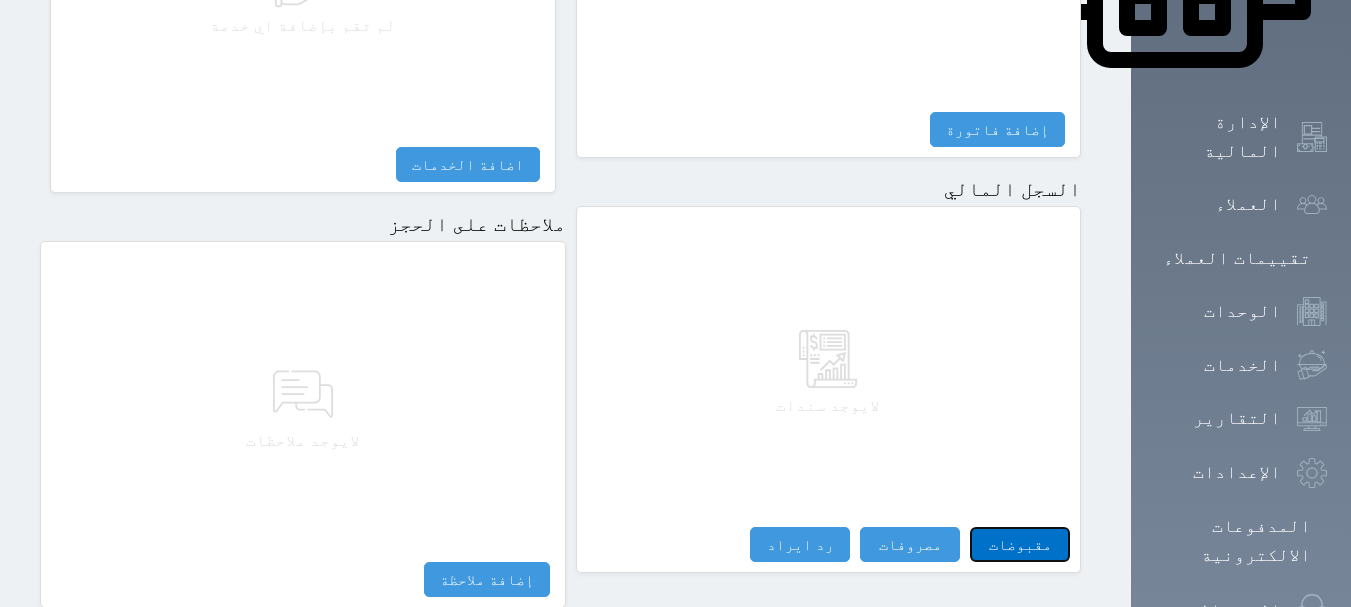 click on "مقبوضات" at bounding box center (1020, 544) 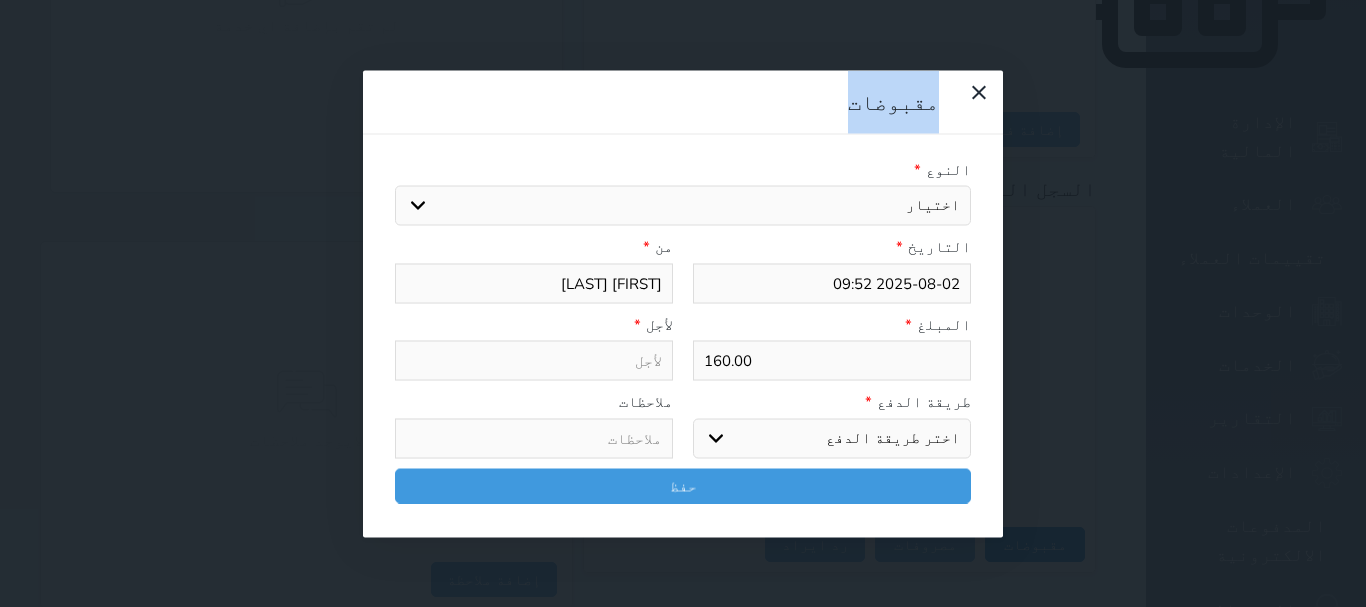 click on "مقبوضات                 النوع  *    اختيار     التاريخ *   [DATE] [TIME]   من *   [FIRST] [LAST]   المبلغ *   160.00   لأجل *     طريقة الدفع *   اختر طريقة الدفع   دفع نقدى   تحويل بنكى   مدى   بطاقة ائتمان   آجل" at bounding box center [683, 303] 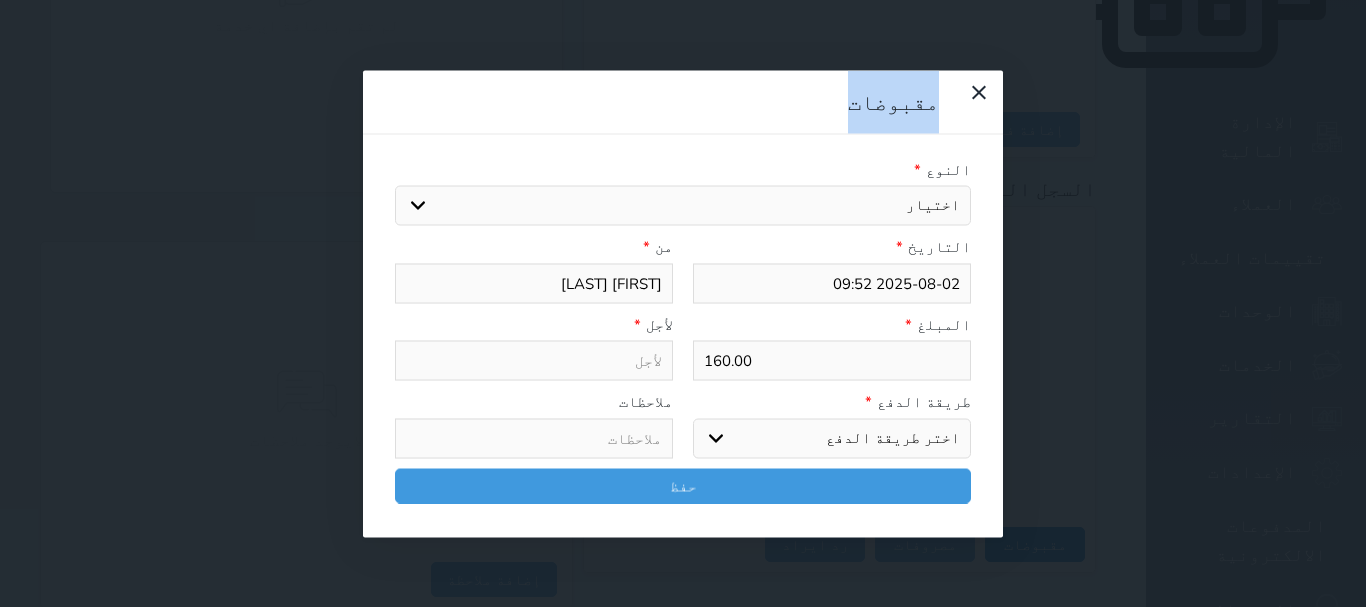 select 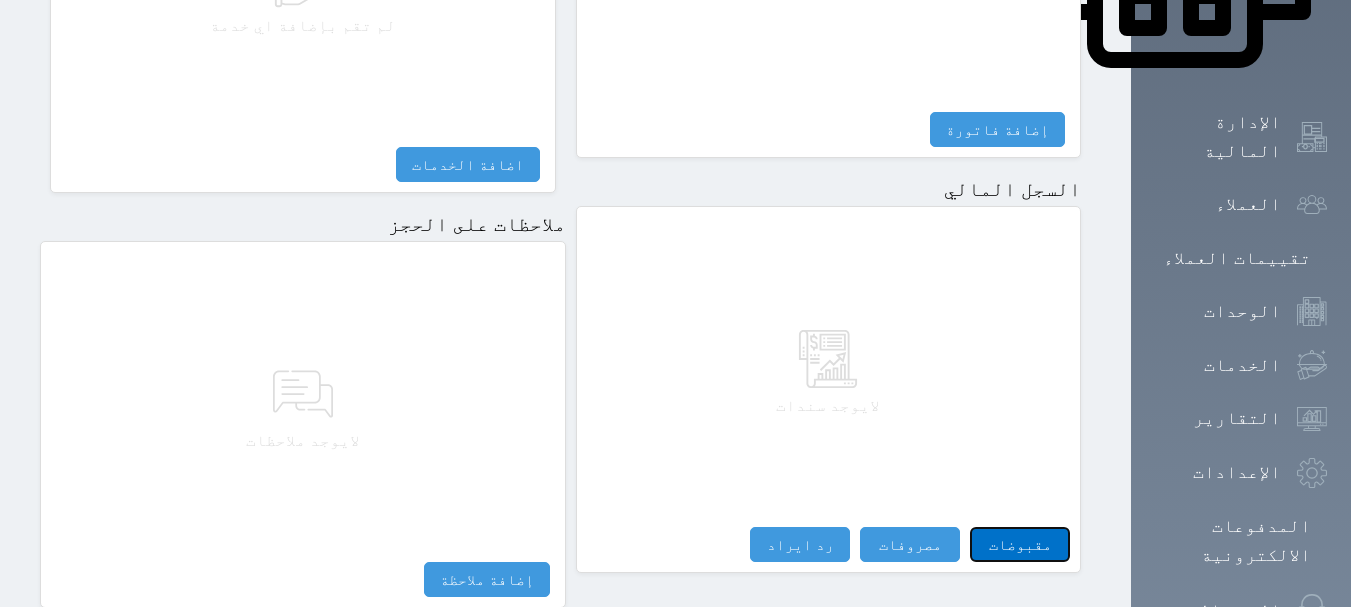 click on "مقبوضات" at bounding box center (1020, 544) 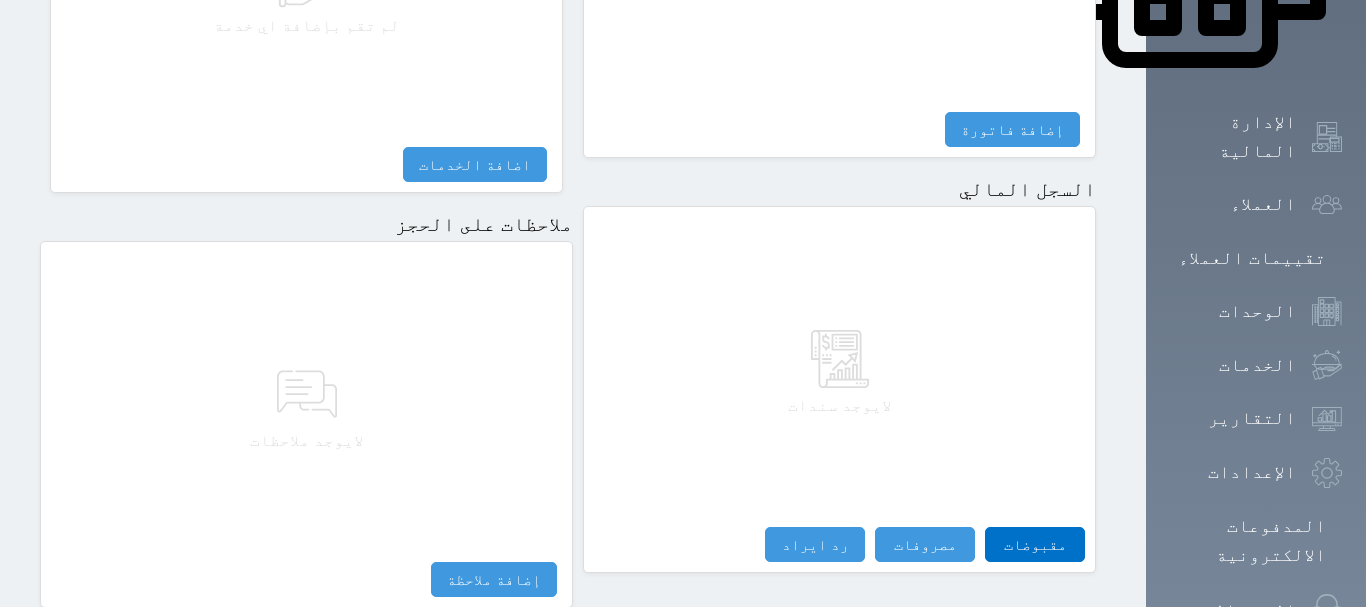 click on "مقبوضات                 النوع  *    اختيار     التاريخ *   [DATE] [TIME]   من *   [FIRST] [LAST]   المبلغ *   160.00   لأجل *     طريقة الدفع *   اختر طريقة الدفع   دفع نقدى   تحويل بنكى   مدى   بطاقة ائتمان   آجل" at bounding box center (0, 0) 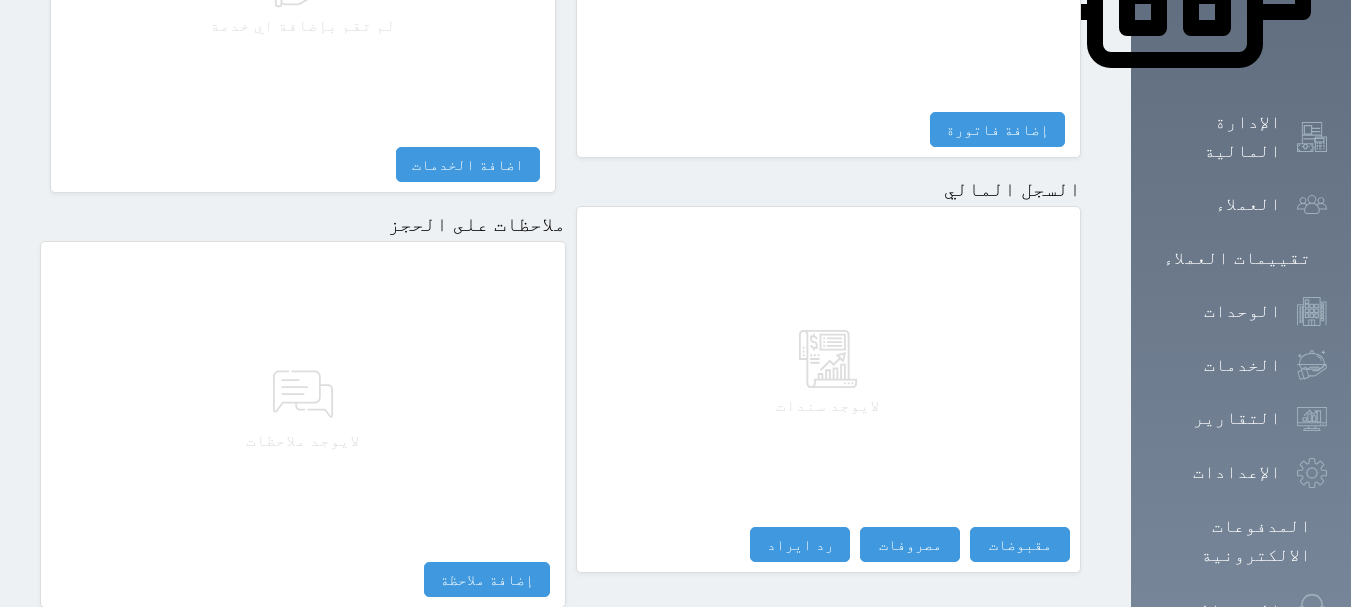 select 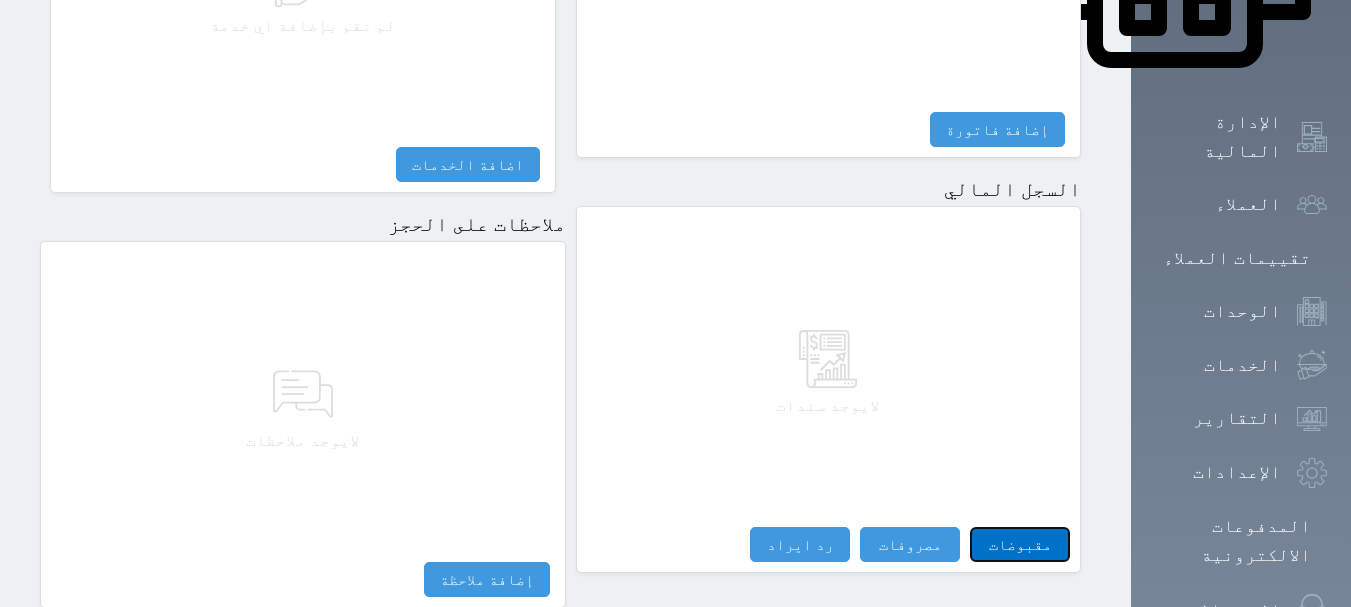 click on "مقبوضات" at bounding box center (1020, 544) 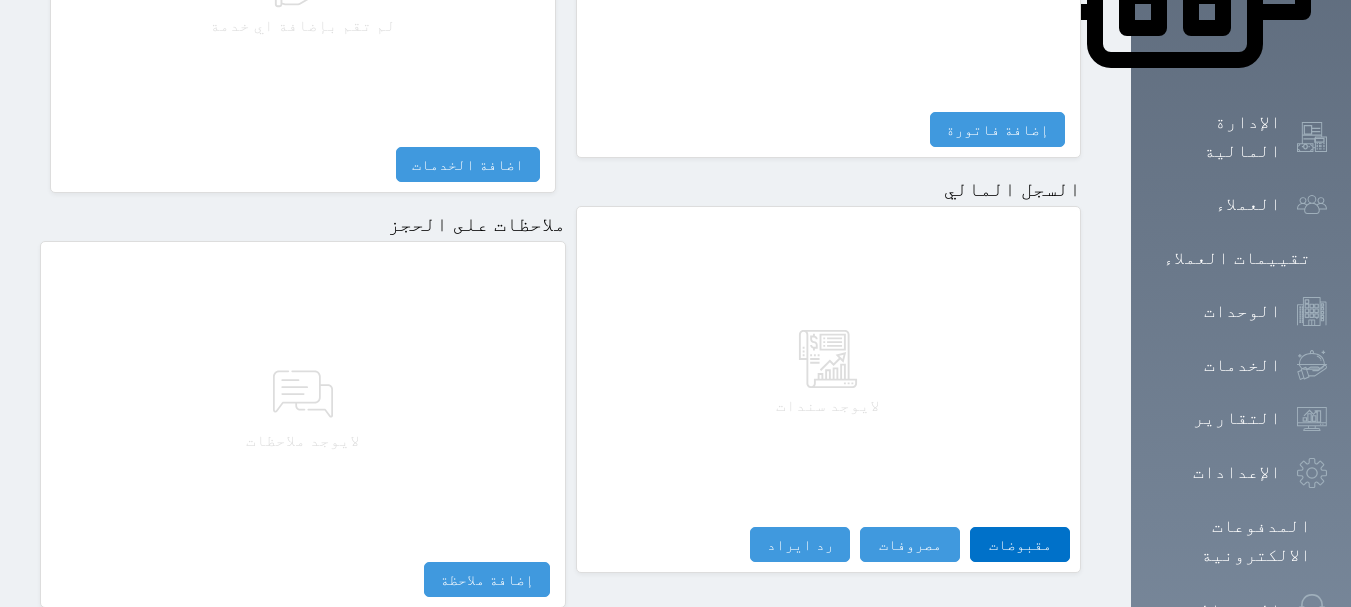select 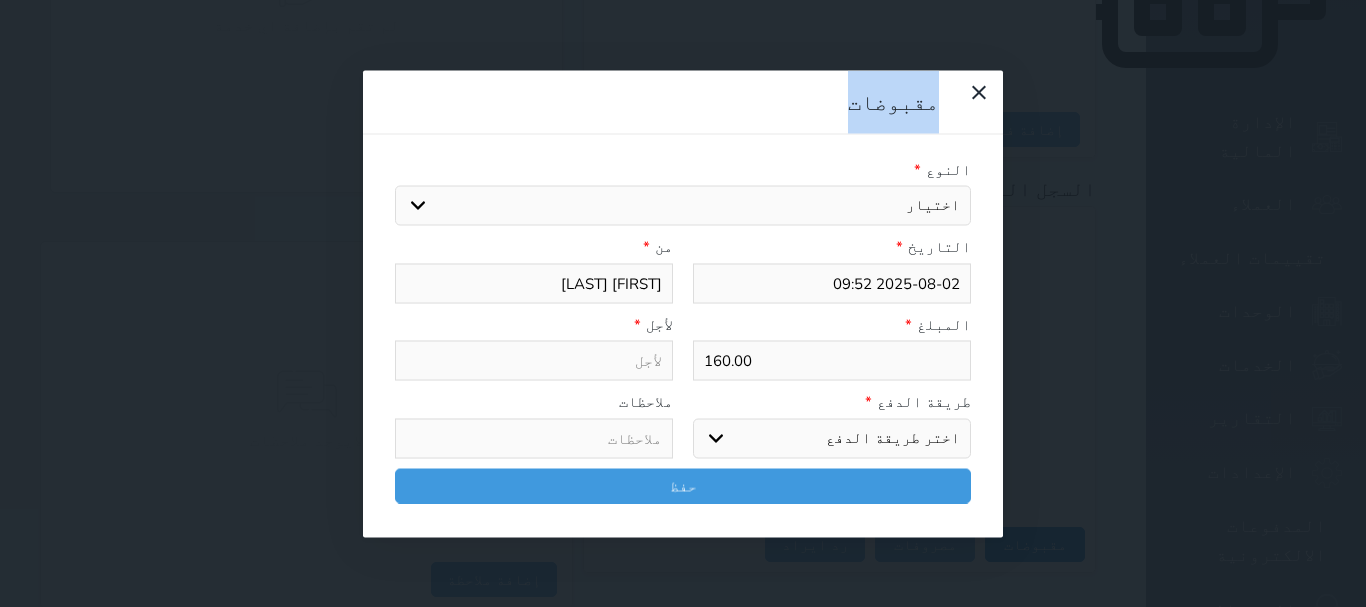 click on "مقبوضات                 النوع  *    اختيار     التاريخ *   [DATE] [TIME]   من *   [FIRST] [LAST]   المبلغ *   160.00   لأجل *     طريقة الدفع *   اختر طريقة الدفع   دفع نقدى   تحويل بنكى   مدى   بطاقة ائتمان   آجل" at bounding box center (683, 303) 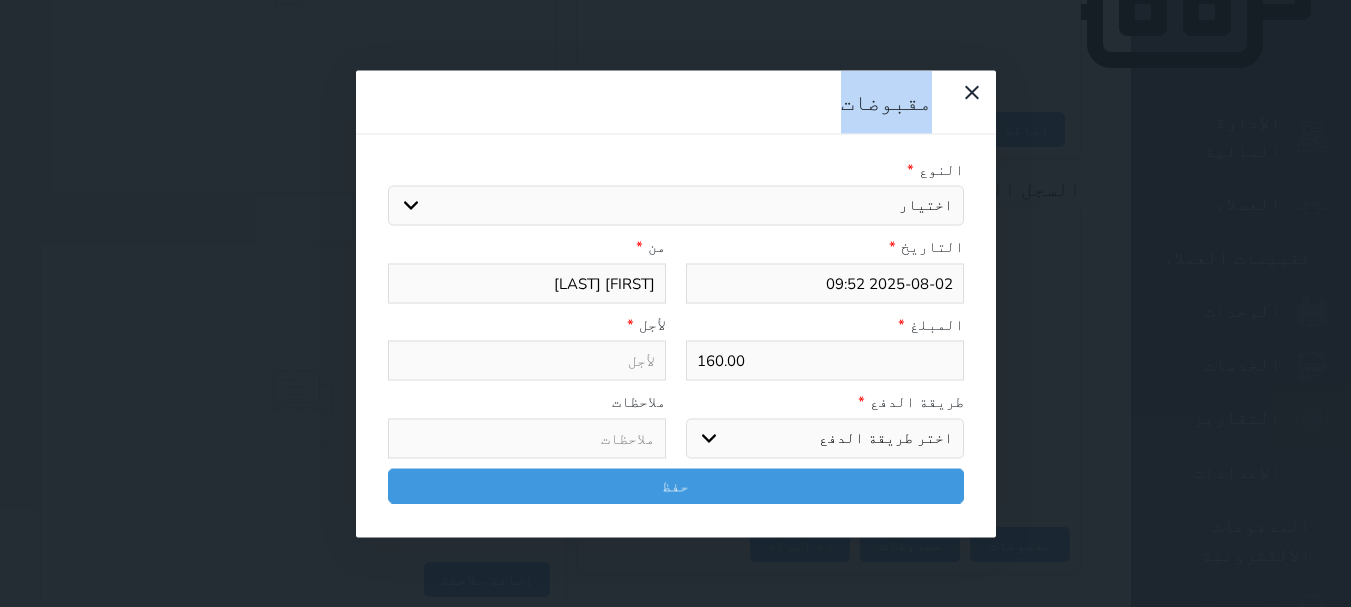 click on "مقبوضات                 النوع  *    اختيار     التاريخ *   [DATE] [TIME]   من *   [FIRST] [LAST]   المبلغ *   160.00   لأجل *     طريقة الدفع *   اختر طريقة الدفع   دفع نقدى   تحويل بنكى   مدى   بطاقة ائتمان   آجل" at bounding box center (675, 303) 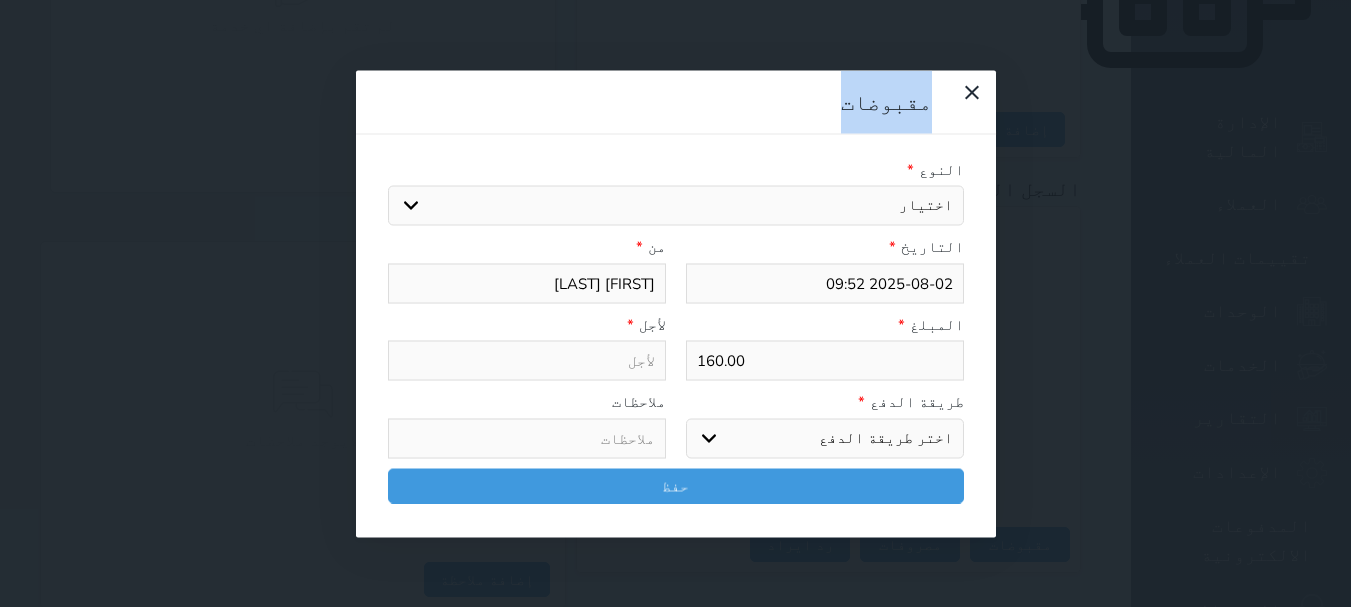 select 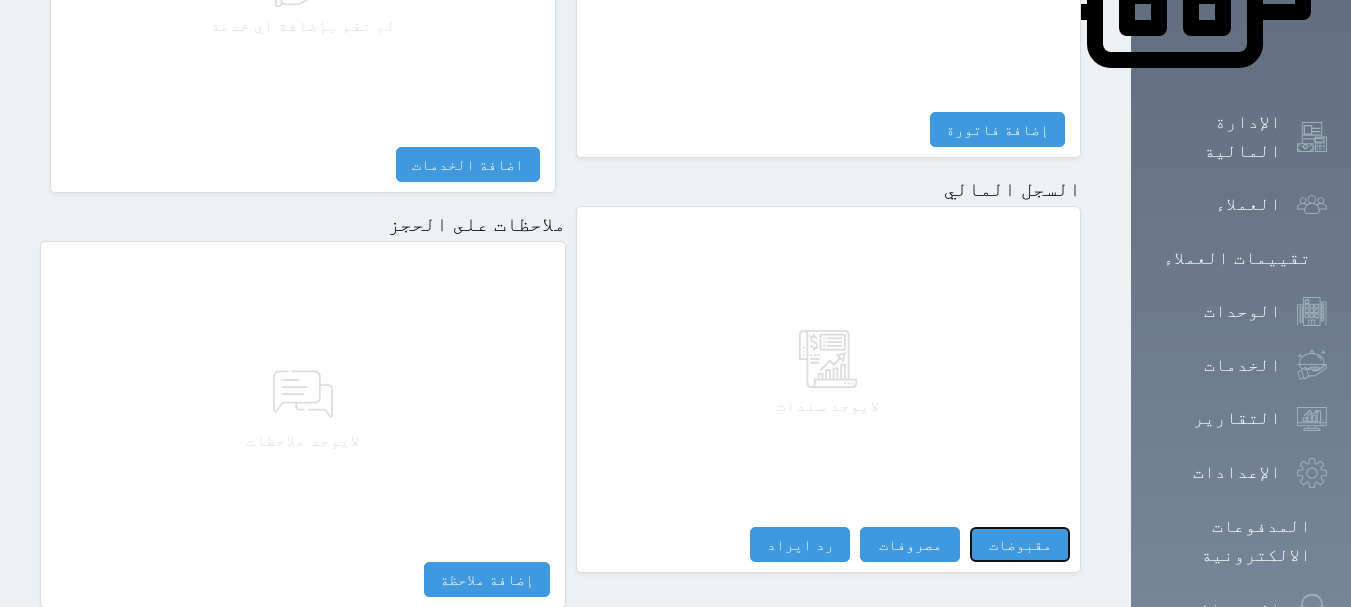 click on "مقبوضات" at bounding box center [1020, 544] 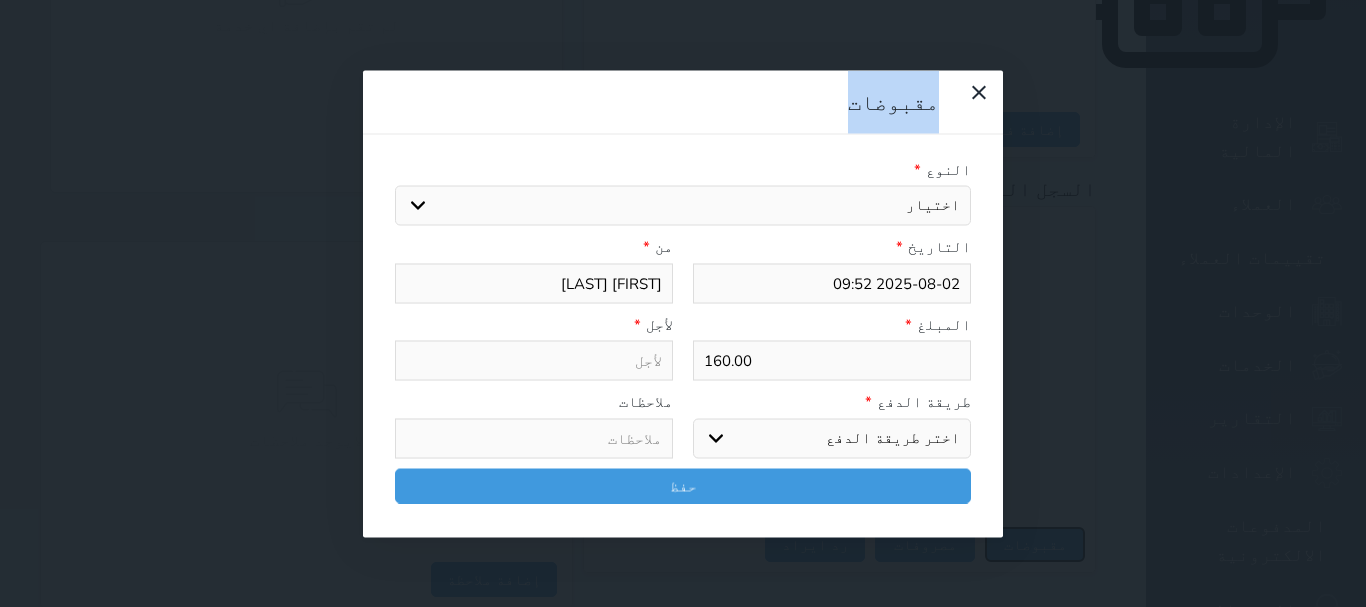 select 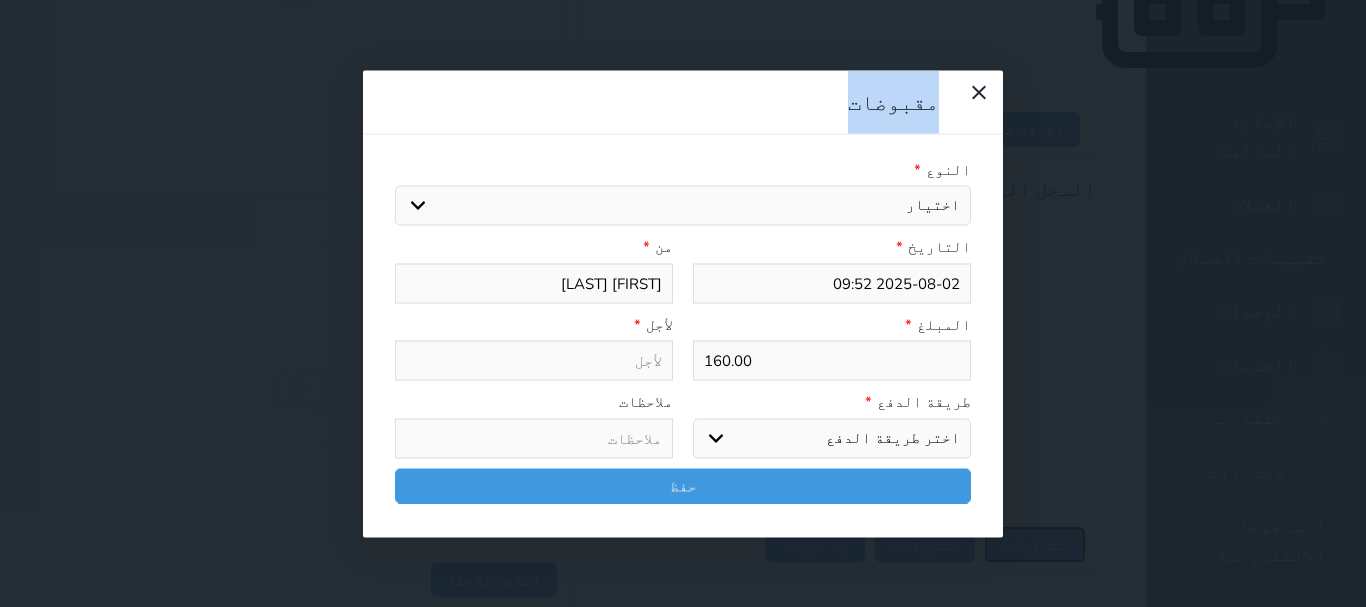 select 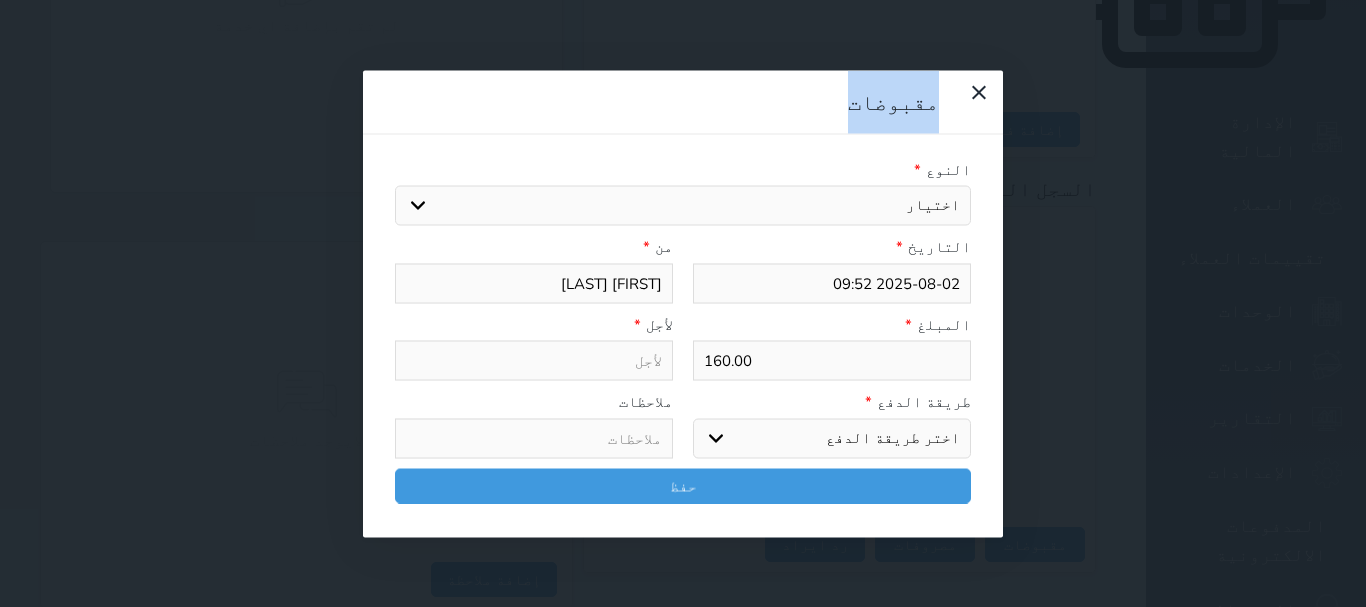 click on "اختيار   مقبوضات عامة قيمة إيجار فواتير تامين عربون لا ينطبق آخر مغسلة واي فاي - الإنترنت مواقف السيارات طعام الأغذية والمشروبات مشروبات المشروبات الباردة المشروبات الساخنة الإفطار غداء عشاء مخبز و كعك حمام سباحة الصالة الرياضية سبا و خدمات الجمال اختيار وإسقاط (خدمات النقل) ميني بار كابل - تلفزيون سرير إضافي تصفيف الشعر التسوق خدمات الجولات السياحية المنظمة خدمات الدليل السياحي" at bounding box center [683, 206] 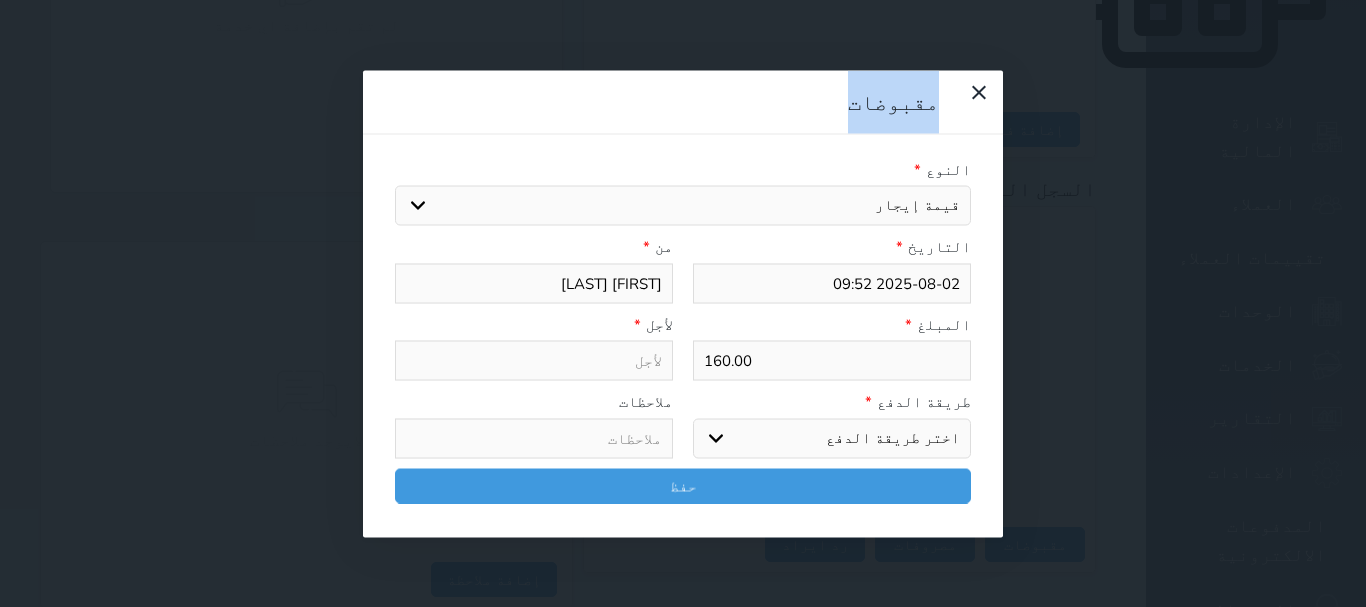click on "اختيار   مقبوضات عامة قيمة إيجار فواتير تامين عربون لا ينطبق آخر مغسلة واي فاي - الإنترنت مواقف السيارات طعام الأغذية والمشروبات مشروبات المشروبات الباردة المشروبات الساخنة الإفطار غداء عشاء مخبز و كعك حمام سباحة الصالة الرياضية سبا و خدمات الجمال اختيار وإسقاط (خدمات النقل) ميني بار كابل - تلفزيون سرير إضافي تصفيف الشعر التسوق خدمات الجولات السياحية المنظمة خدمات الدليل السياحي" at bounding box center [683, 206] 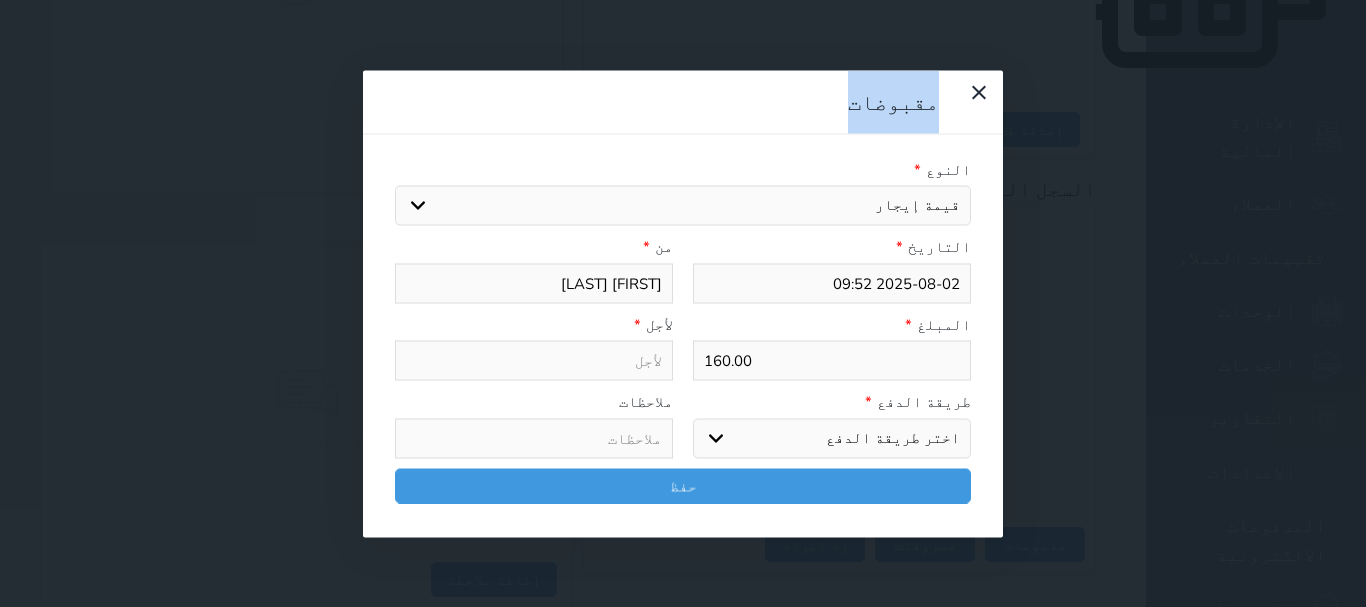 select 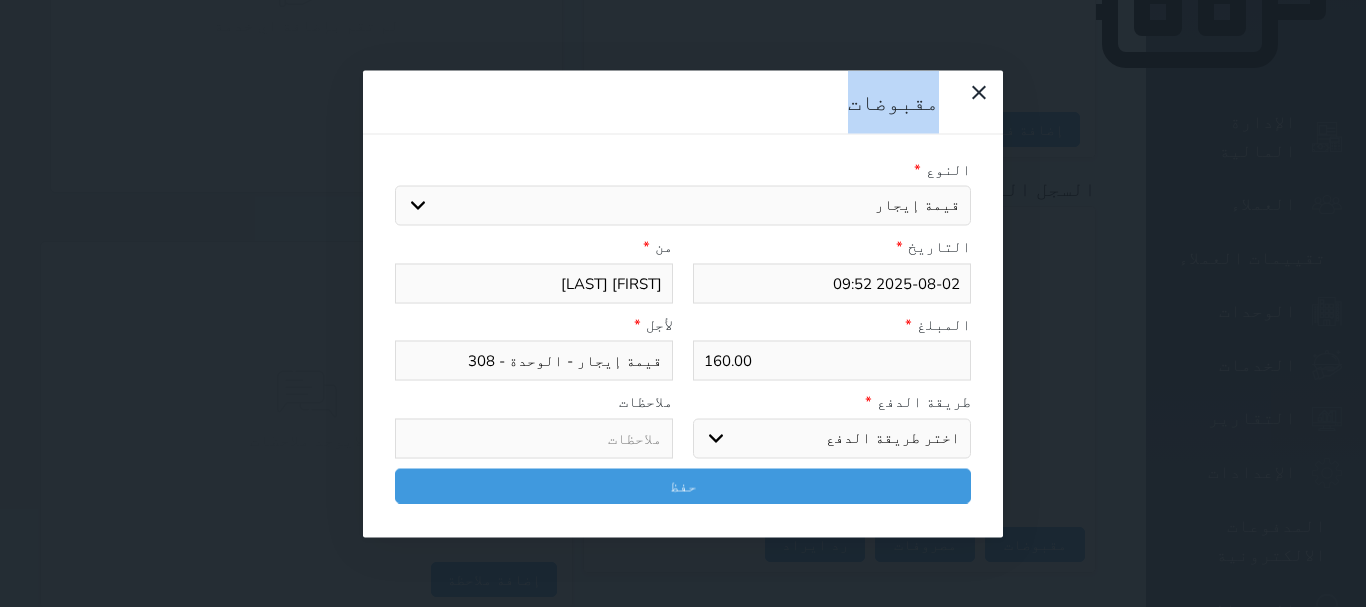 click on "اختر طريقة الدفع   دفع نقدى   تحويل بنكى   مدى   بطاقة ائتمان   آجل" at bounding box center (832, 438) 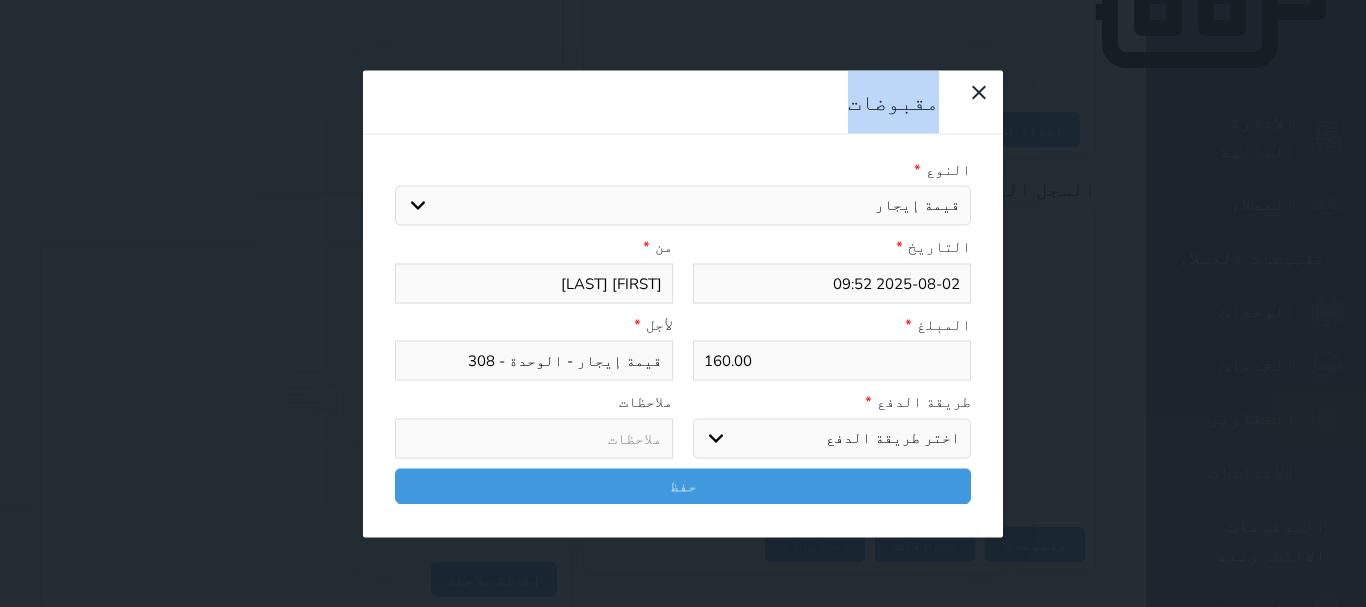 click on "اختر طريقة الدفع   دفع نقدى   تحويل بنكى   مدى   بطاقة ائتمان   آجل" at bounding box center [832, 438] 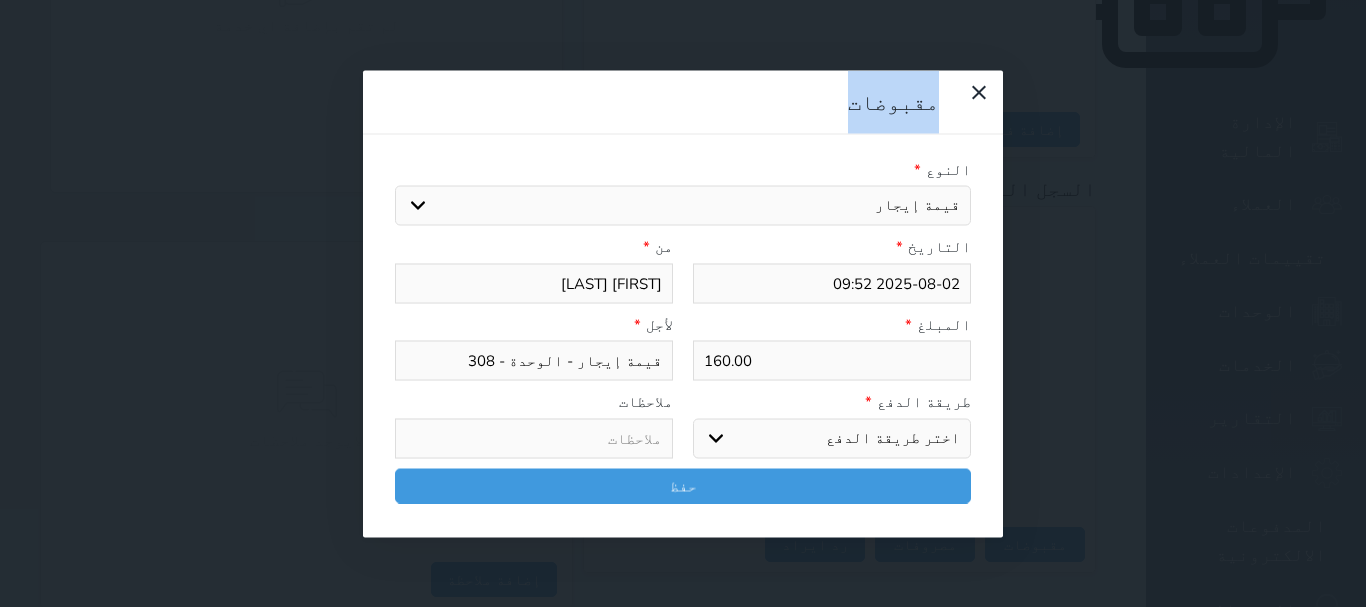 click on "اختر طريقة الدفع   دفع نقدى   تحويل بنكى   مدى   بطاقة ائتمان   آجل" at bounding box center [832, 438] 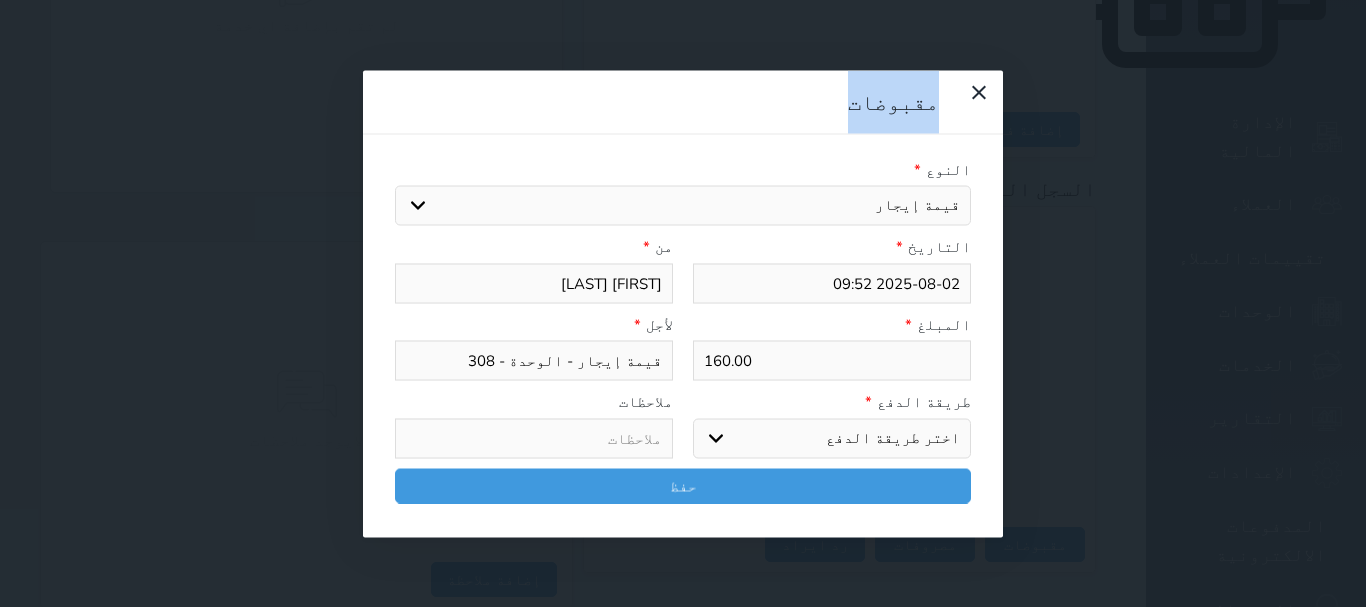 click on "اختر طريقة الدفع   دفع نقدى   تحويل بنكى   مدى   بطاقة ائتمان   آجل" at bounding box center [832, 438] 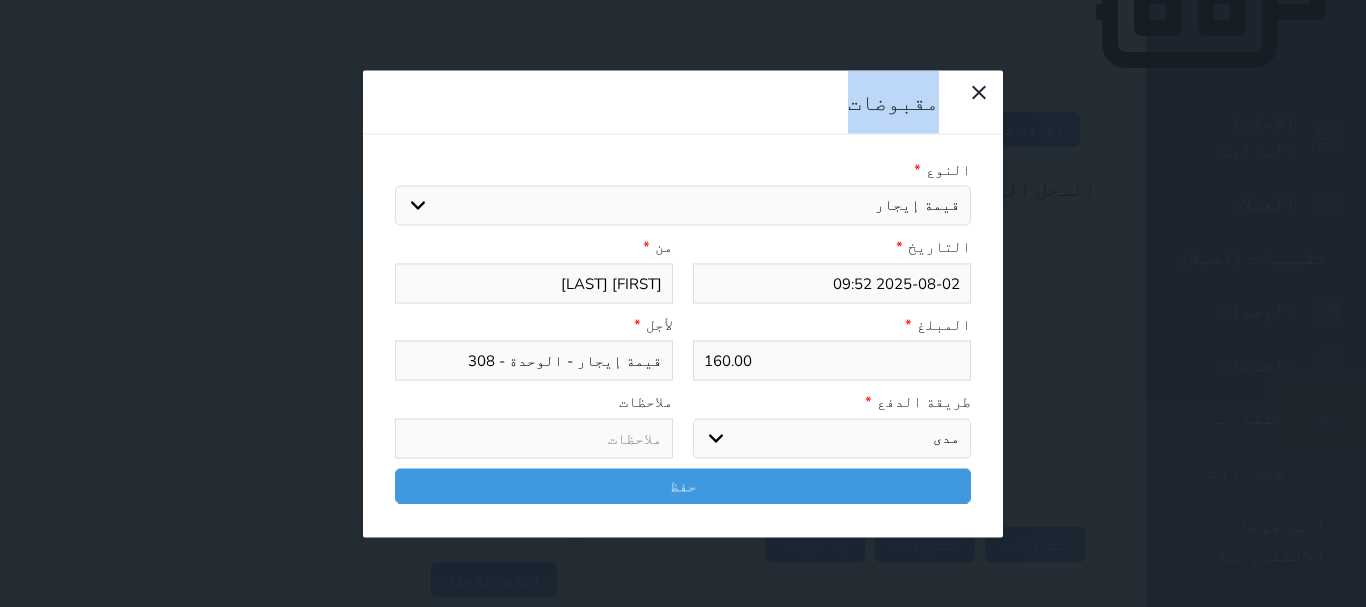 click on "اختر طريقة الدفع   دفع نقدى   تحويل بنكى   مدى   بطاقة ائتمان   آجل" at bounding box center [832, 438] 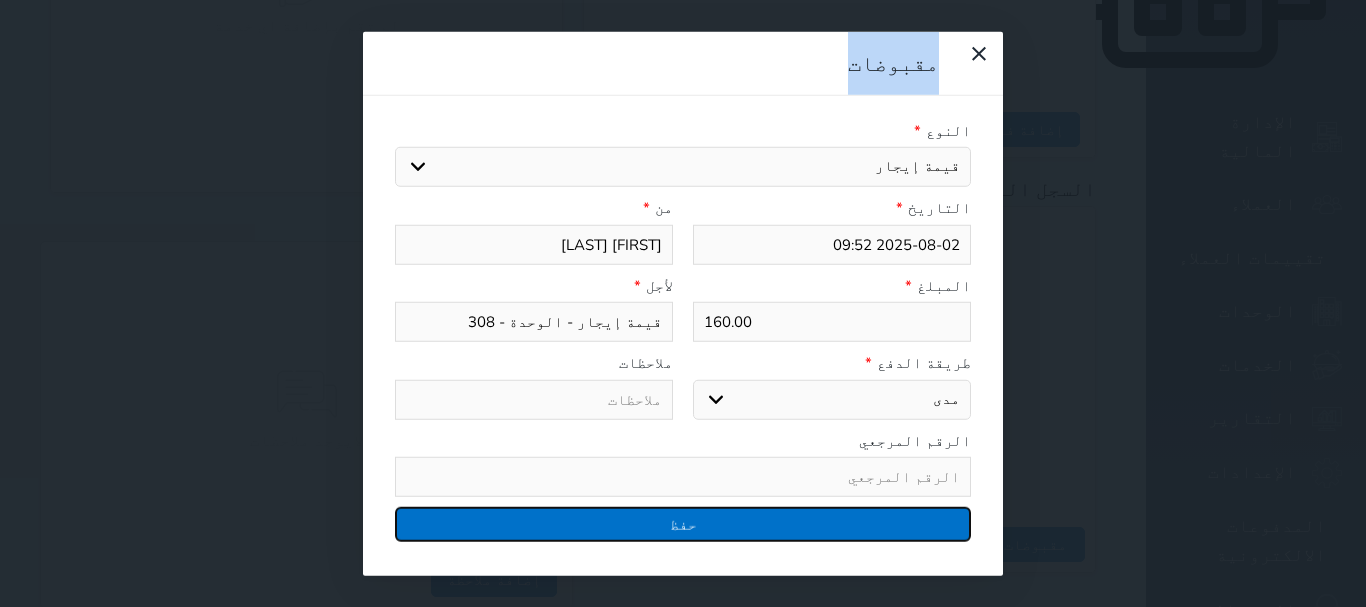 click on "حفظ" at bounding box center (683, 524) 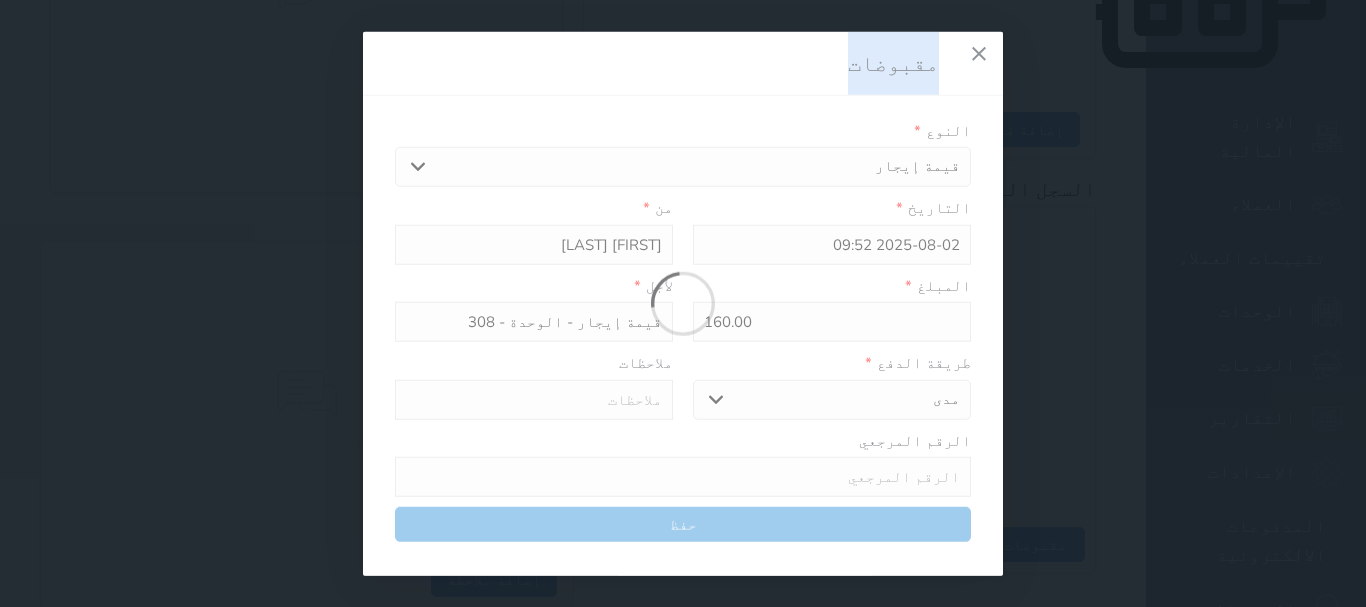 select 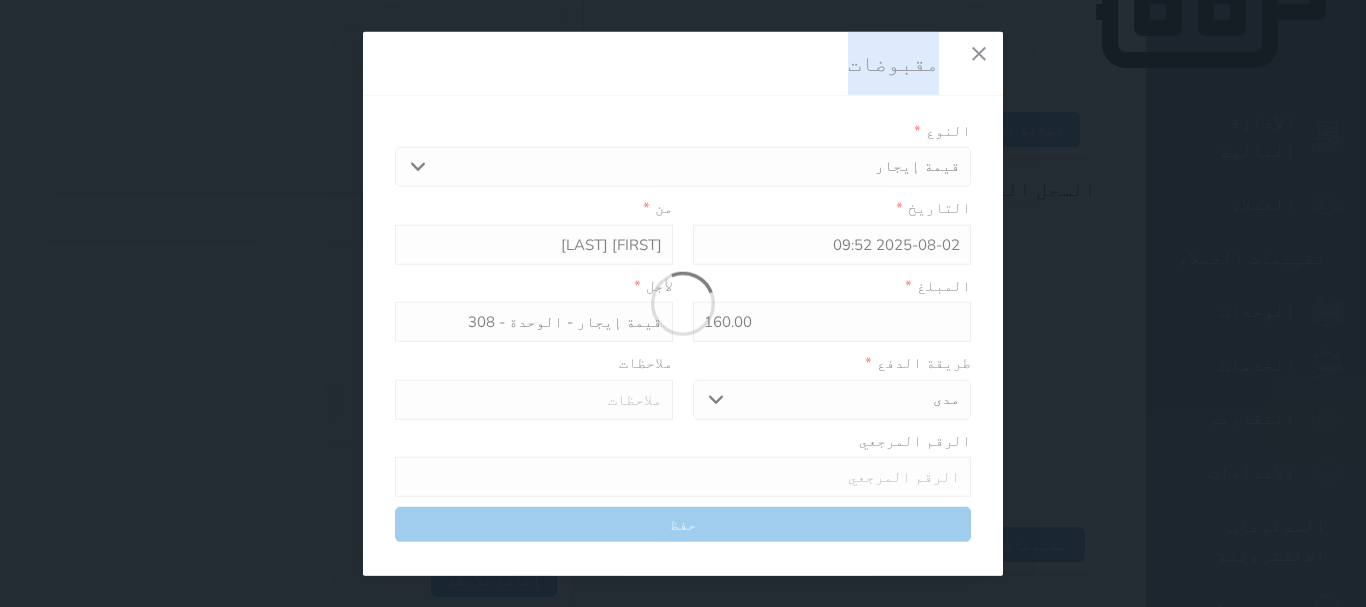 type 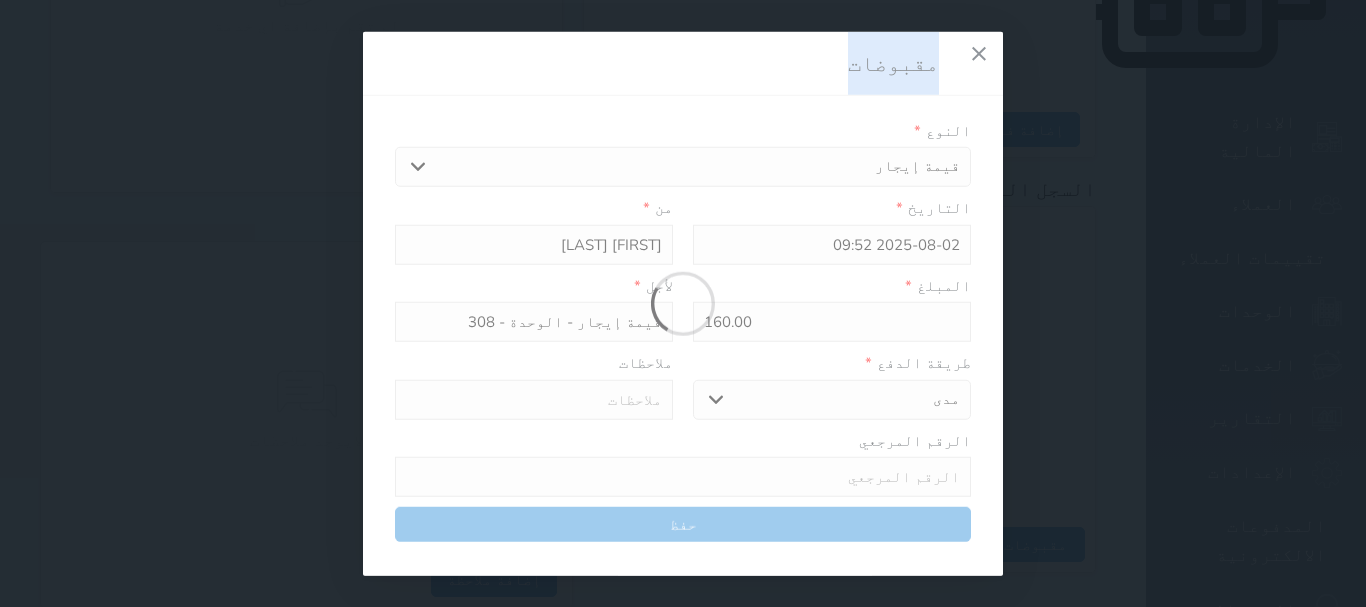 type on "0" 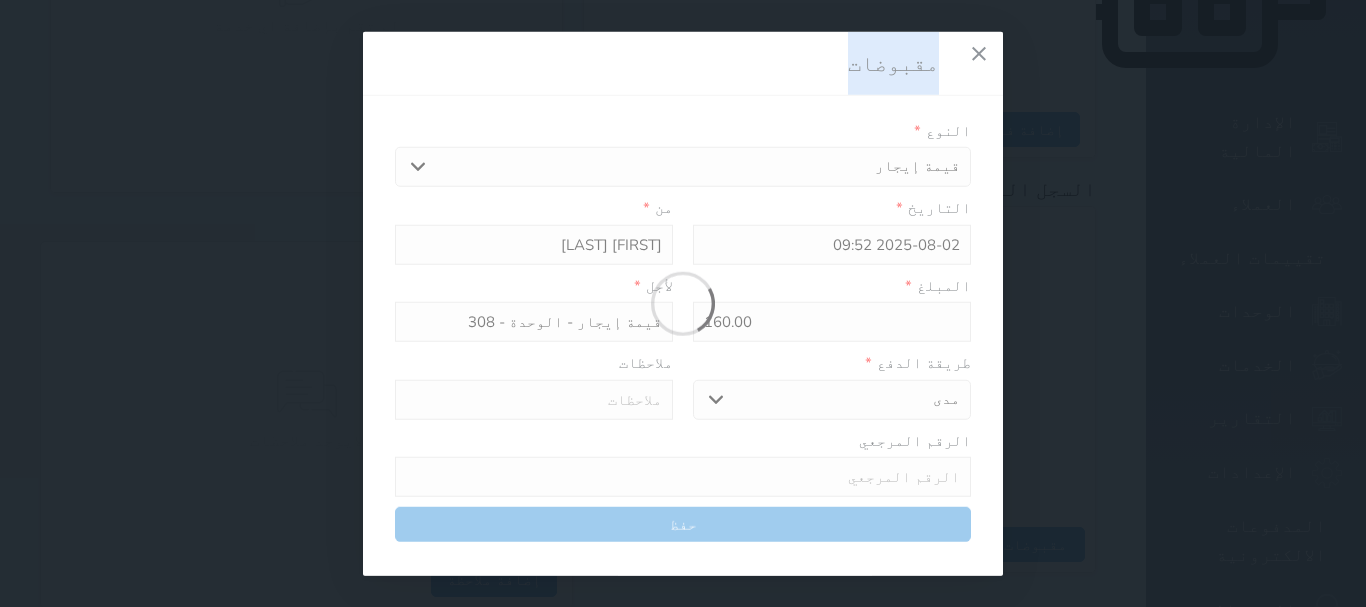 select 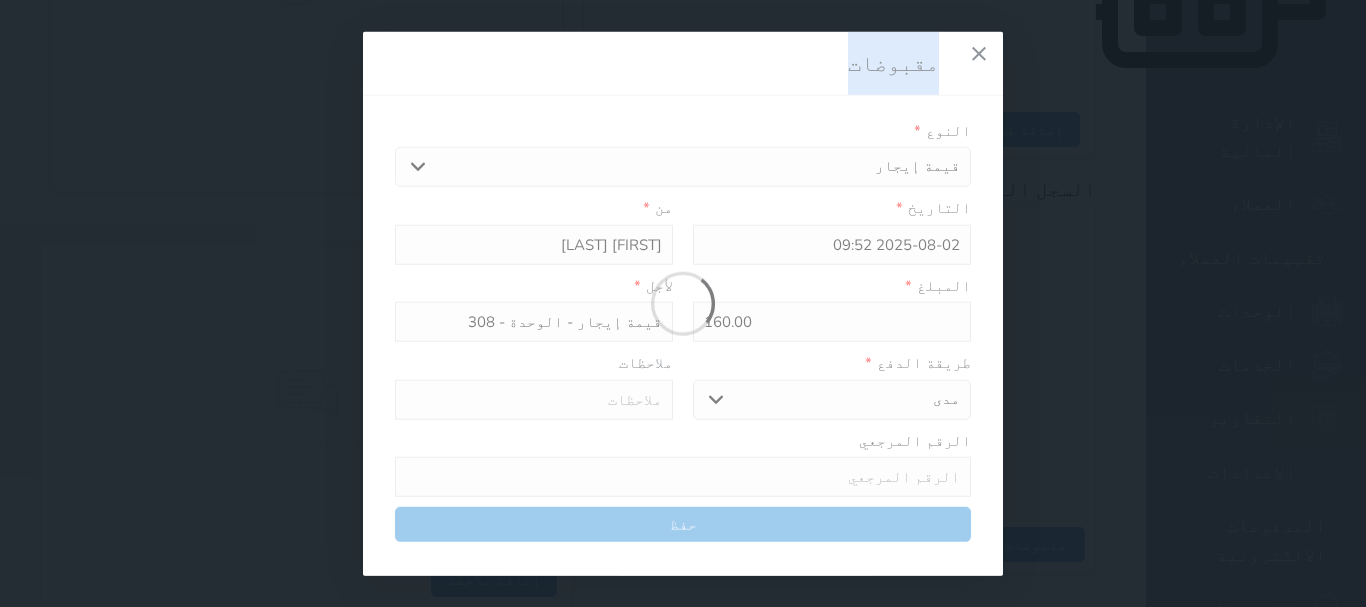 type on "0" 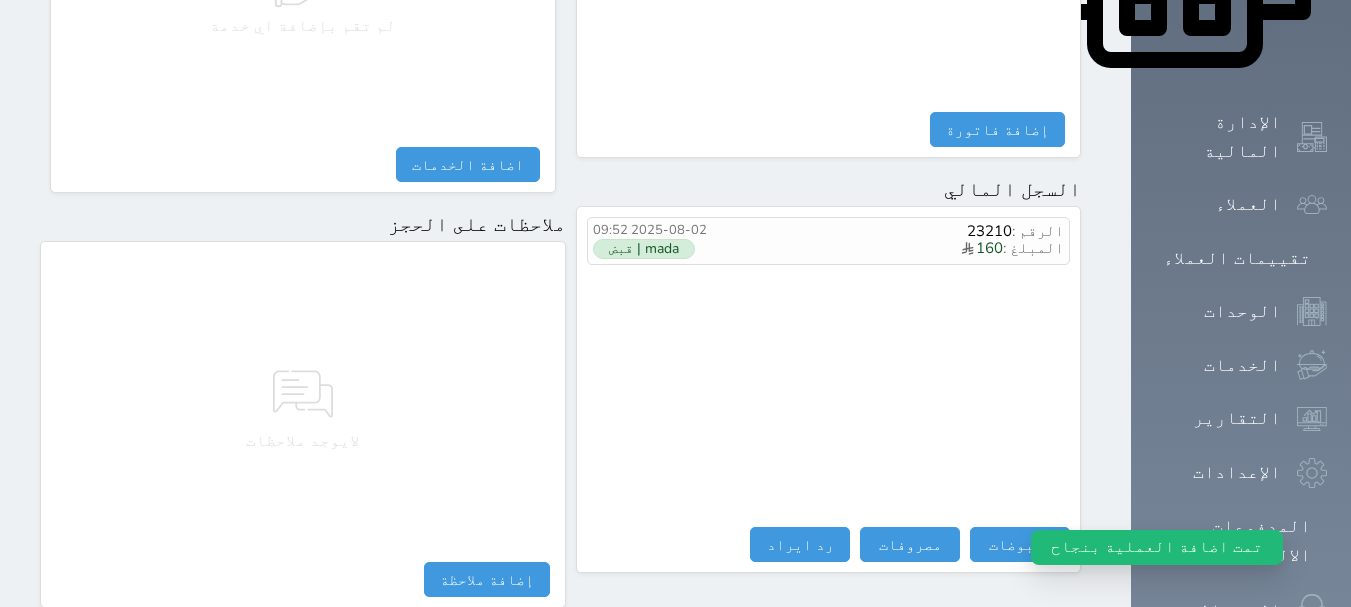 scroll, scrollTop: 0, scrollLeft: 0, axis: both 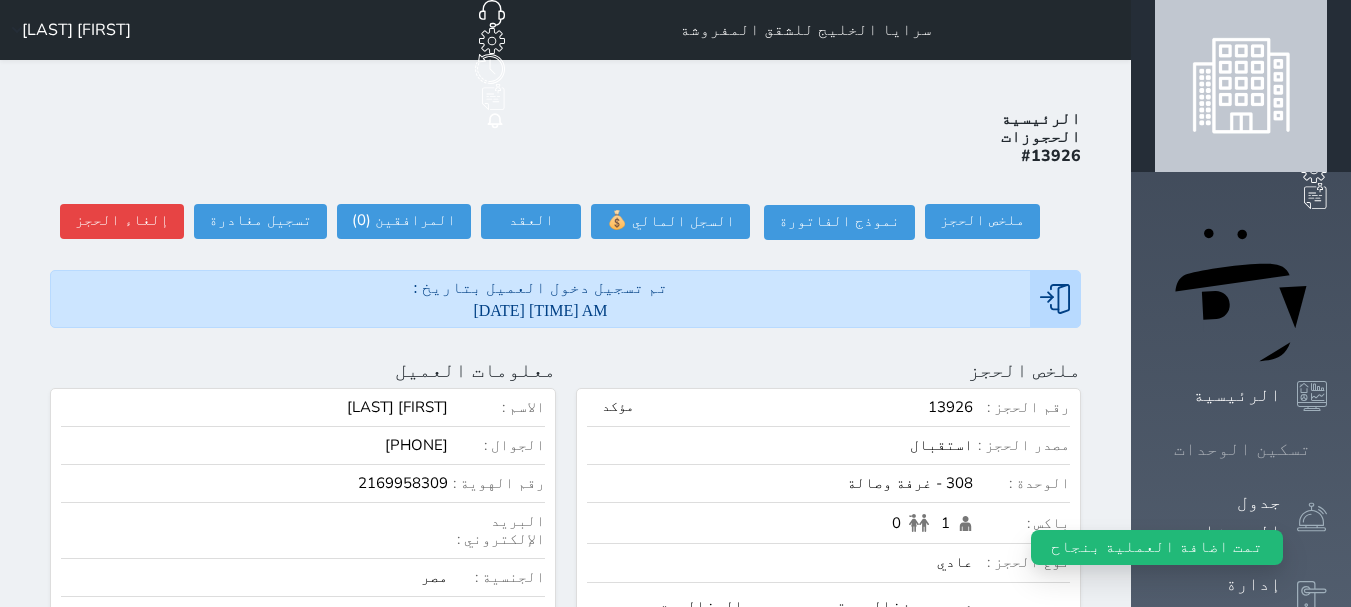click on "تسكين الوحدات" at bounding box center (1242, 449) 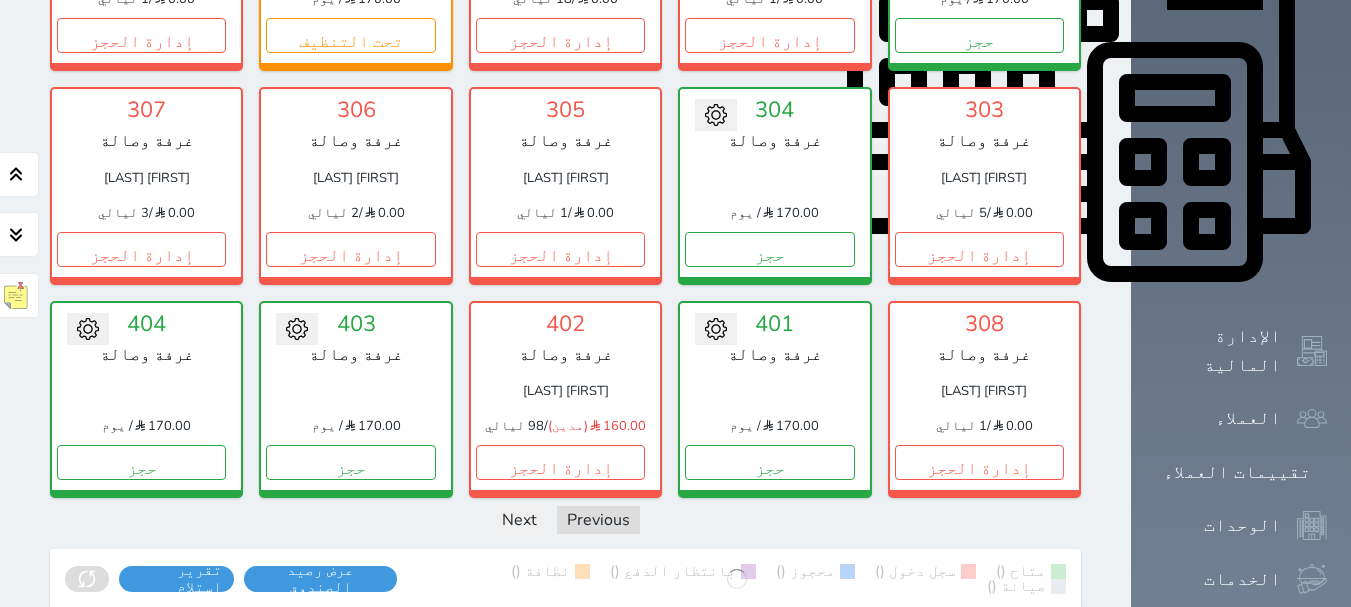 scroll, scrollTop: 858, scrollLeft: 0, axis: vertical 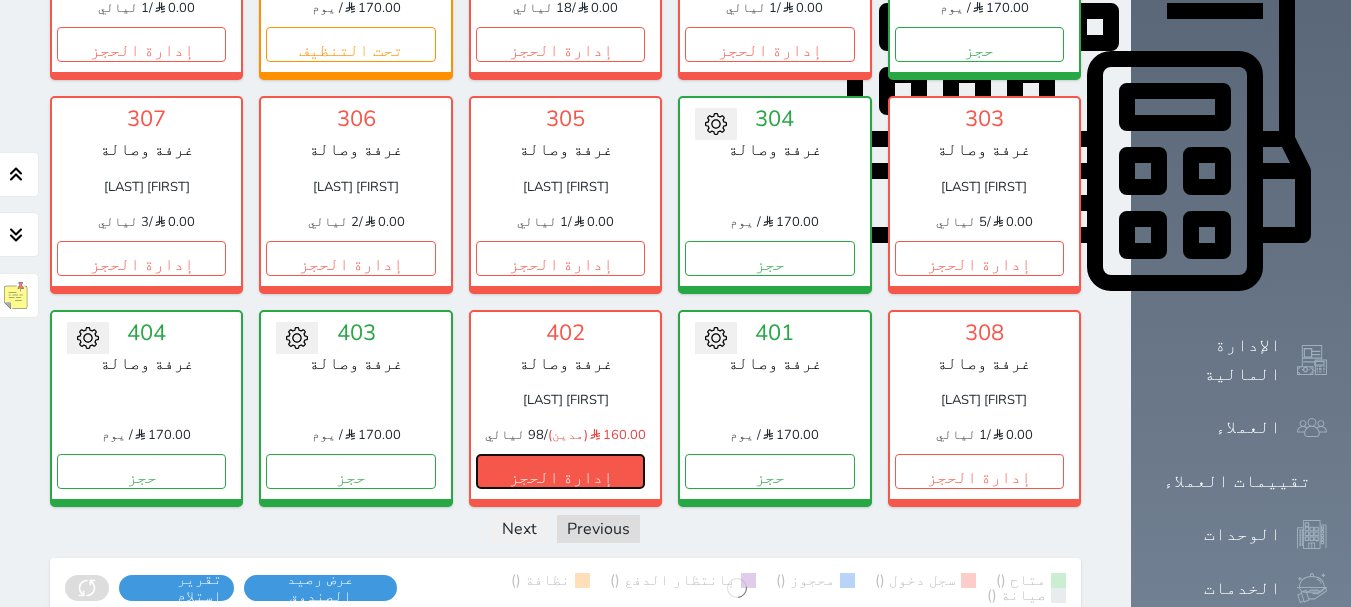 click on "إدارة الحجز" at bounding box center [560, 471] 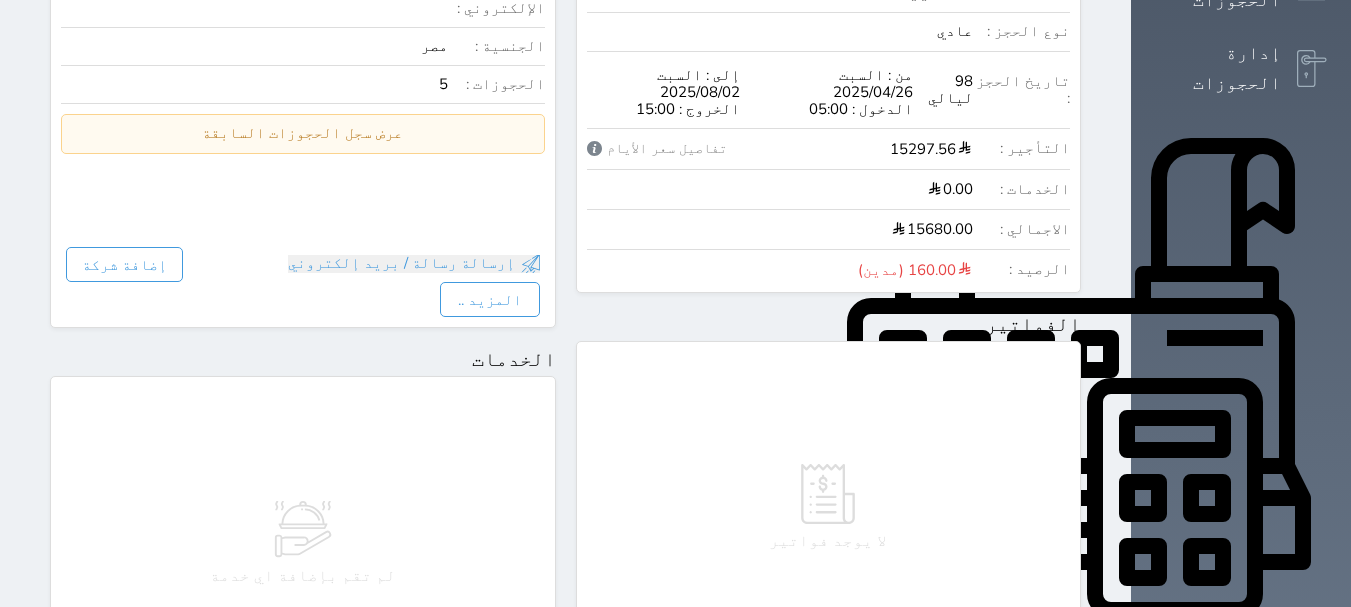 scroll, scrollTop: 1062, scrollLeft: 0, axis: vertical 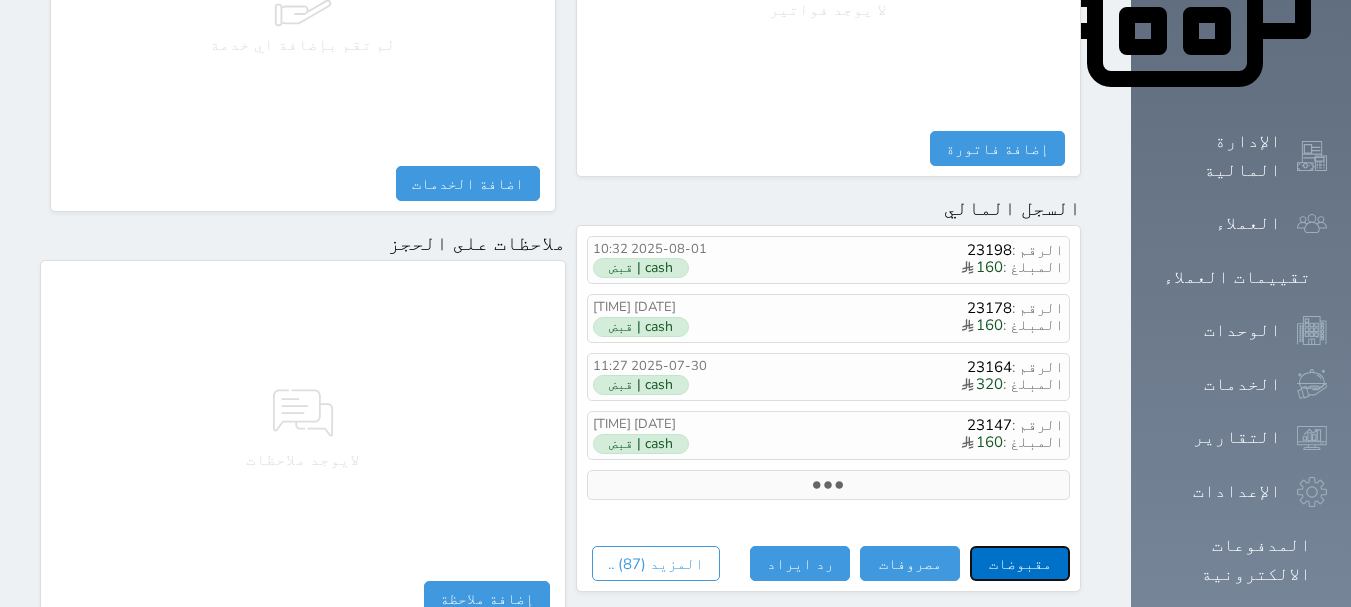 click on "مقبوضات" at bounding box center [1020, 563] 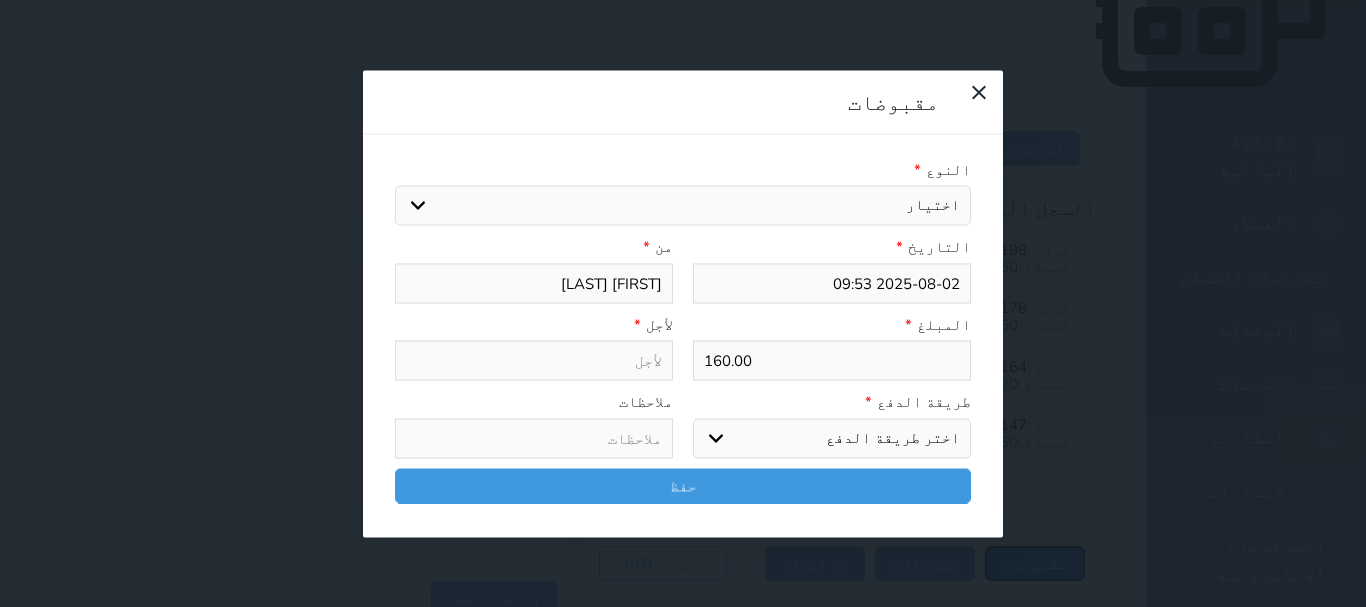 select 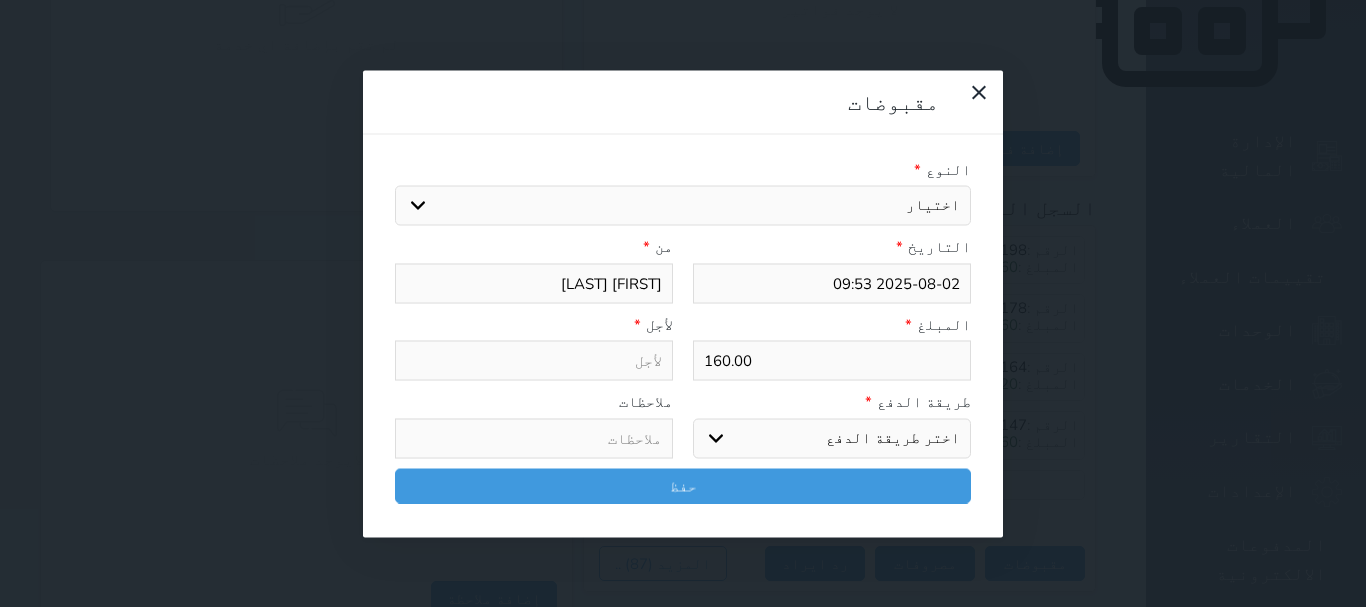 click on "اختيار   مقبوضات عامة قيمة إيجار فواتير تامين عربون لا ينطبق آخر مغسلة واي فاي - الإنترنت مواقف السيارات طعام الأغذية والمشروبات مشروبات المشروبات الباردة المشروبات الساخنة الإفطار غداء عشاء مخبز و كعك حمام سباحة الصالة الرياضية سبا و خدمات الجمال اختيار وإسقاط (خدمات النقل) ميني بار كابل - تلفزيون سرير إضافي تصفيف الشعر التسوق خدمات الجولات السياحية المنظمة خدمات الدليل السياحي" at bounding box center (683, 206) 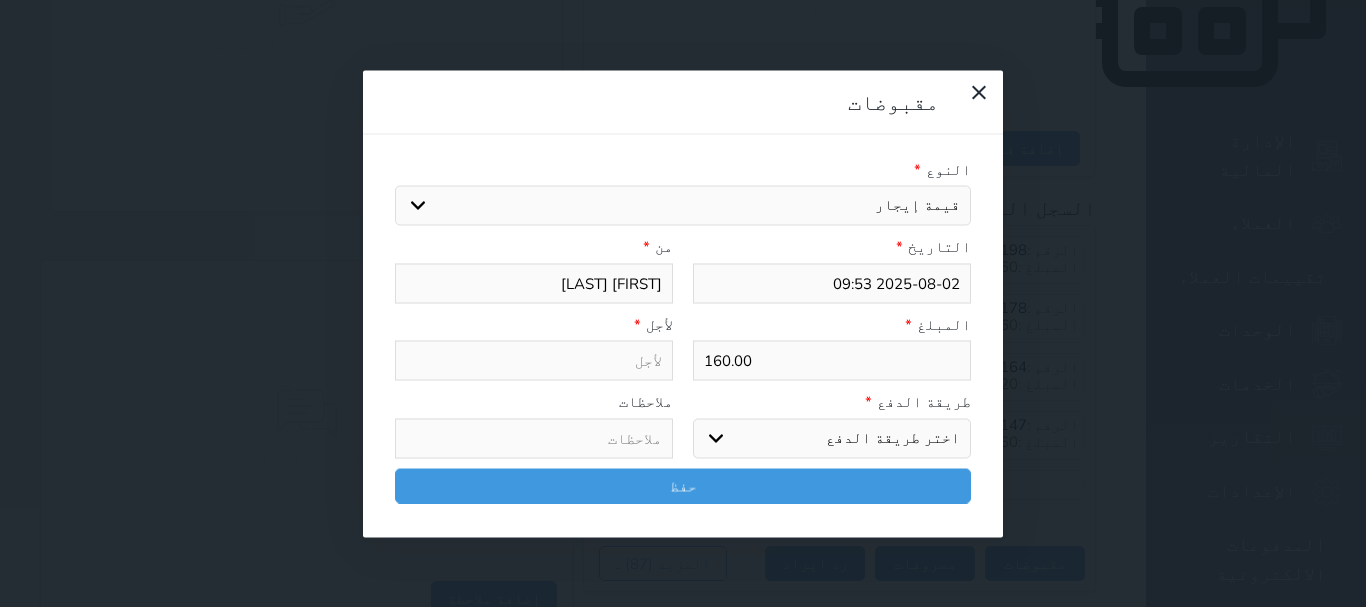 click on "اختيار   مقبوضات عامة قيمة إيجار فواتير تامين عربون لا ينطبق آخر مغسلة واي فاي - الإنترنت مواقف السيارات طعام الأغذية والمشروبات مشروبات المشروبات الباردة المشروبات الساخنة الإفطار غداء عشاء مخبز و كعك حمام سباحة الصالة الرياضية سبا و خدمات الجمال اختيار وإسقاط (خدمات النقل) ميني بار كابل - تلفزيون سرير إضافي تصفيف الشعر التسوق خدمات الجولات السياحية المنظمة خدمات الدليل السياحي" at bounding box center (683, 206) 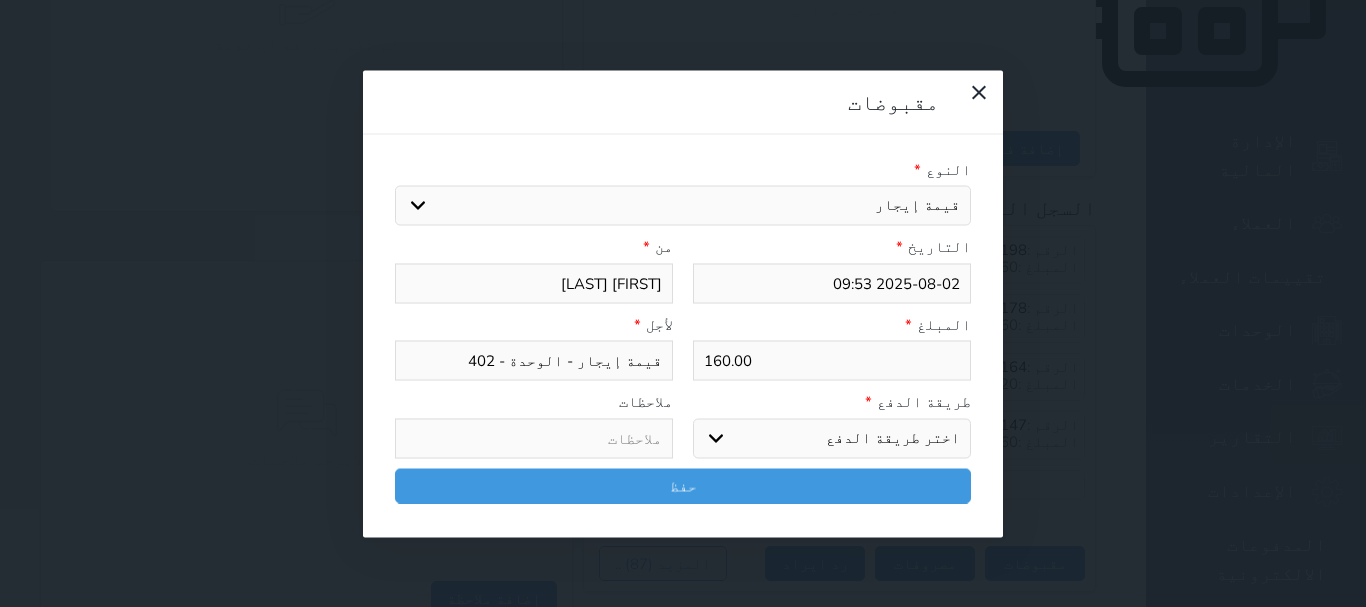 click on "اختر طريقة الدفع   دفع نقدى   تحويل بنكى   مدى   بطاقة ائتمان   آجل" at bounding box center [832, 438] 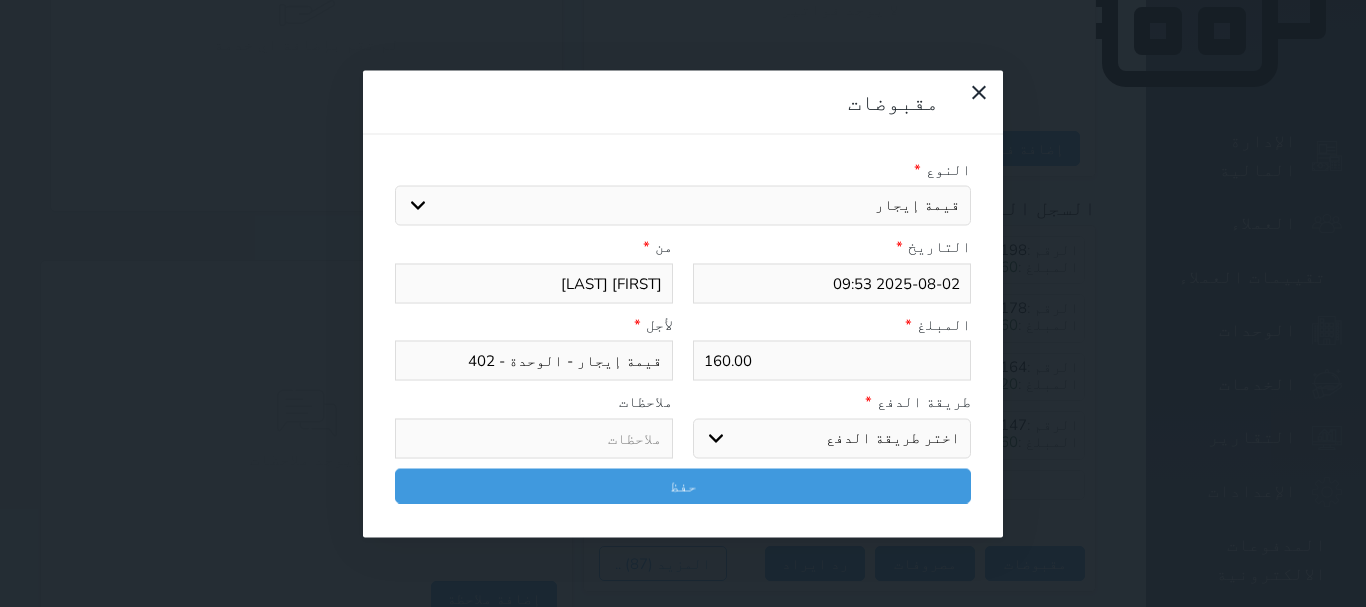 select on "mada" 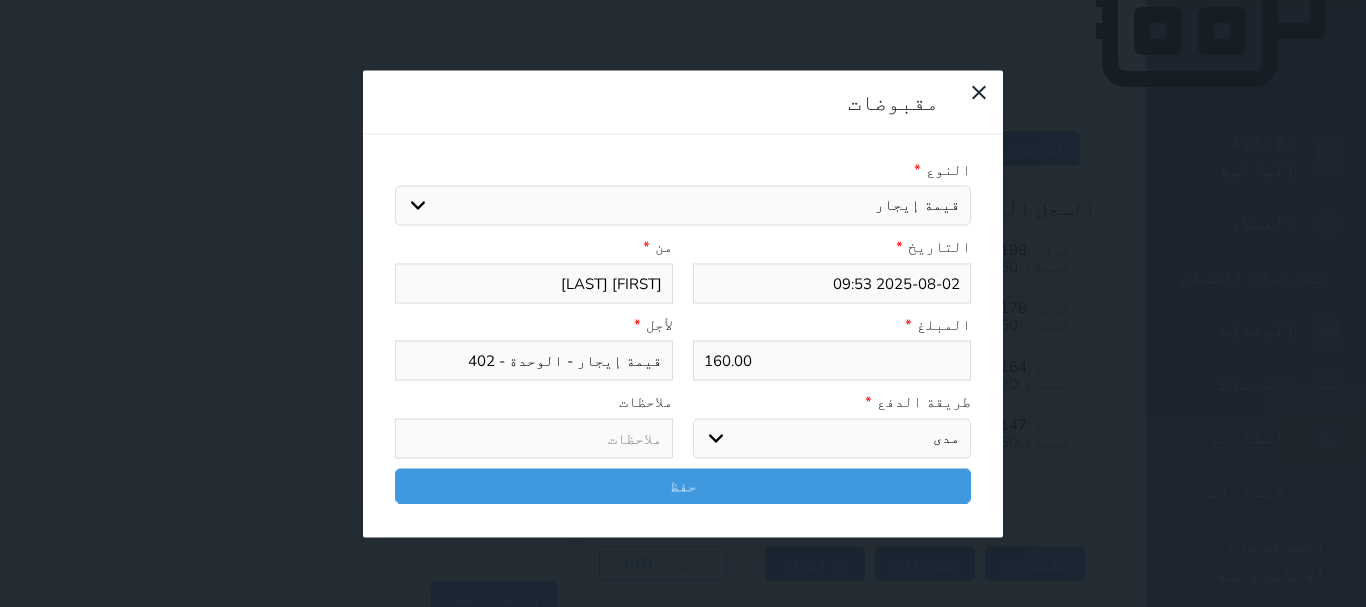 click on "اختر طريقة الدفع   دفع نقدى   تحويل بنكى   مدى   بطاقة ائتمان   آجل" at bounding box center (832, 438) 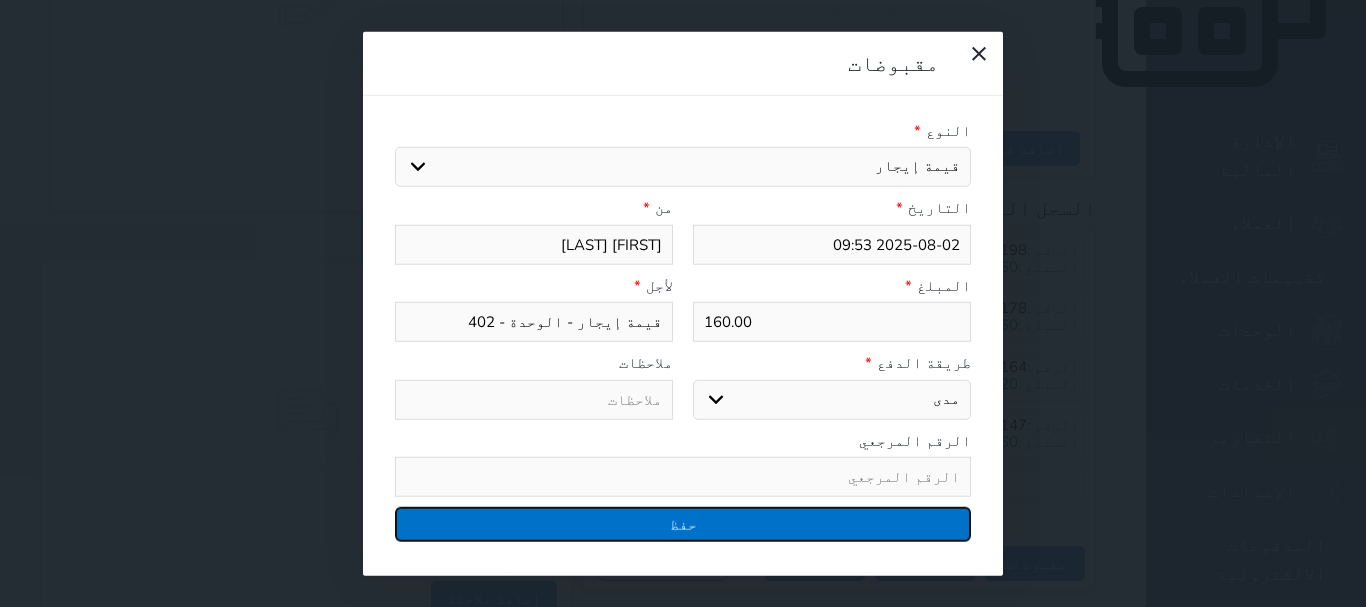 click on "حفظ" at bounding box center (683, 524) 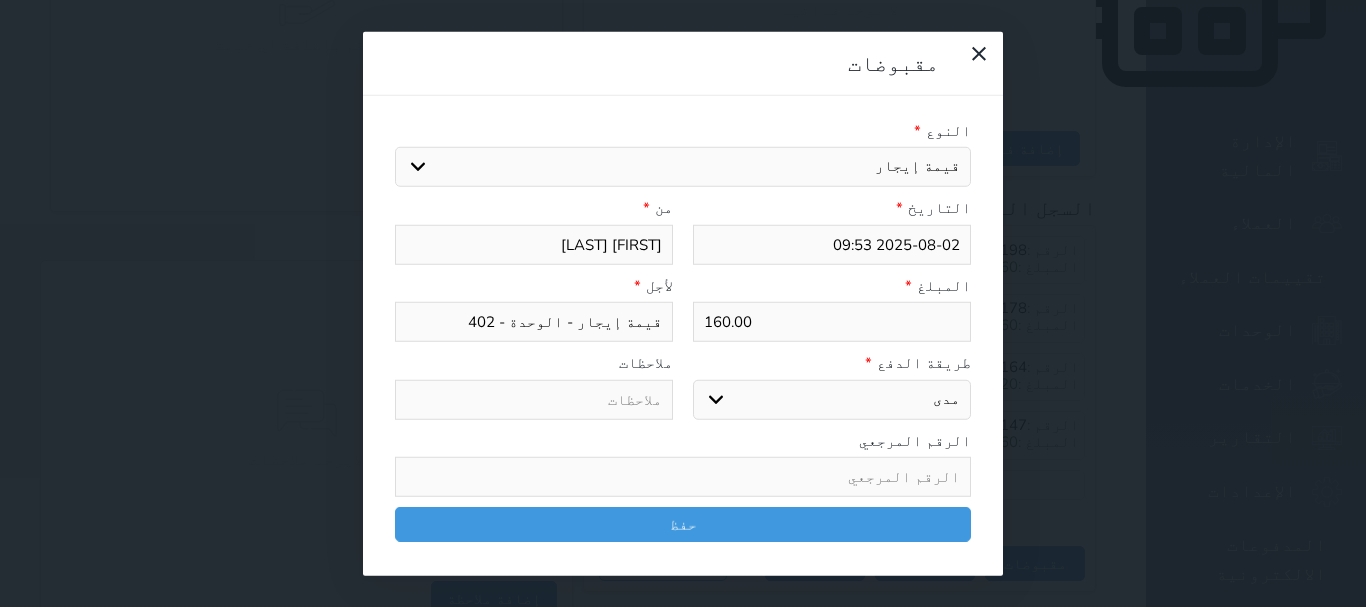 click at bounding box center [0, 0] 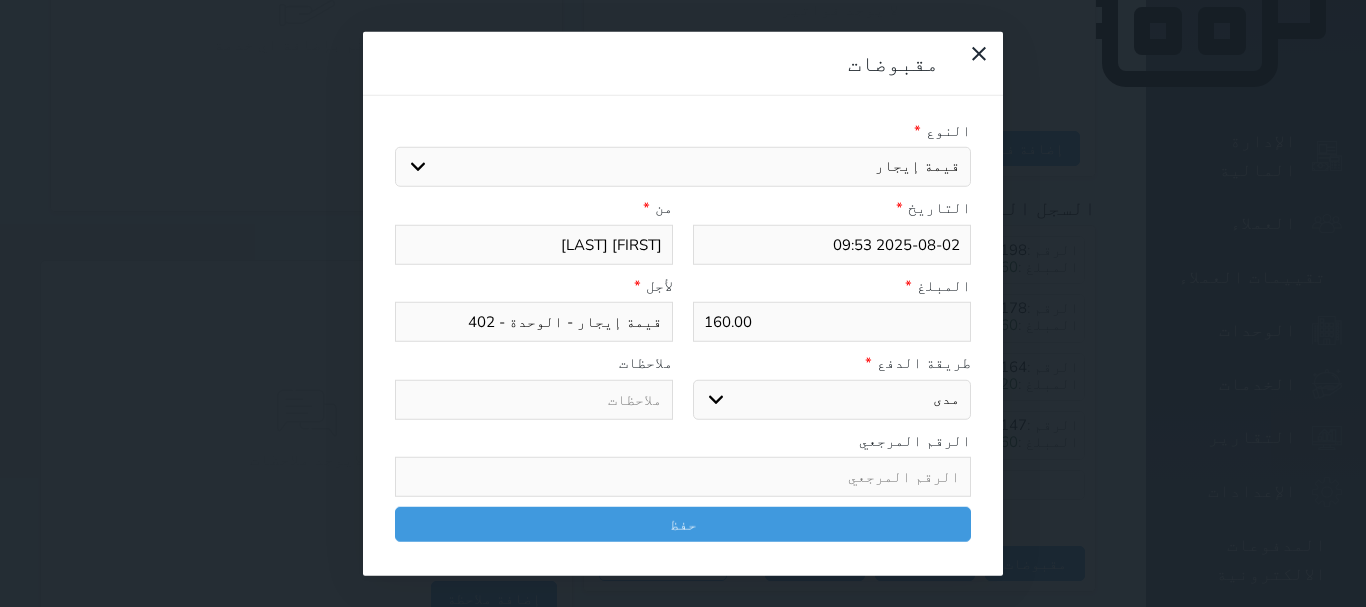 select 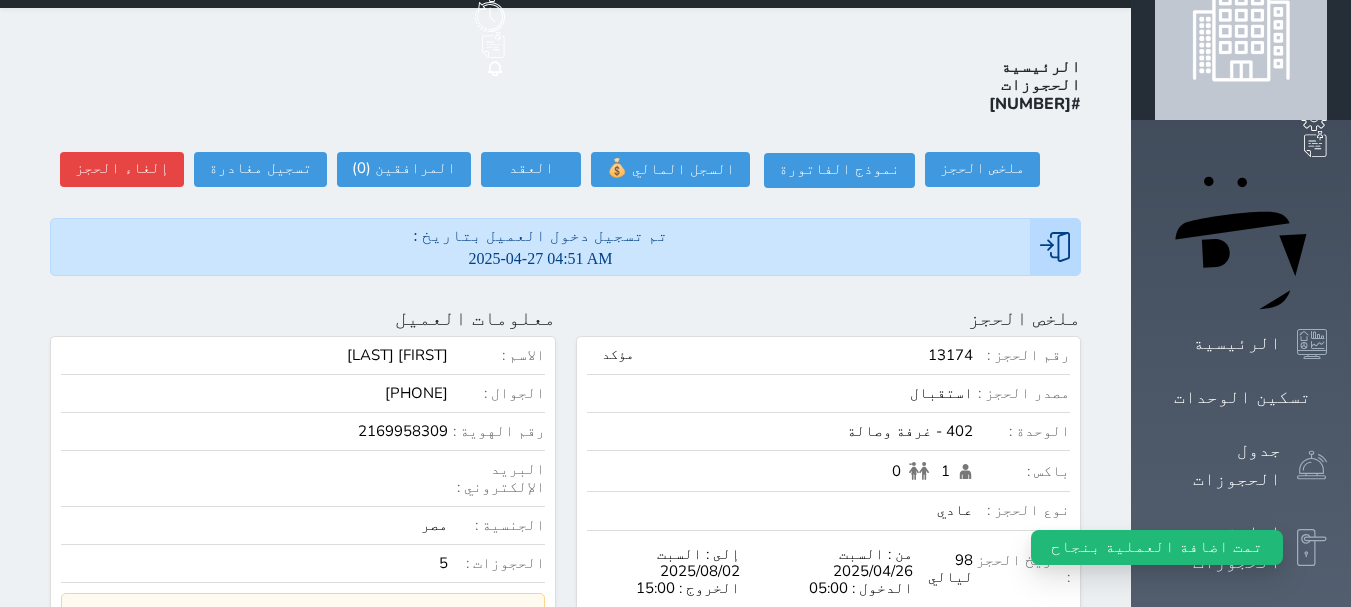 scroll, scrollTop: 0, scrollLeft: 0, axis: both 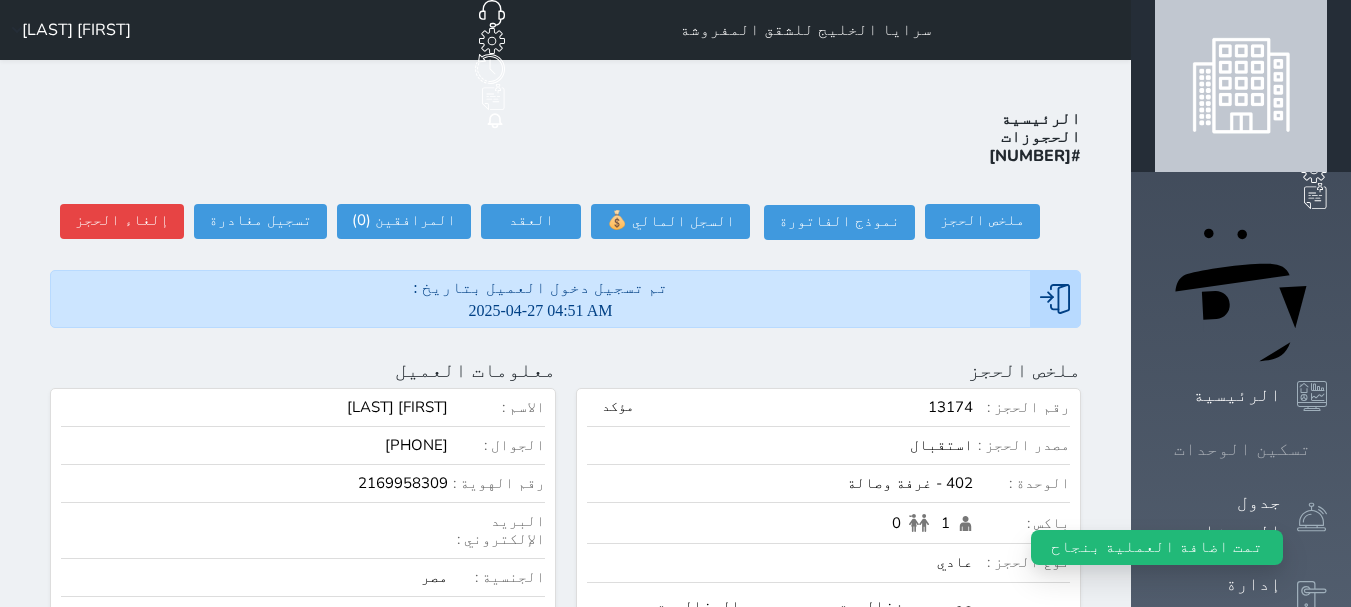 click on "تسكين الوحدات" at bounding box center (1242, 449) 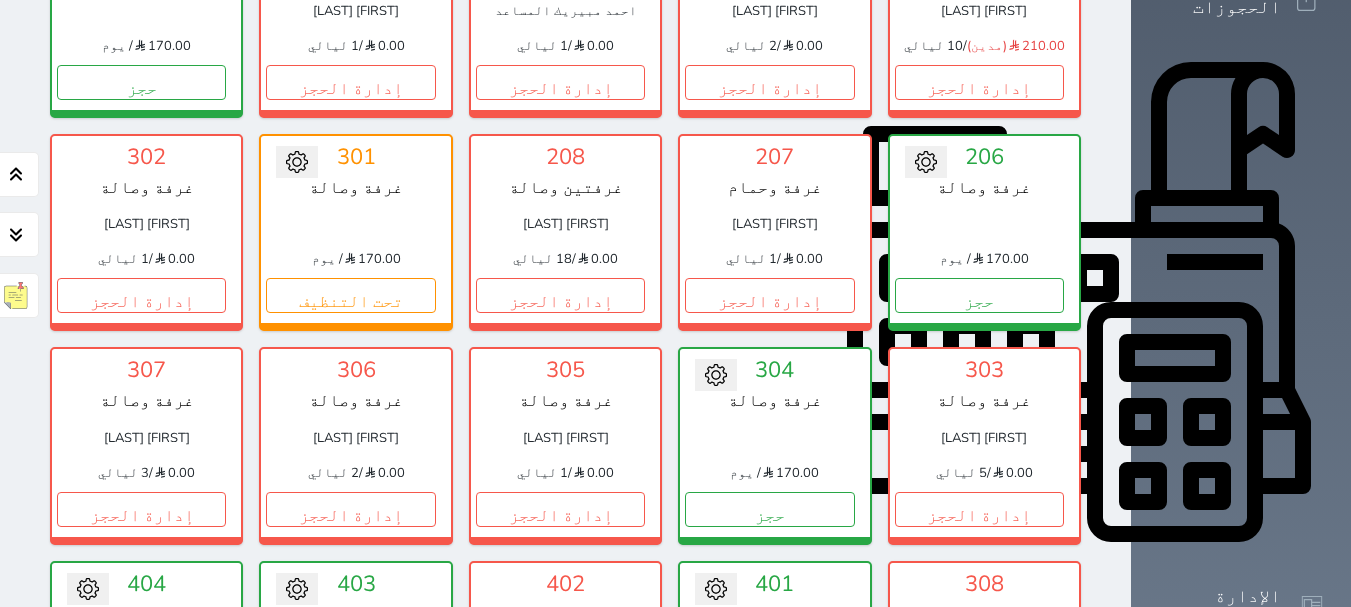 scroll, scrollTop: 616, scrollLeft: 0, axis: vertical 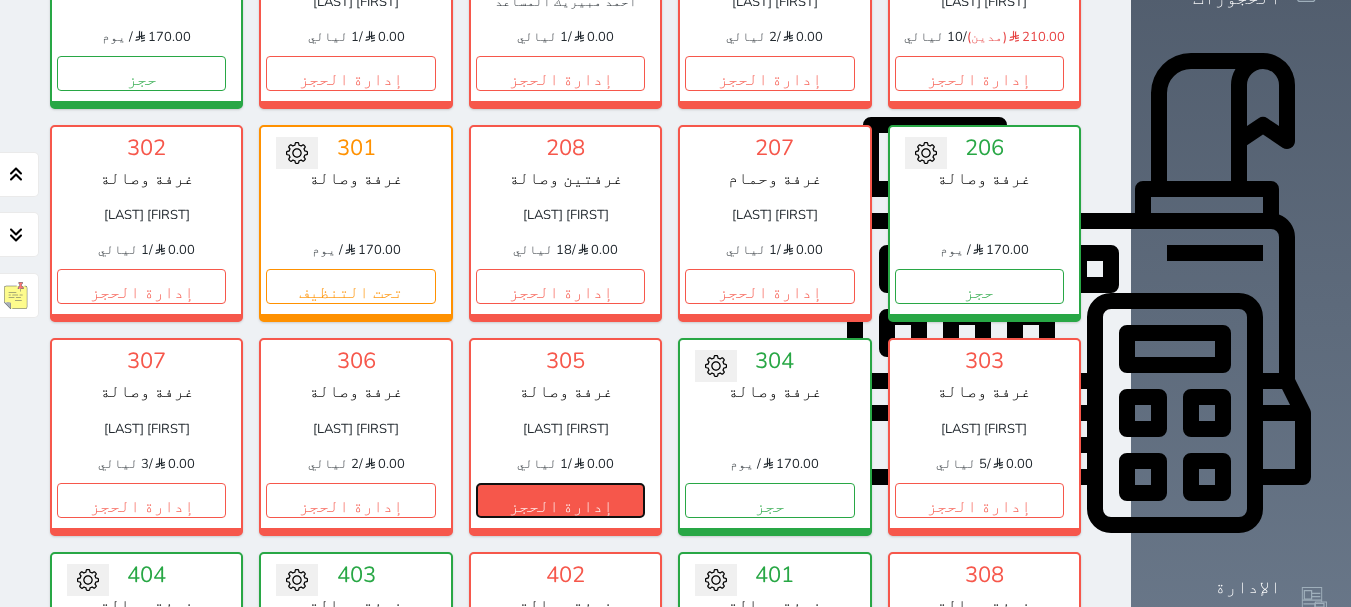 click on "إدارة الحجز" at bounding box center (560, 500) 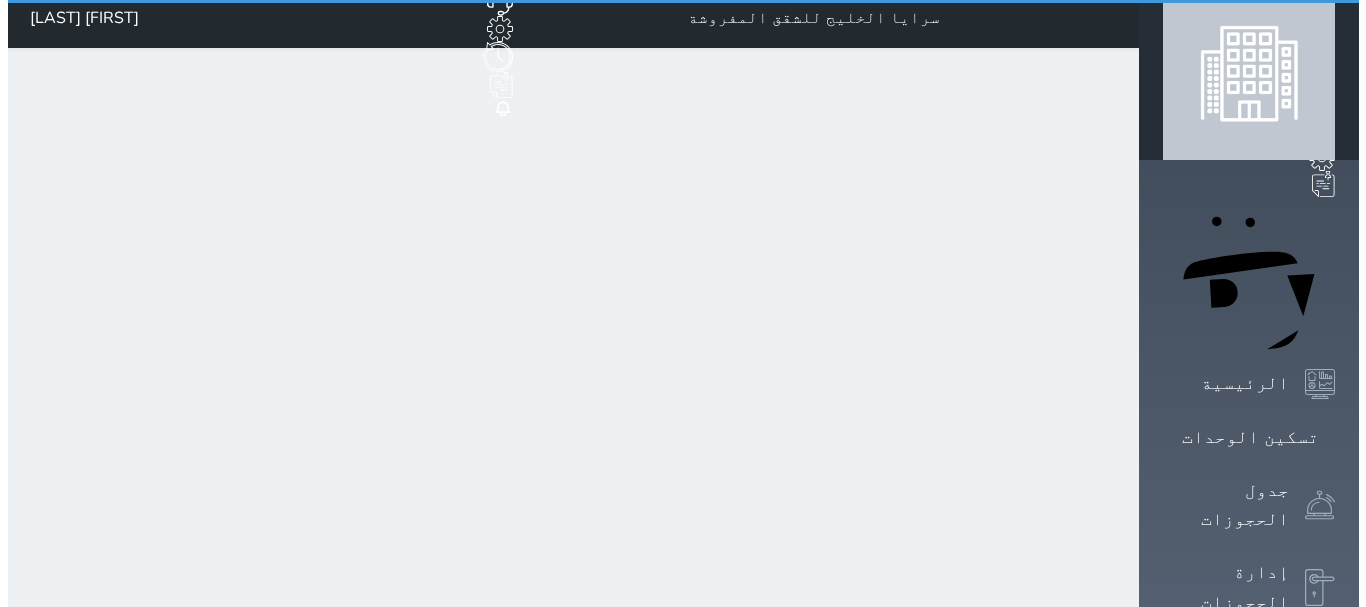 scroll, scrollTop: 0, scrollLeft: 0, axis: both 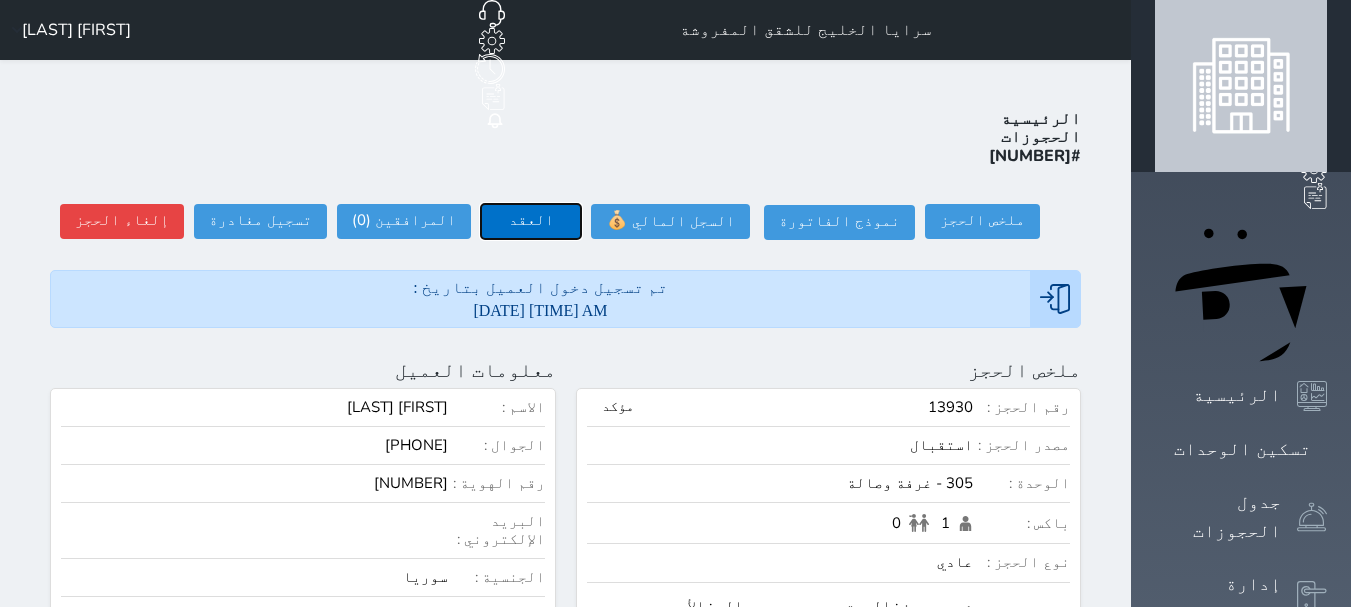 click on "العقد" at bounding box center [531, 221] 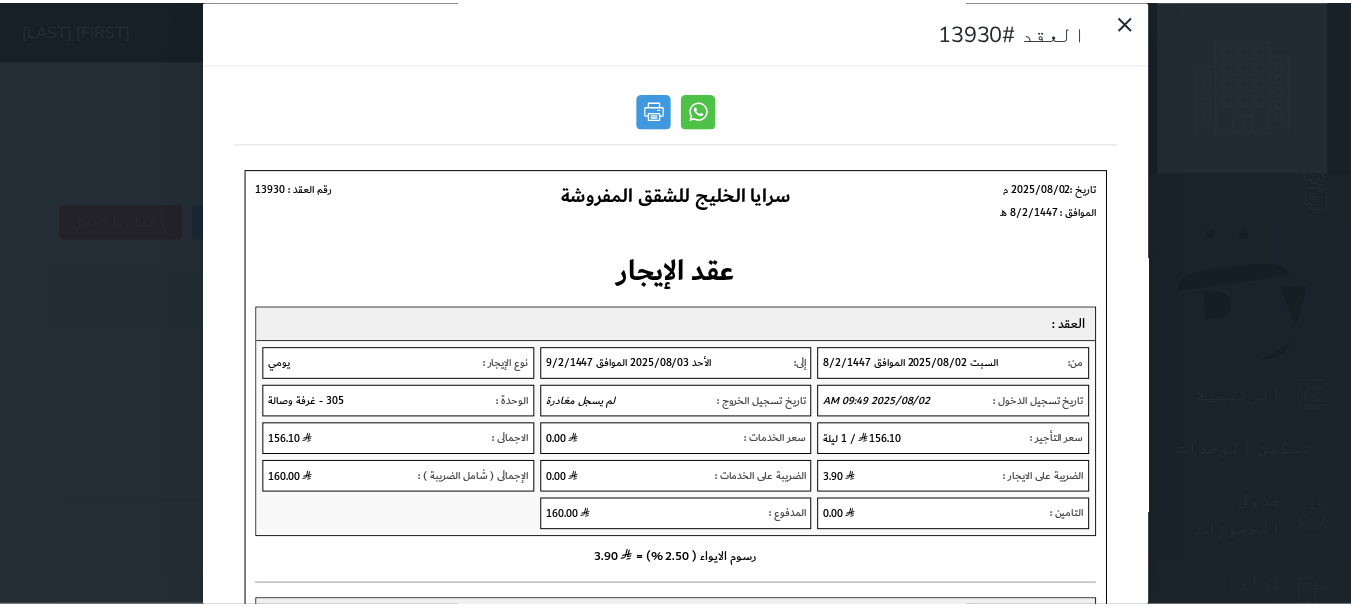 scroll, scrollTop: 0, scrollLeft: 0, axis: both 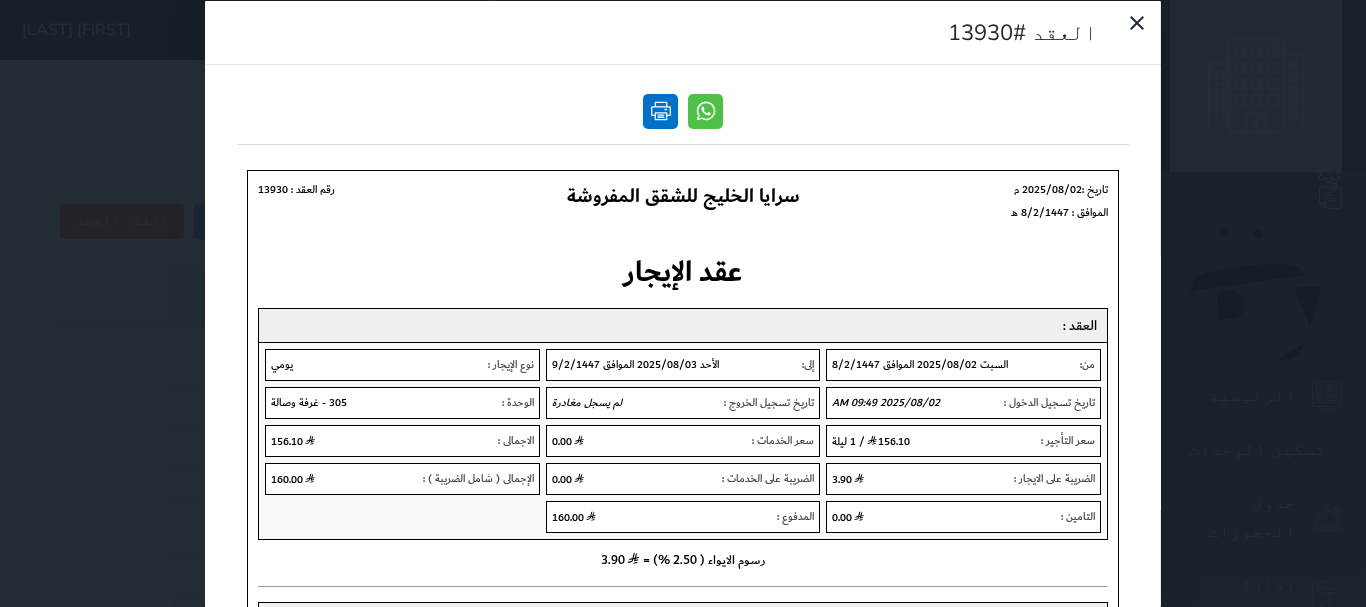 click at bounding box center (660, 110) 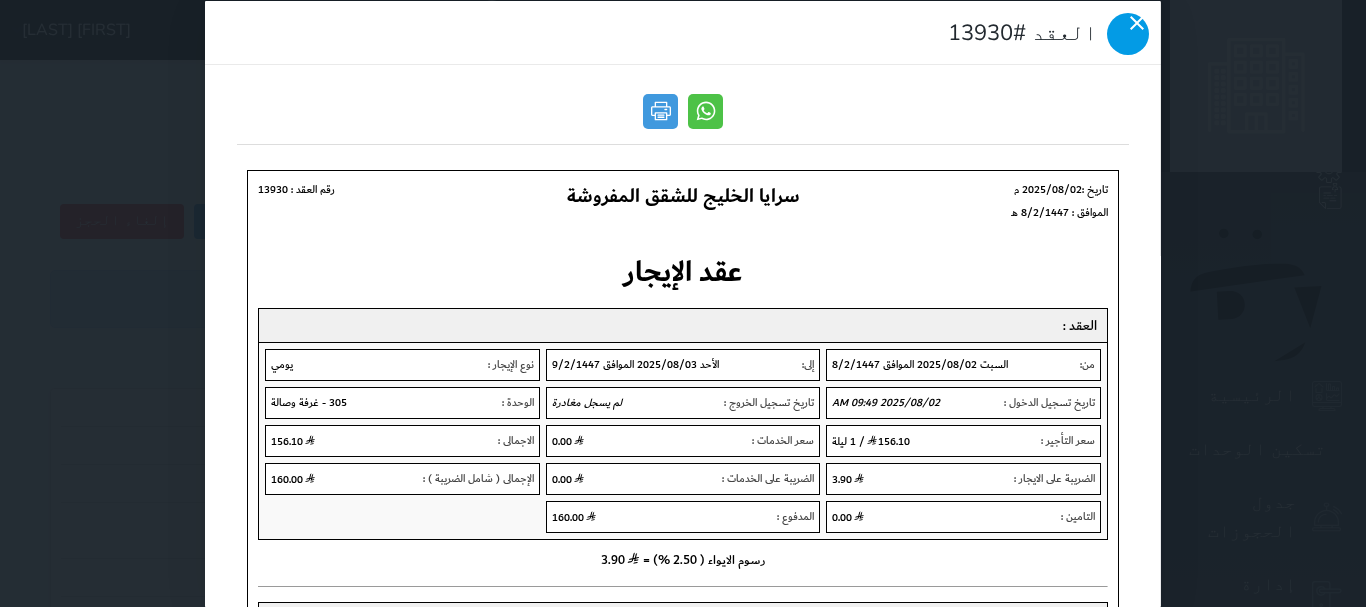 click 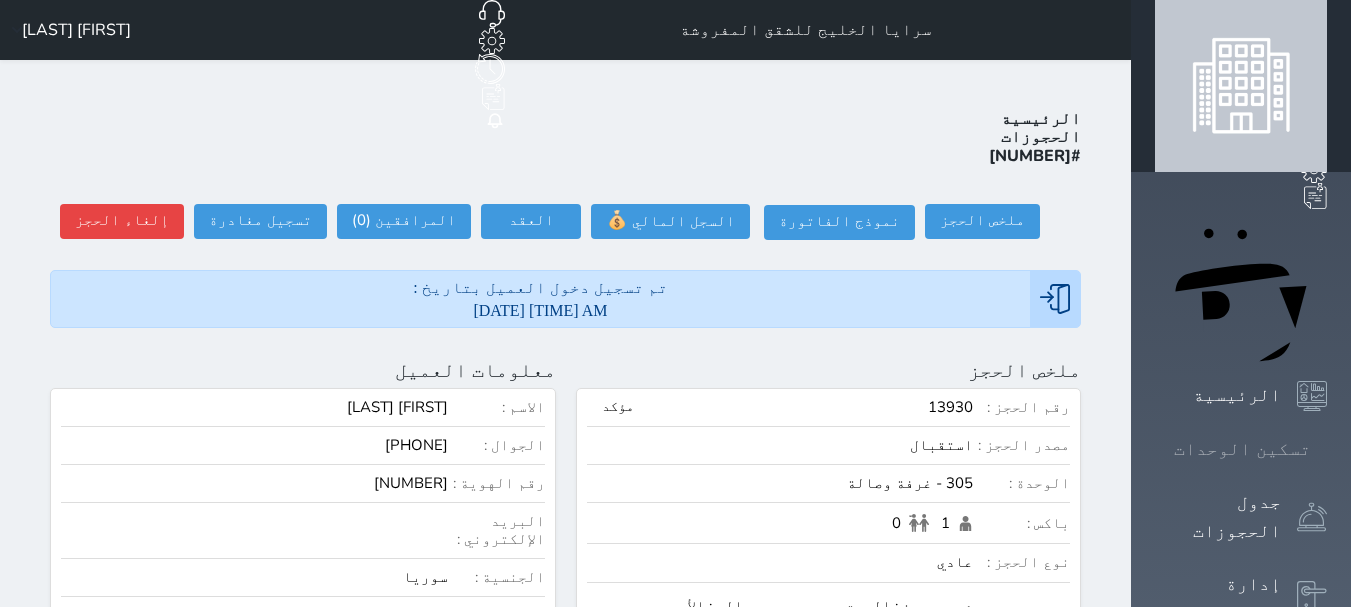 click on "تسكين الوحدات" at bounding box center [1242, 449] 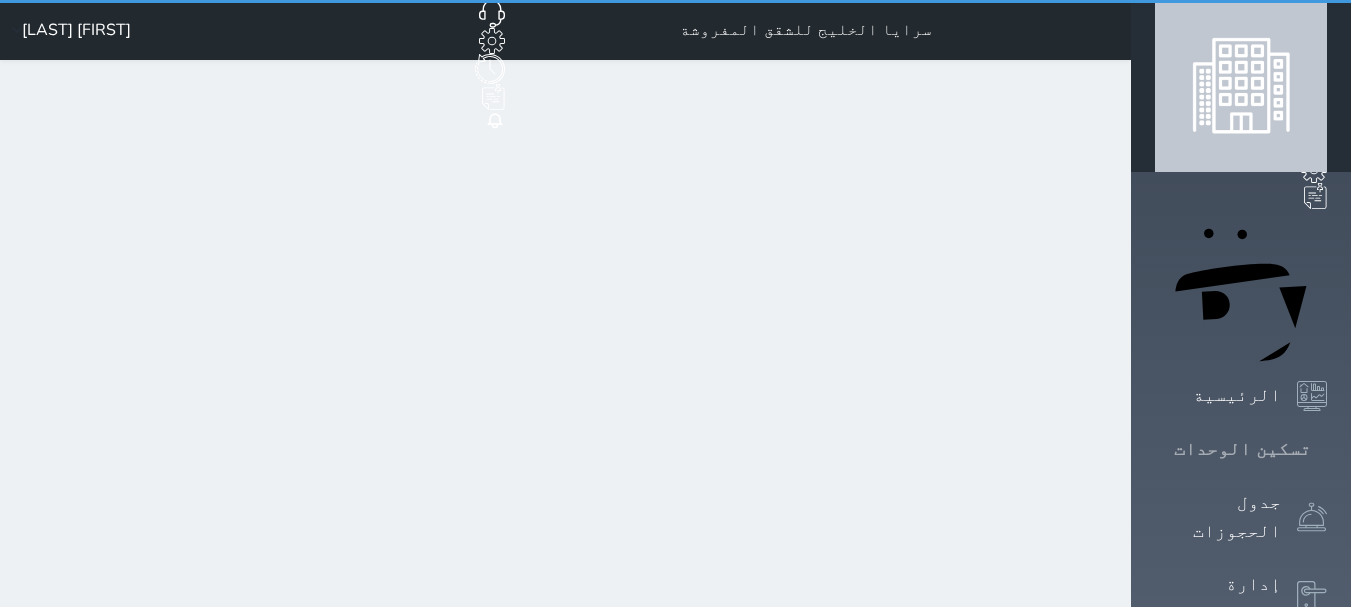 click on "تسكين الوحدات" at bounding box center (1242, 449) 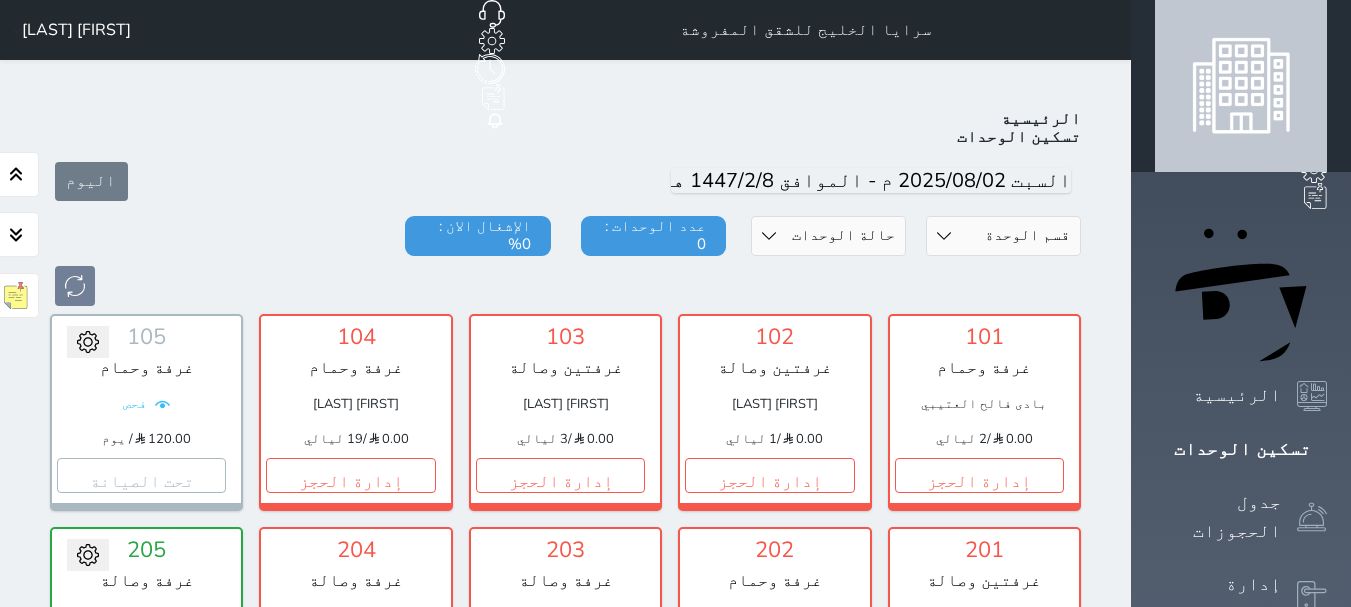 scroll, scrollTop: 78, scrollLeft: 0, axis: vertical 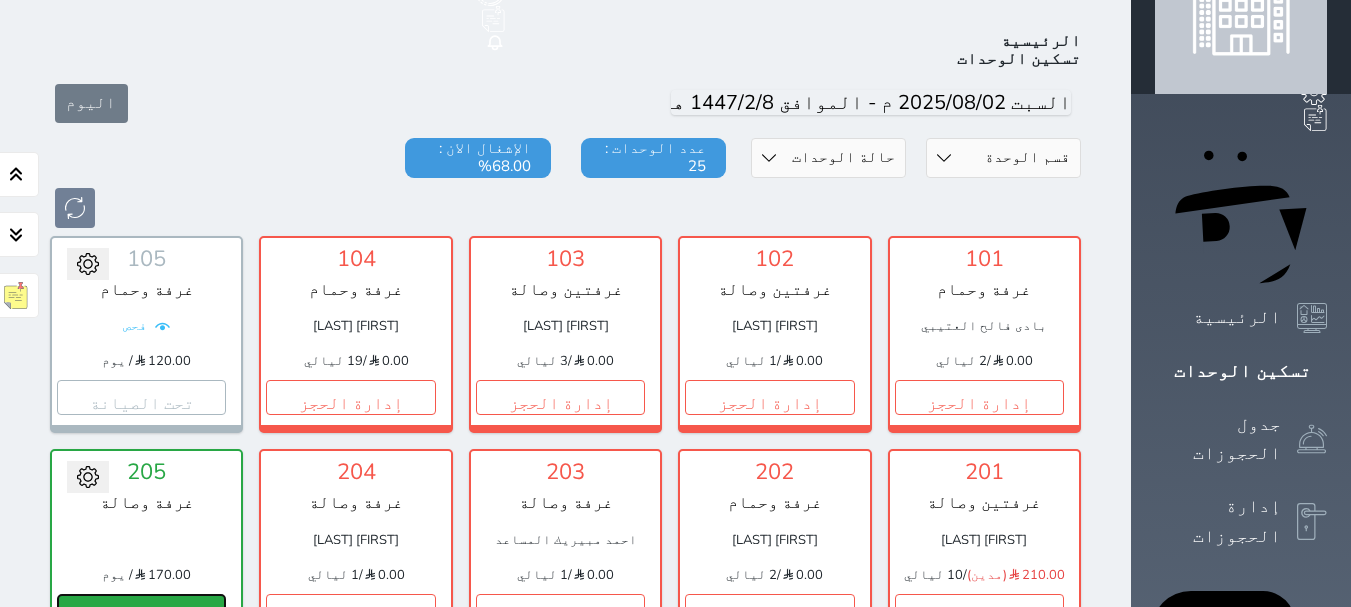 click on "حجز" at bounding box center (141, 611) 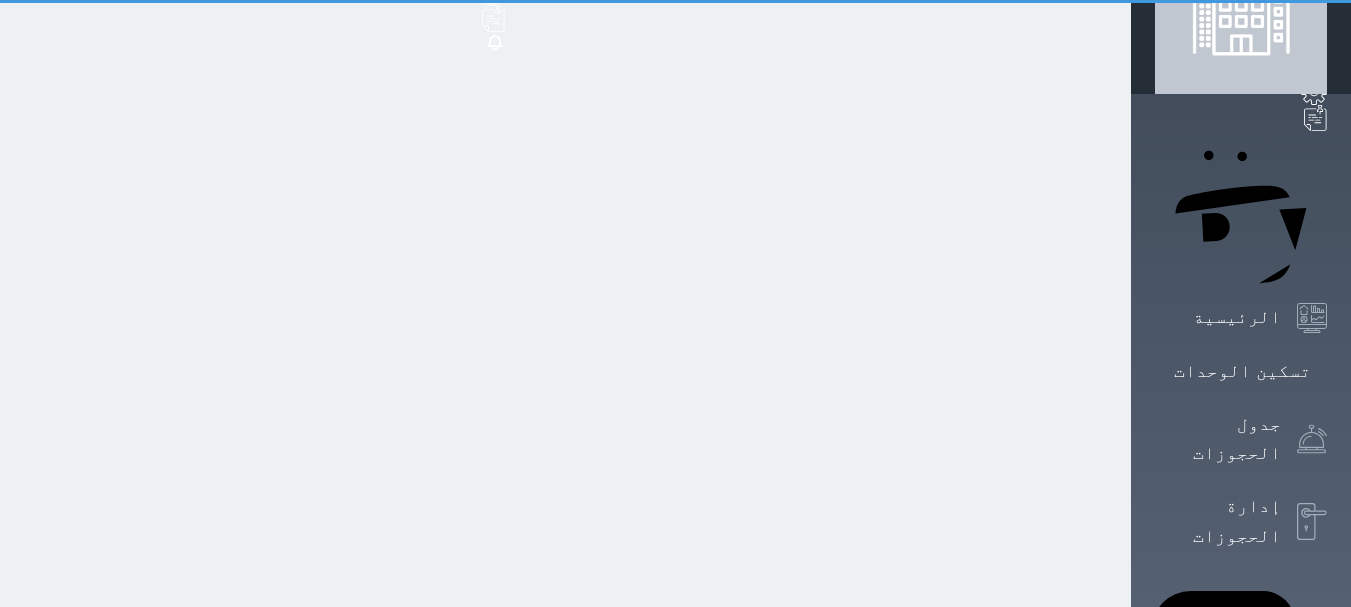scroll, scrollTop: 0, scrollLeft: 0, axis: both 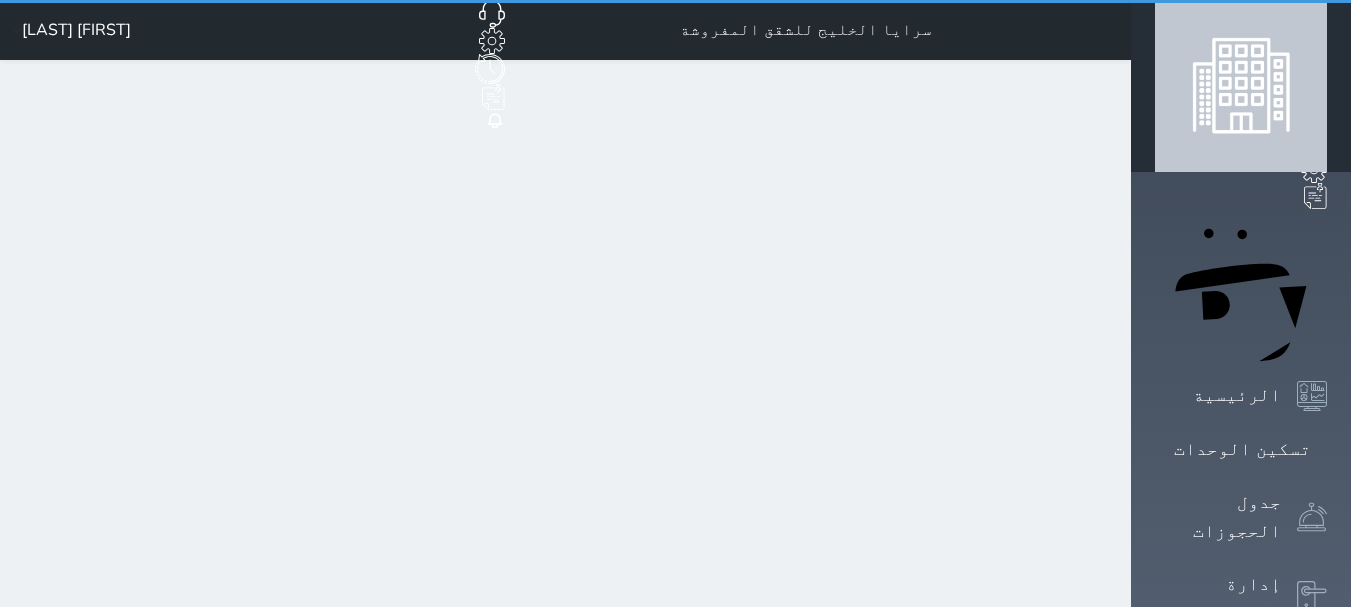 select on "1" 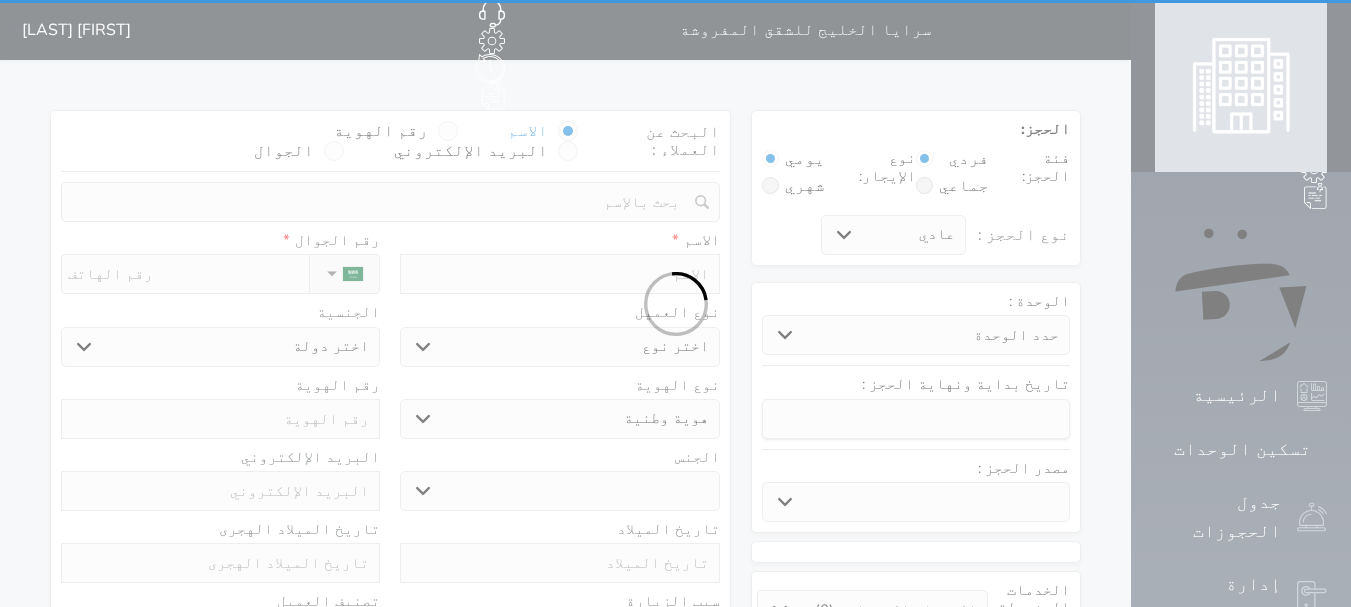 select 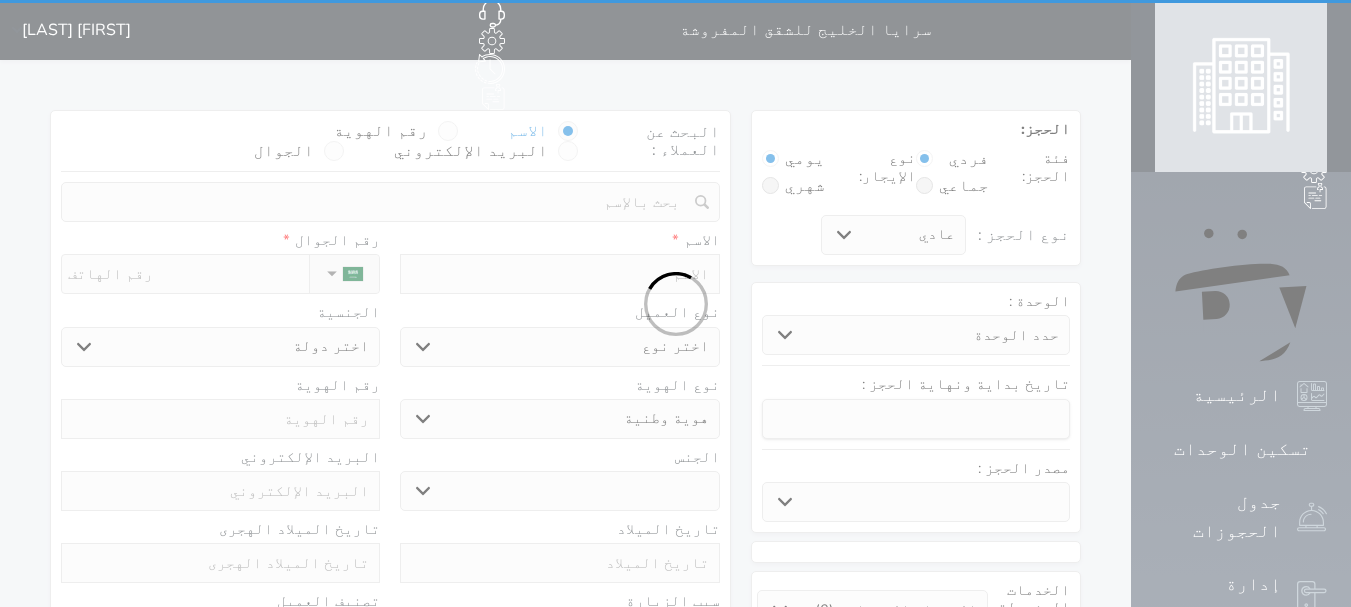 select 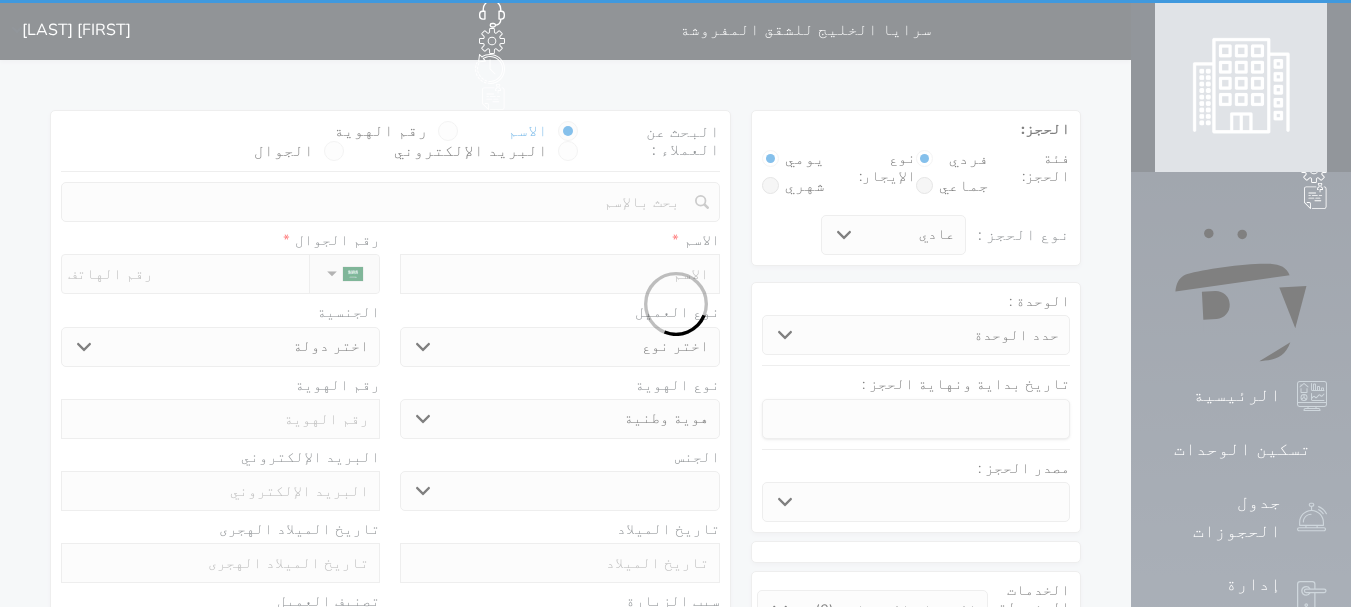 select 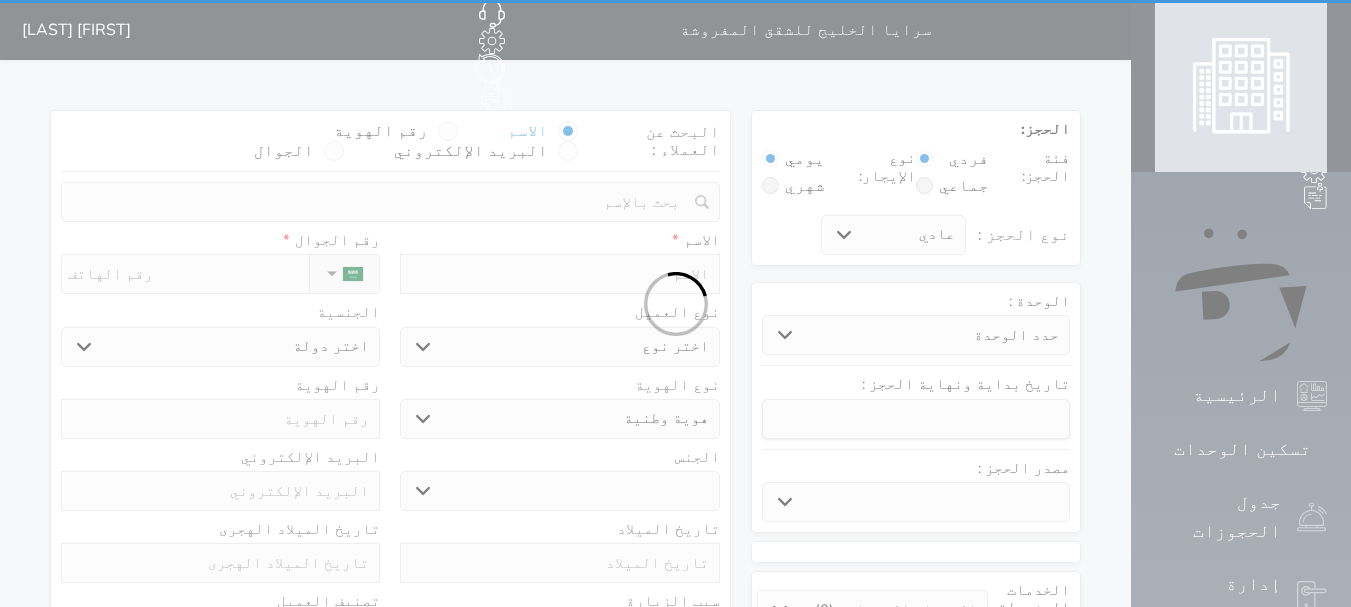select 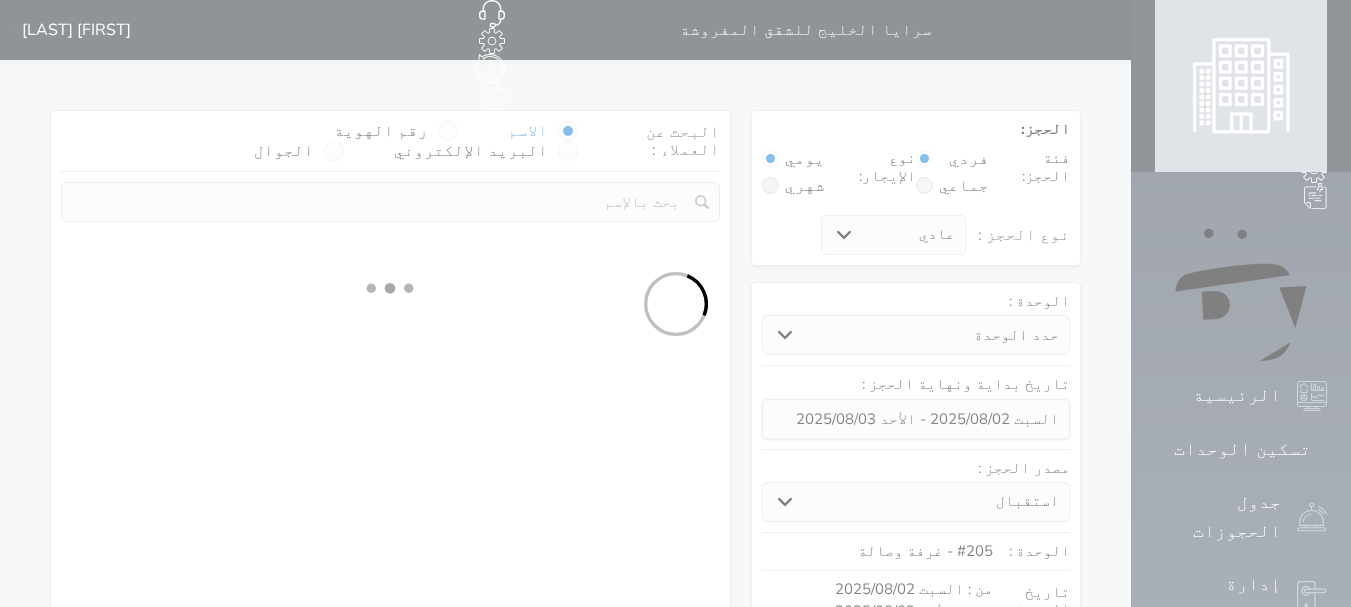 select 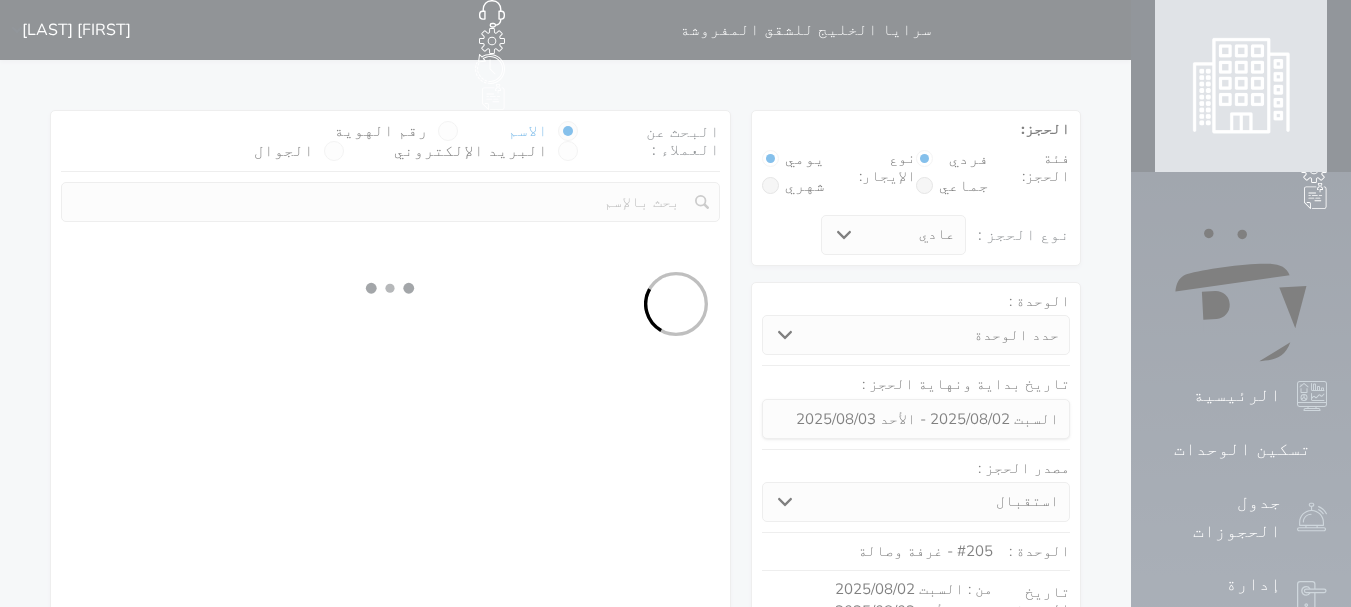 select on "1" 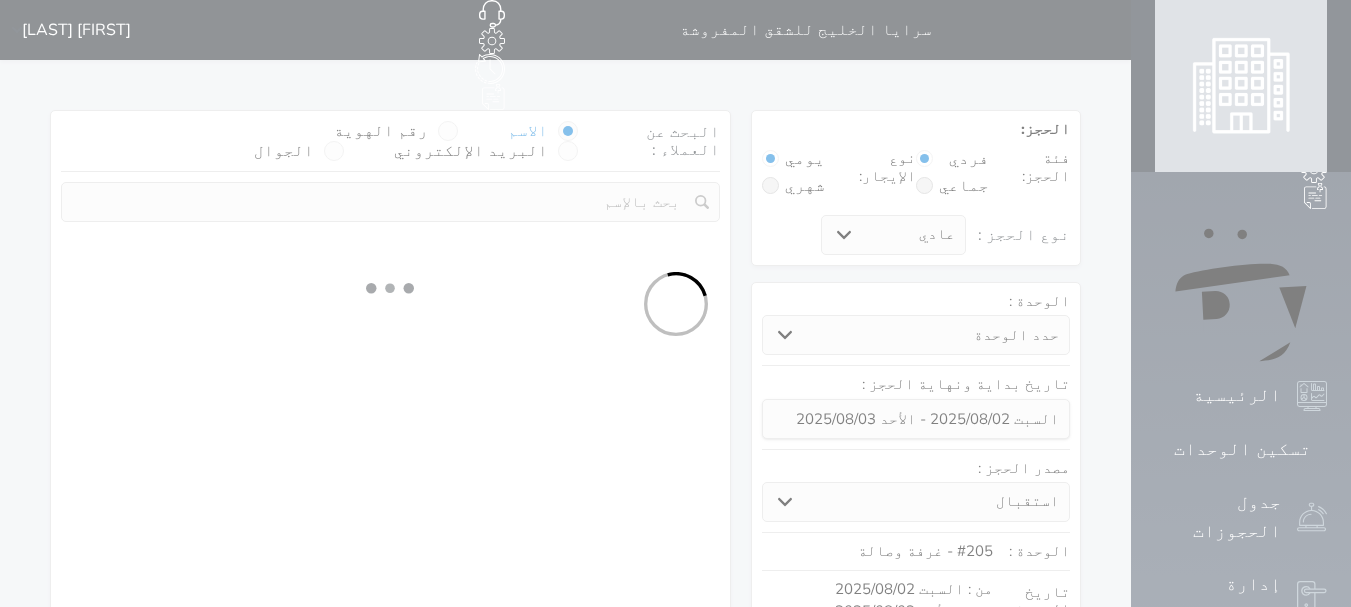 select on "113" 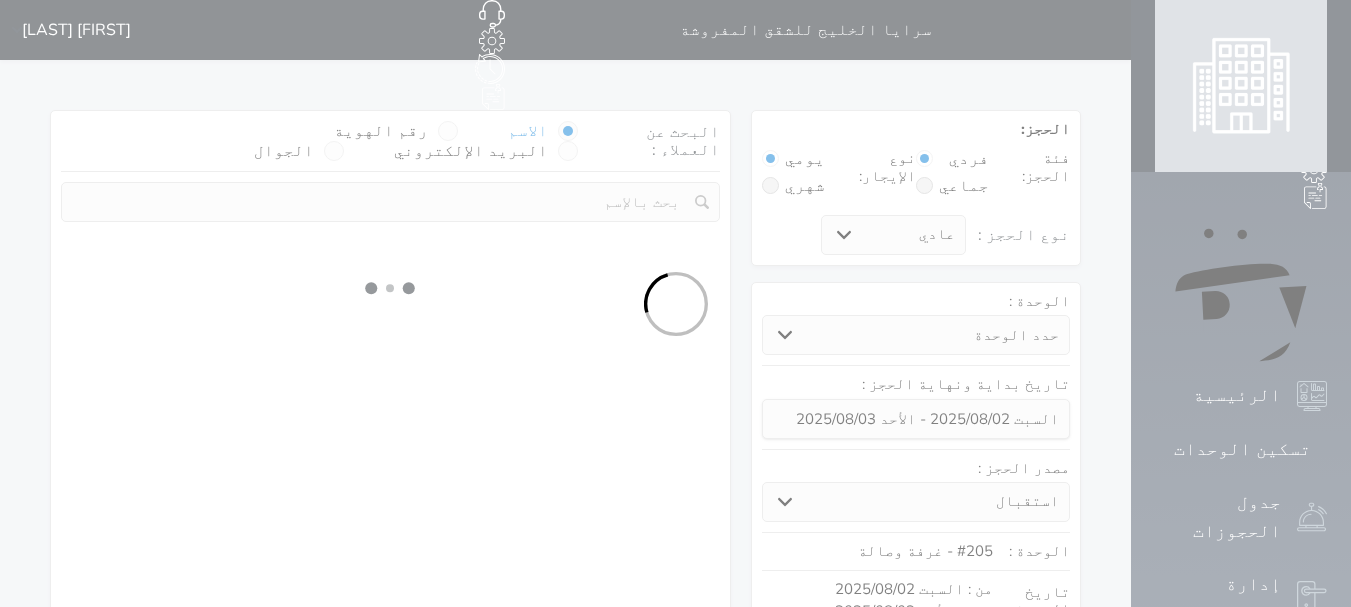 select on "1" 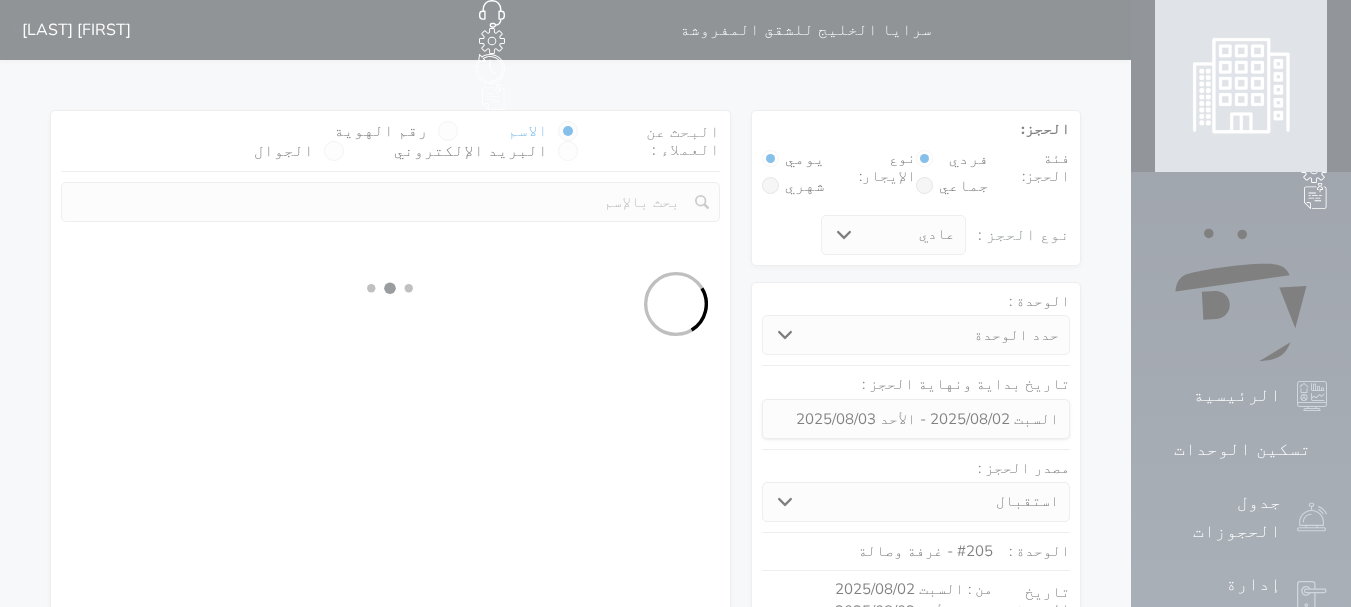 select 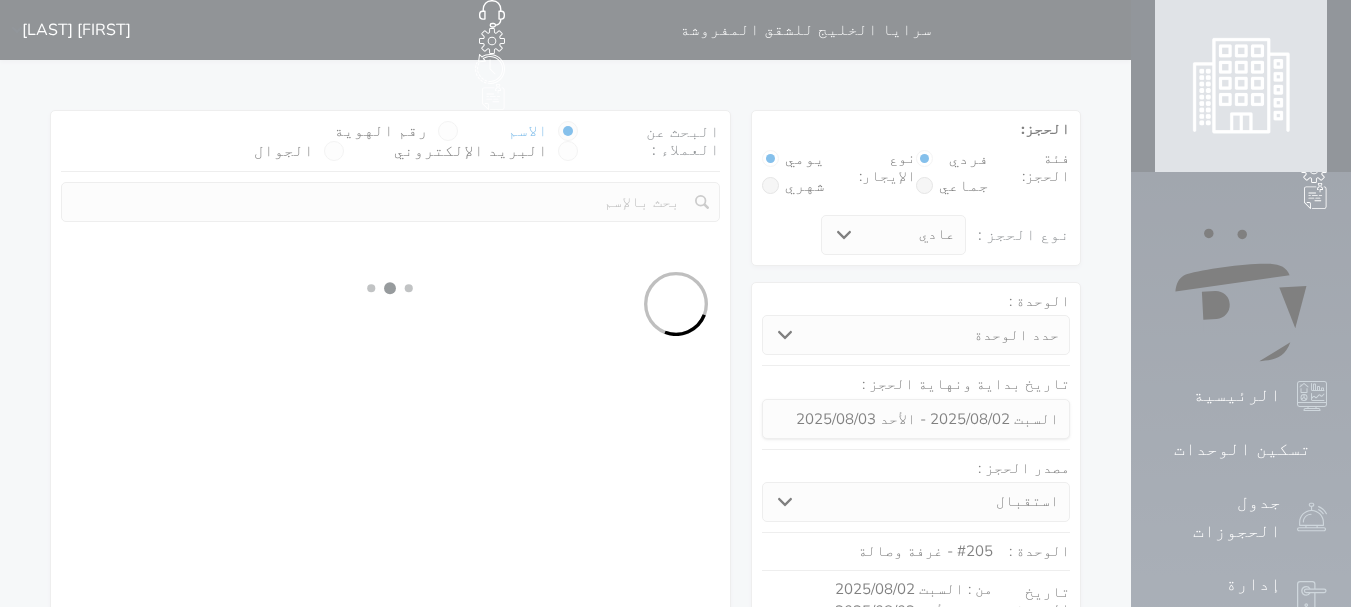 select on "7" 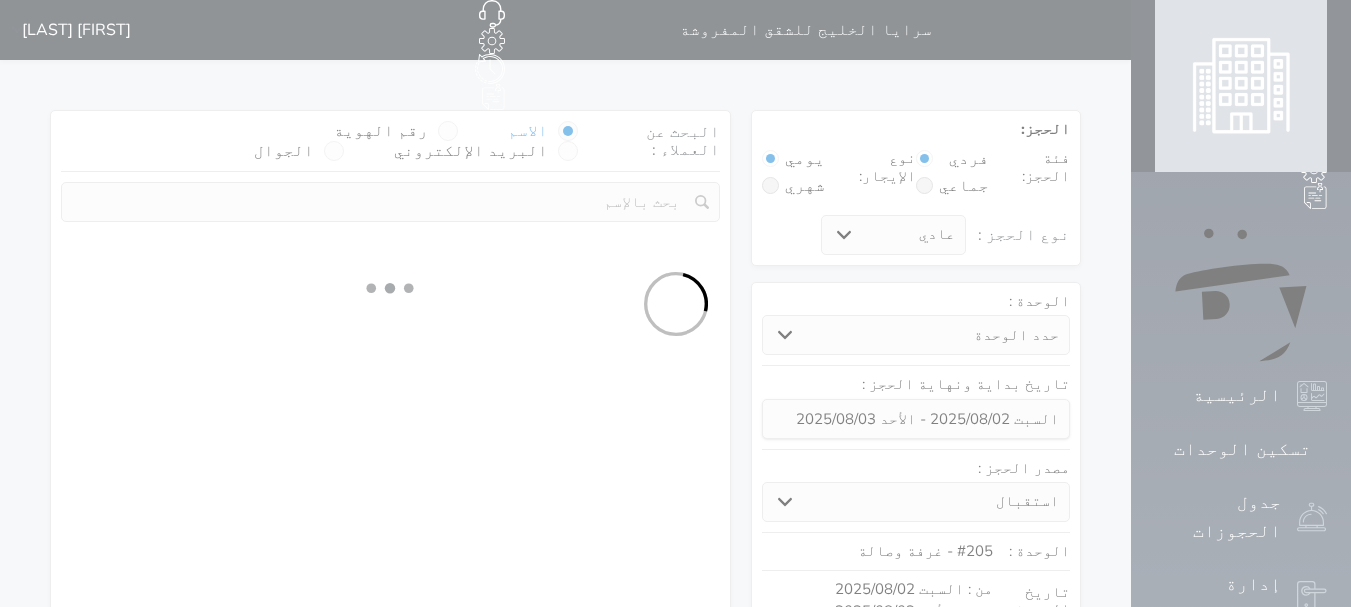 select 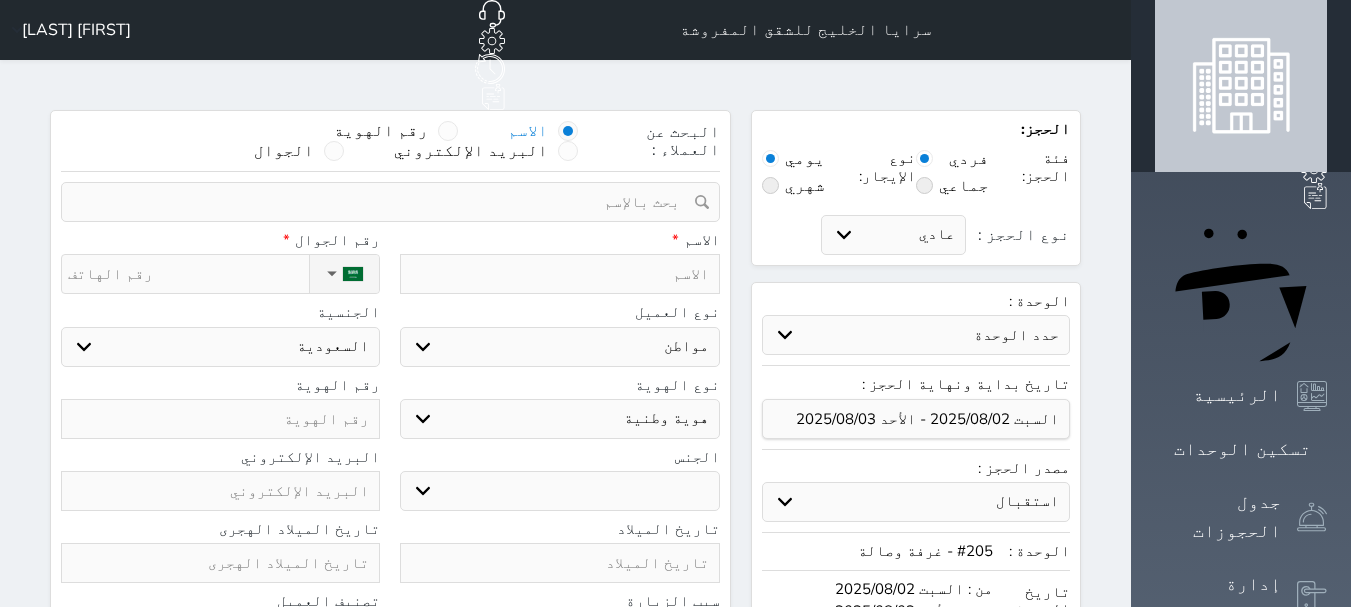 select 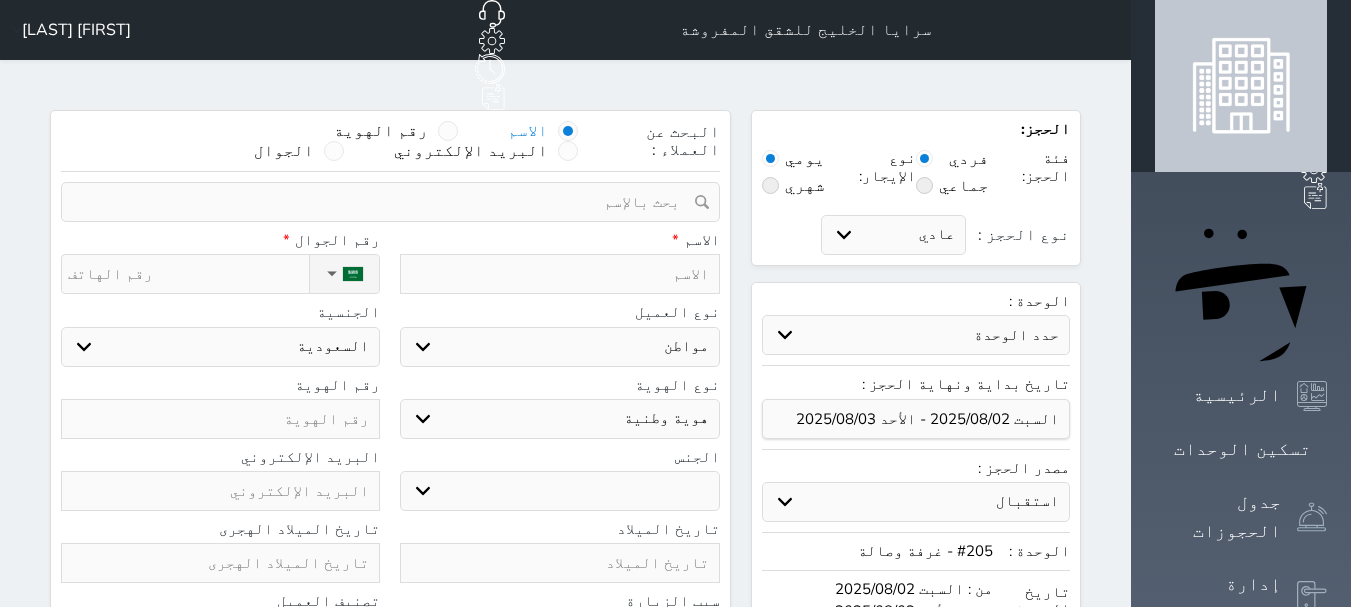 click at bounding box center (448, 131) 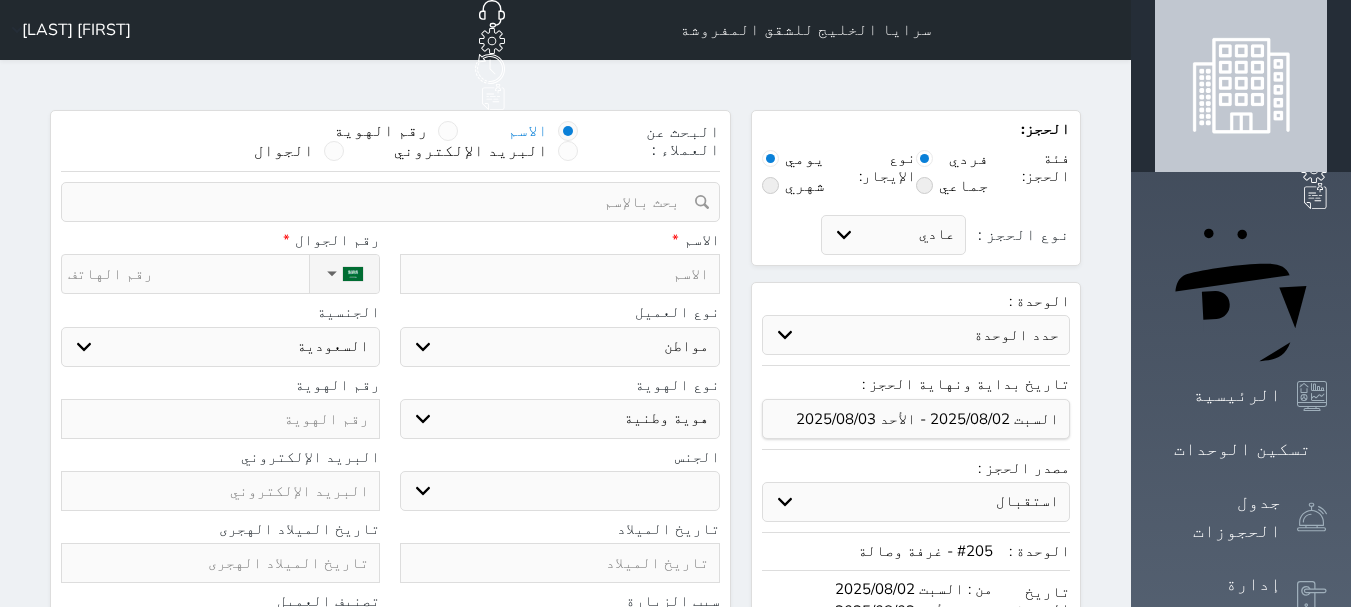 click on "رقم الهوية" at bounding box center [428, 141] 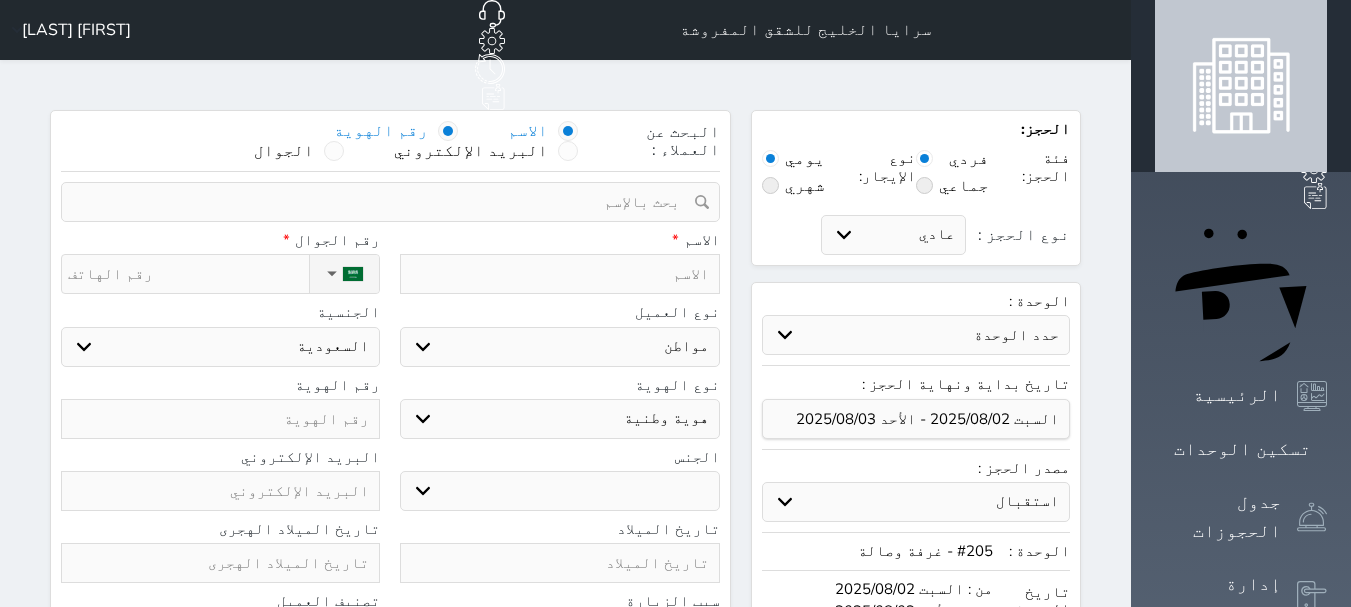 select 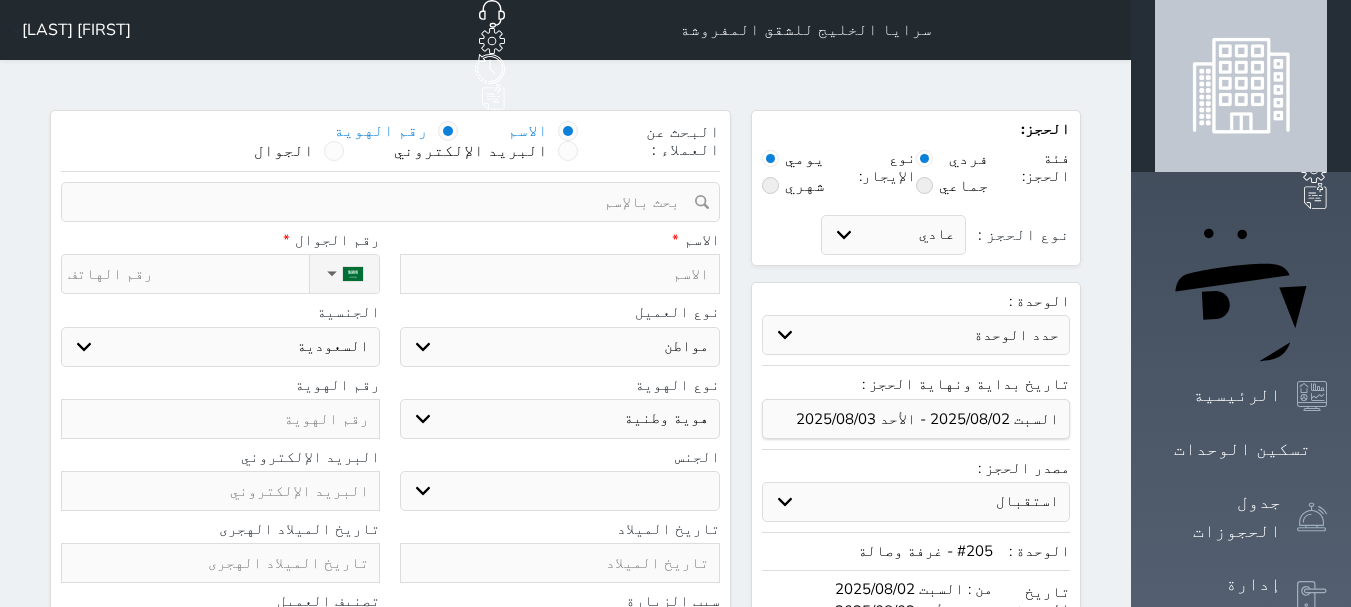 select 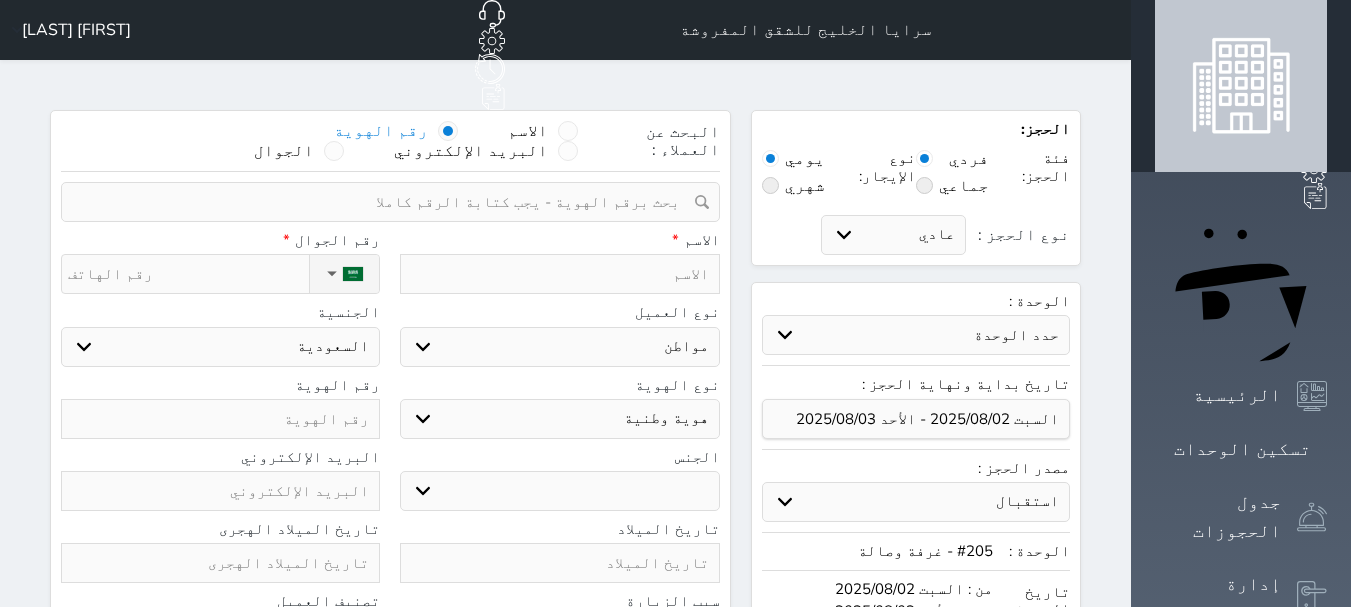 click at bounding box center [448, 131] 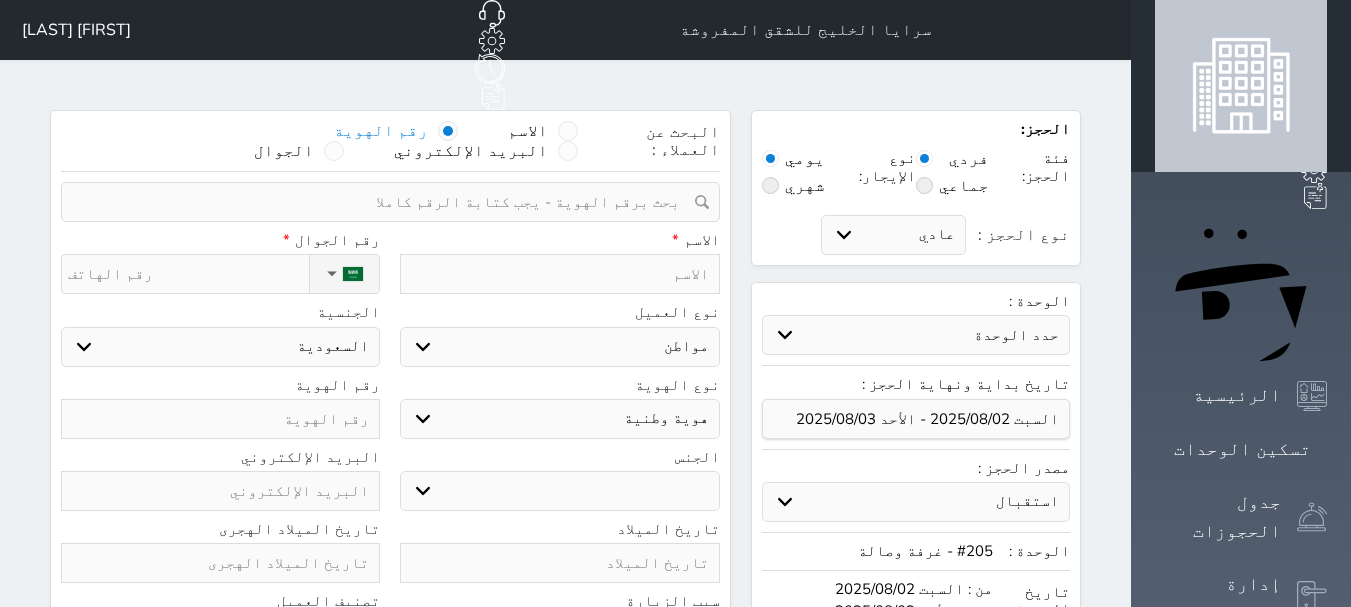 click on "رقم الهوية" at bounding box center (428, 141) 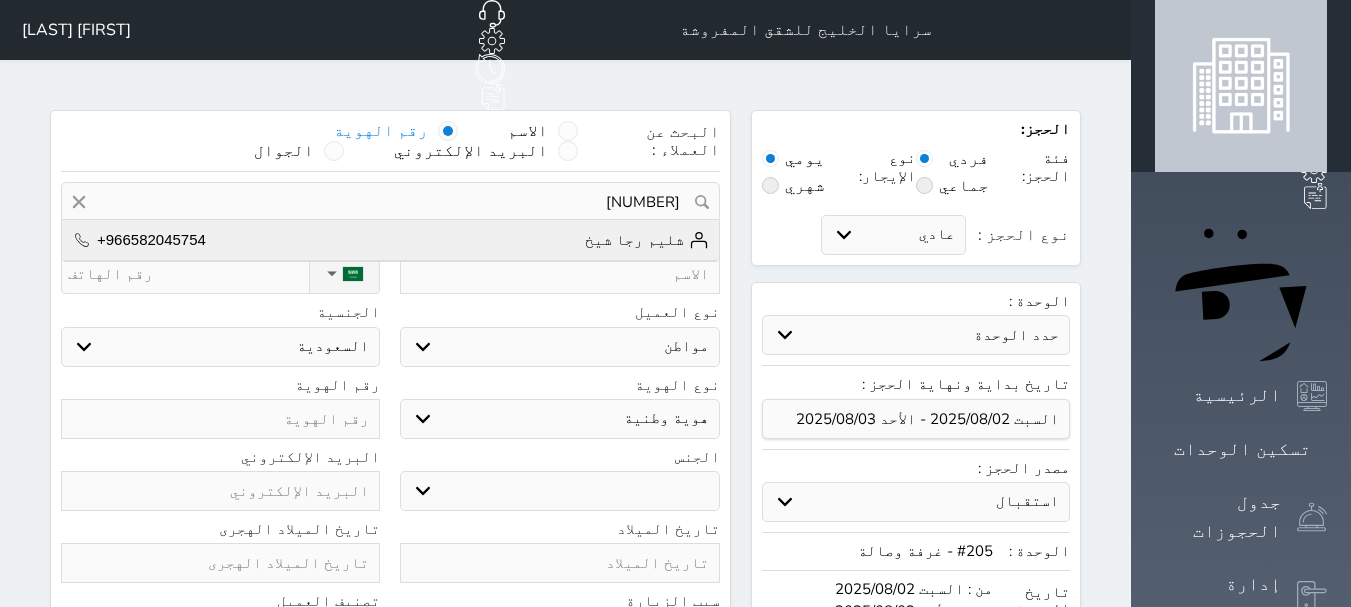 click on "[FIRST] [LAST] [PHONE]" at bounding box center [390, 240] 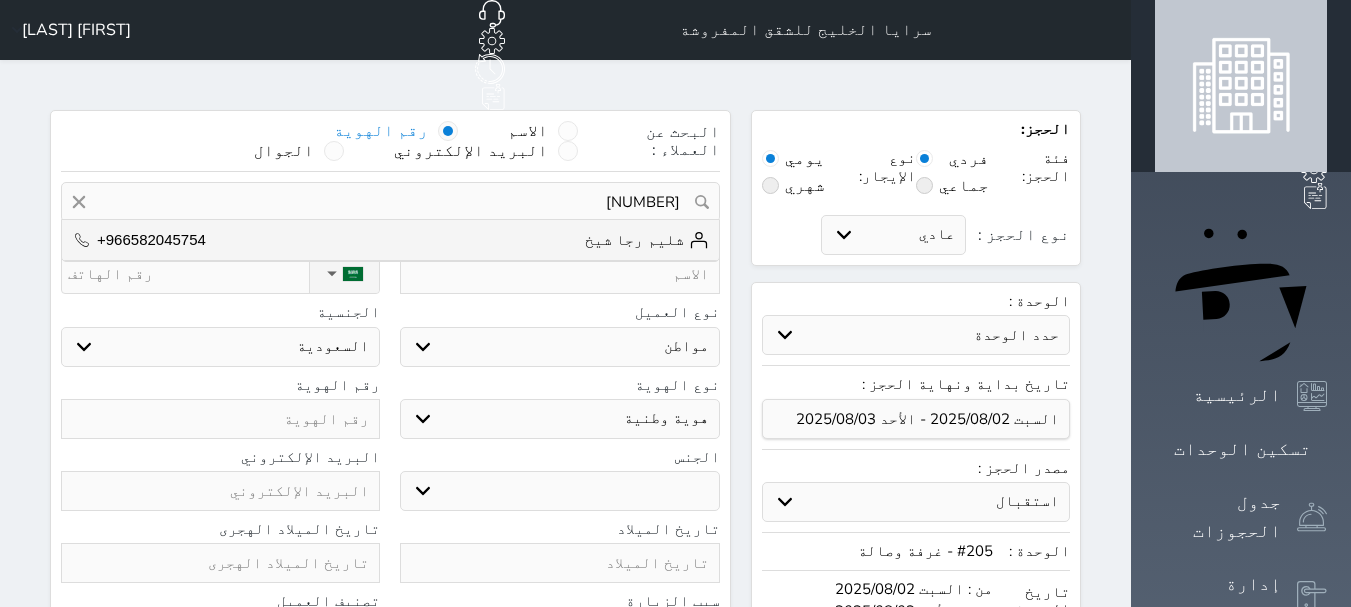 type on "شليم رجا شيخ  ||  [PHONE]" 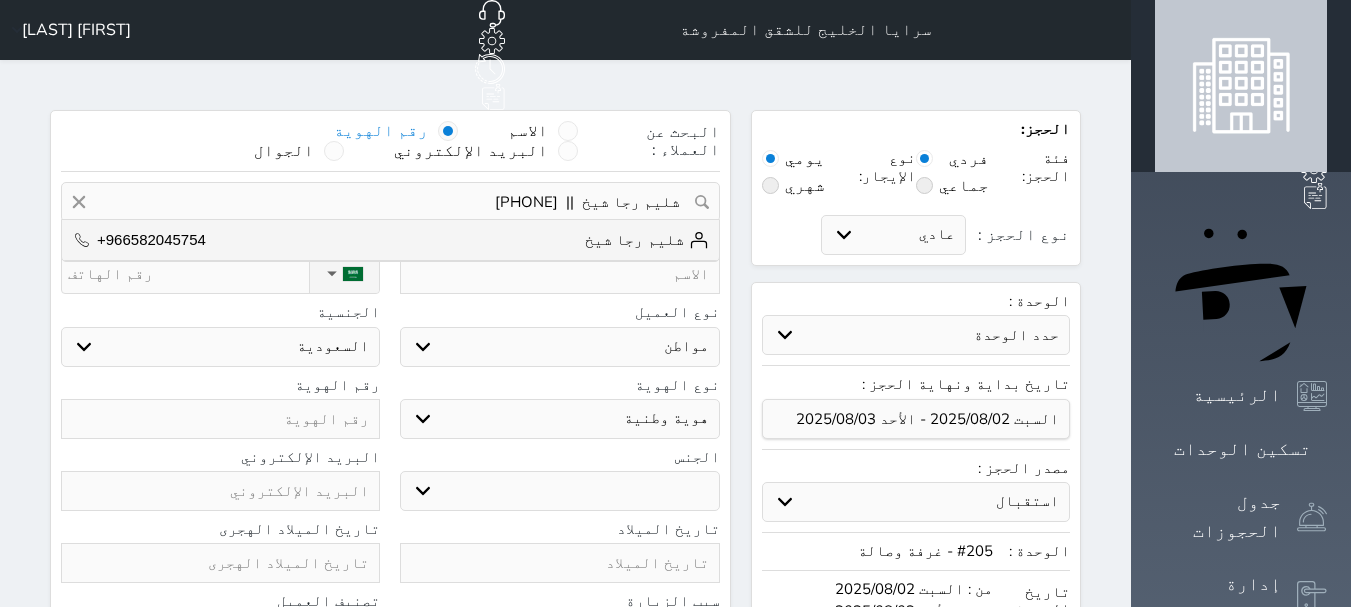 type on "شليم رجا شيخ" 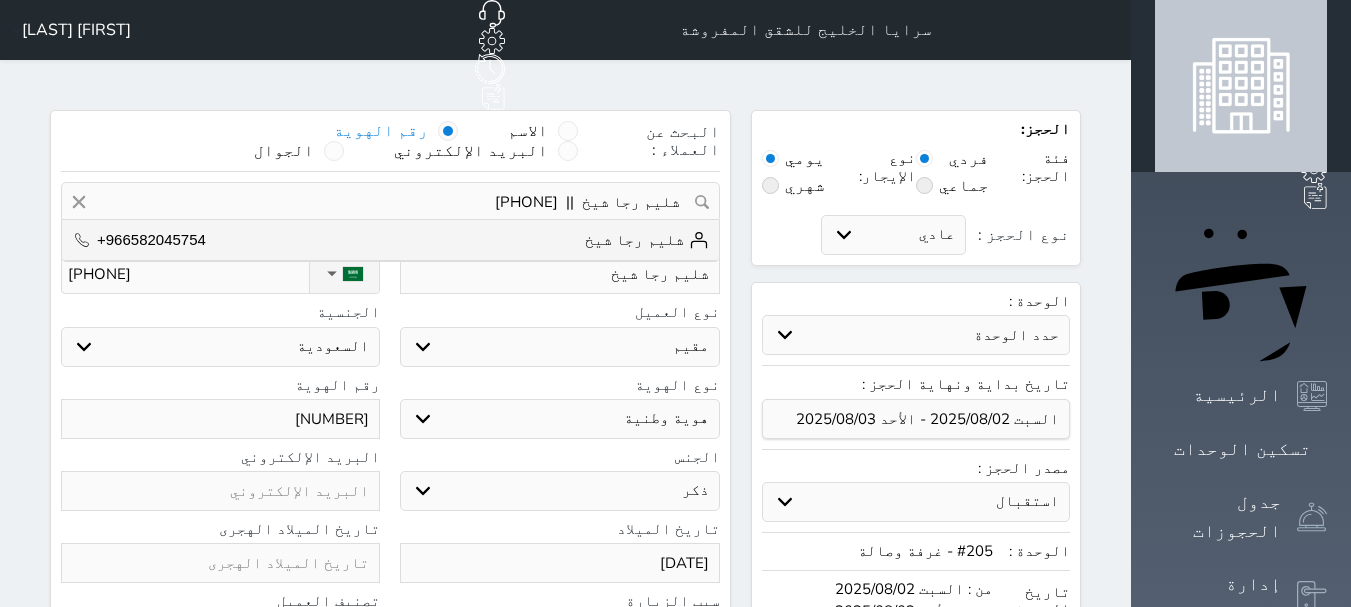 select on "305" 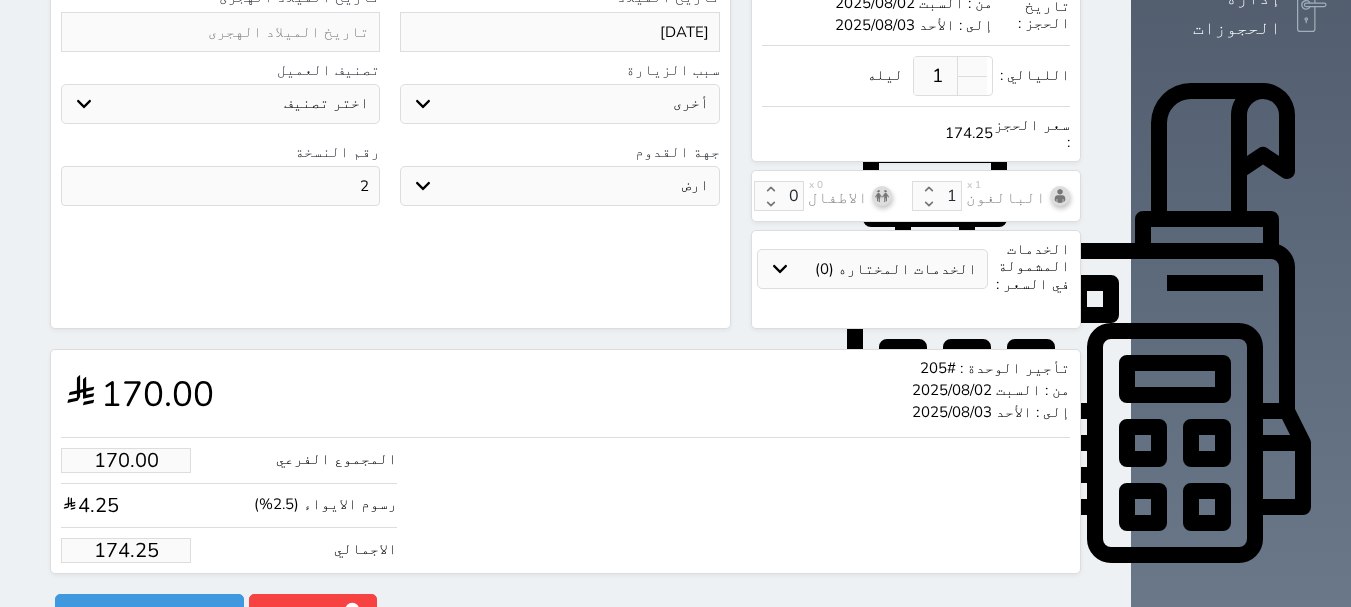 scroll, scrollTop: 702, scrollLeft: 0, axis: vertical 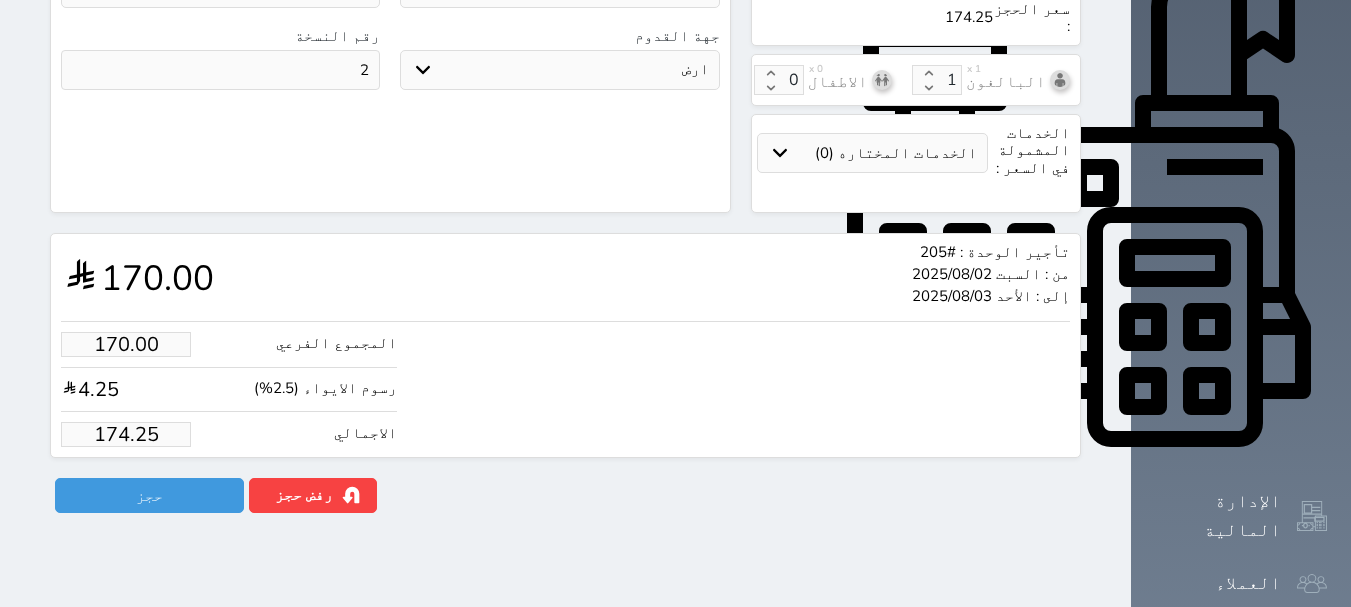 click on "174.25" at bounding box center (126, 434) 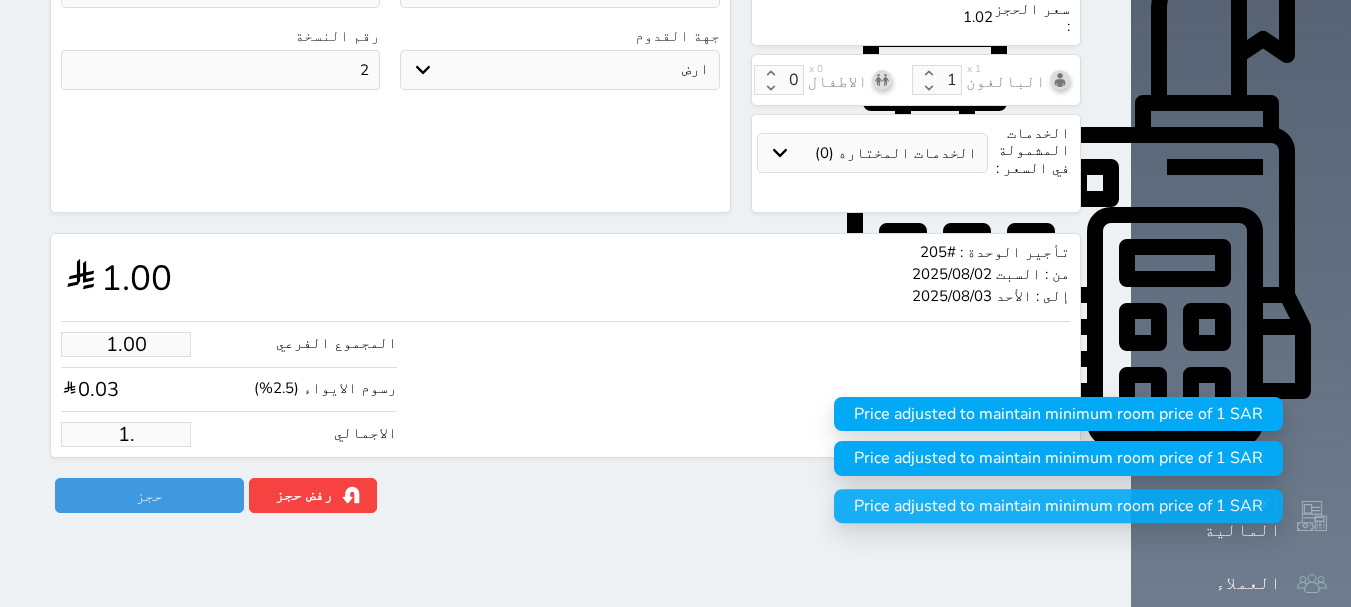 type on "1" 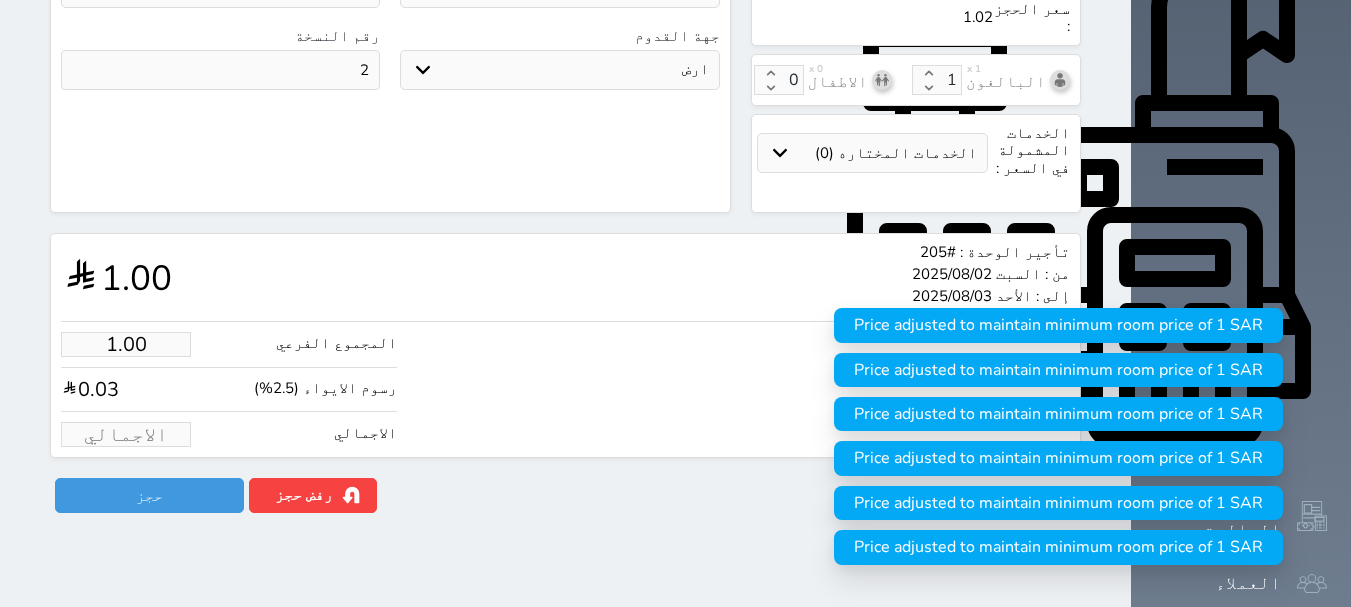 type on "1" 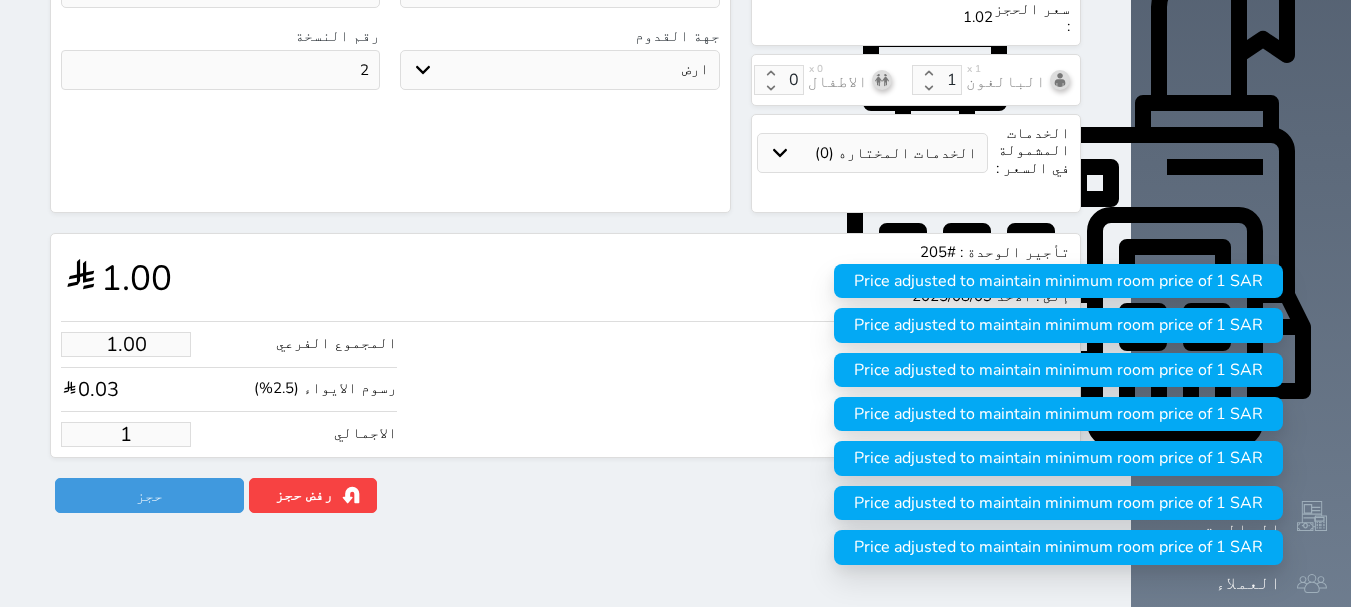 type on "15.61" 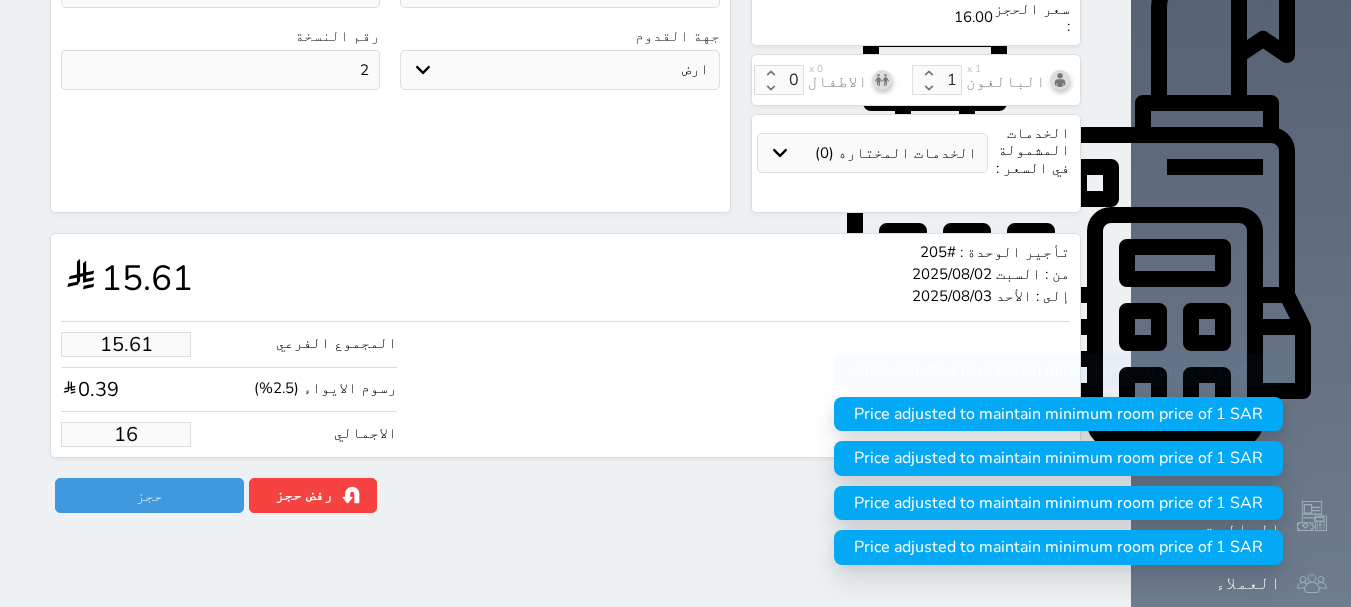 type on "156.10" 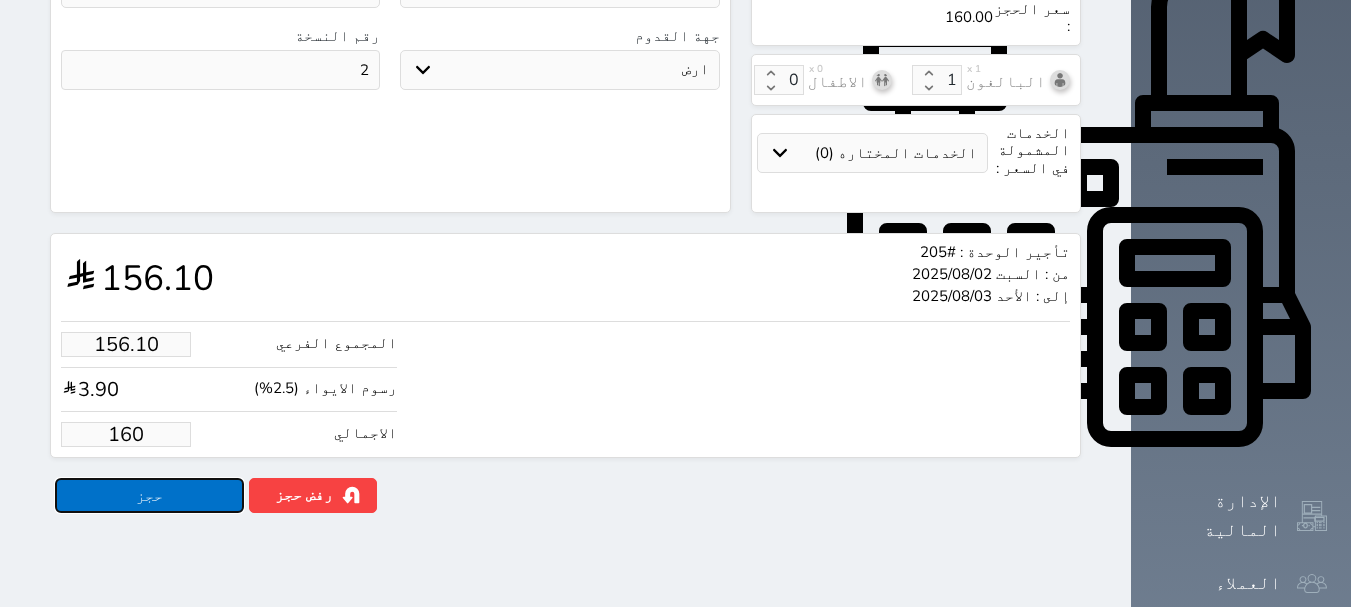 click on "حجز" at bounding box center [149, 495] 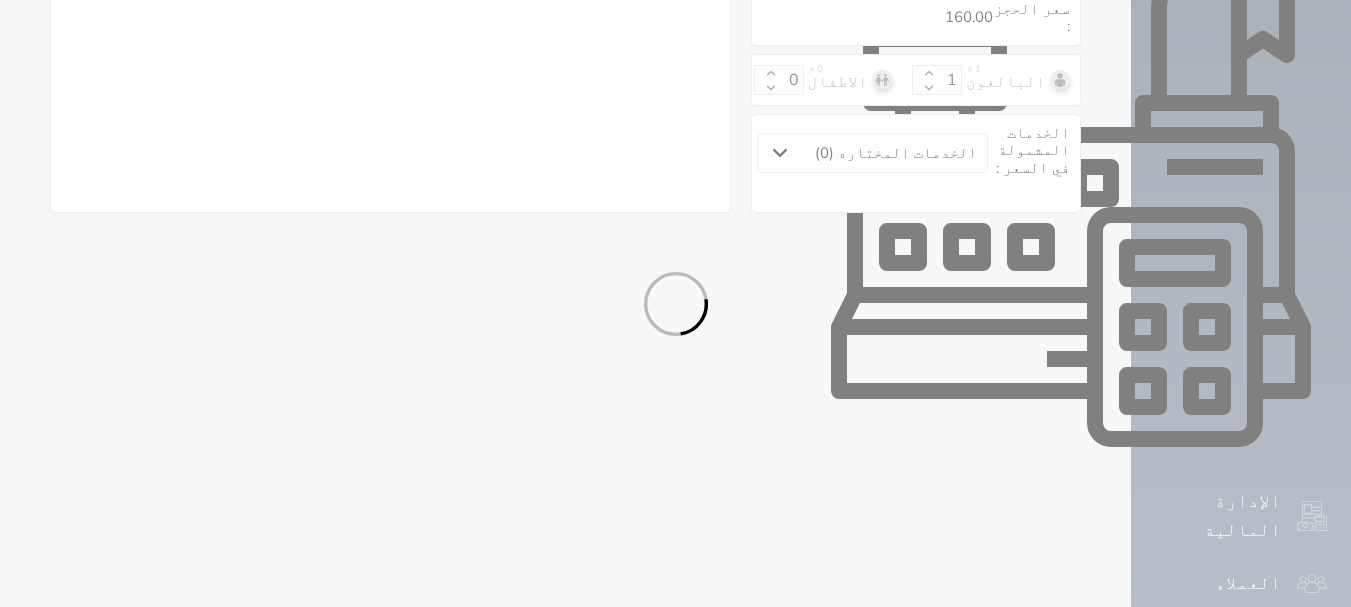 select on "4" 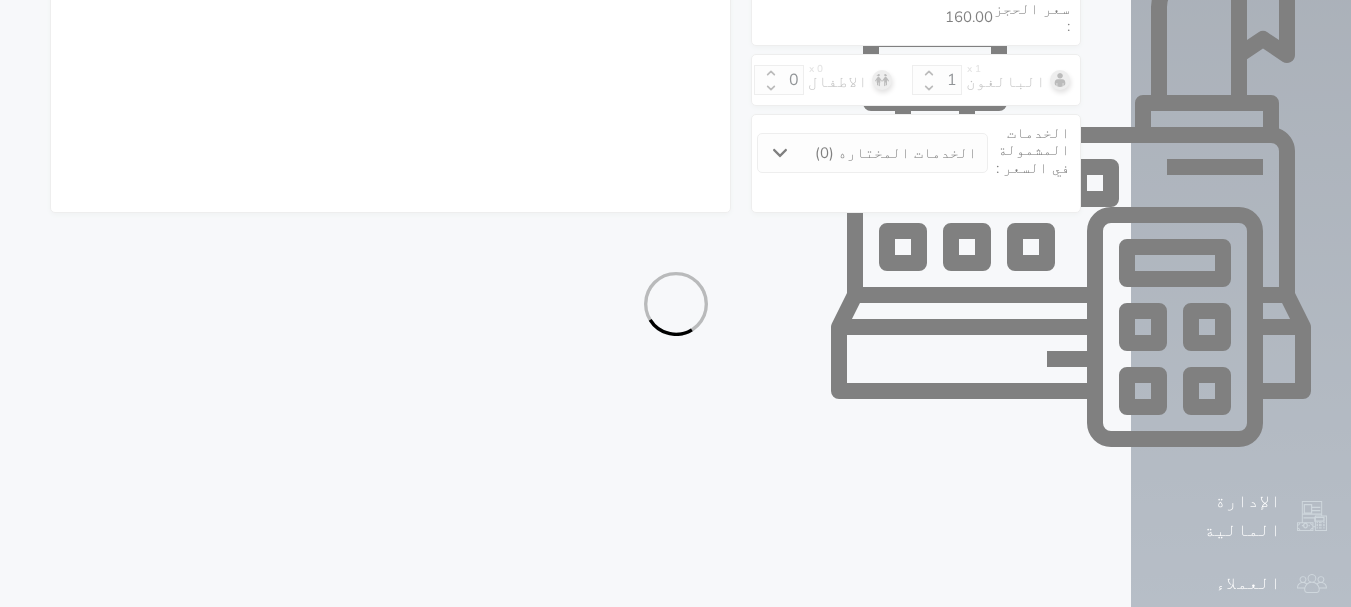 select on "305" 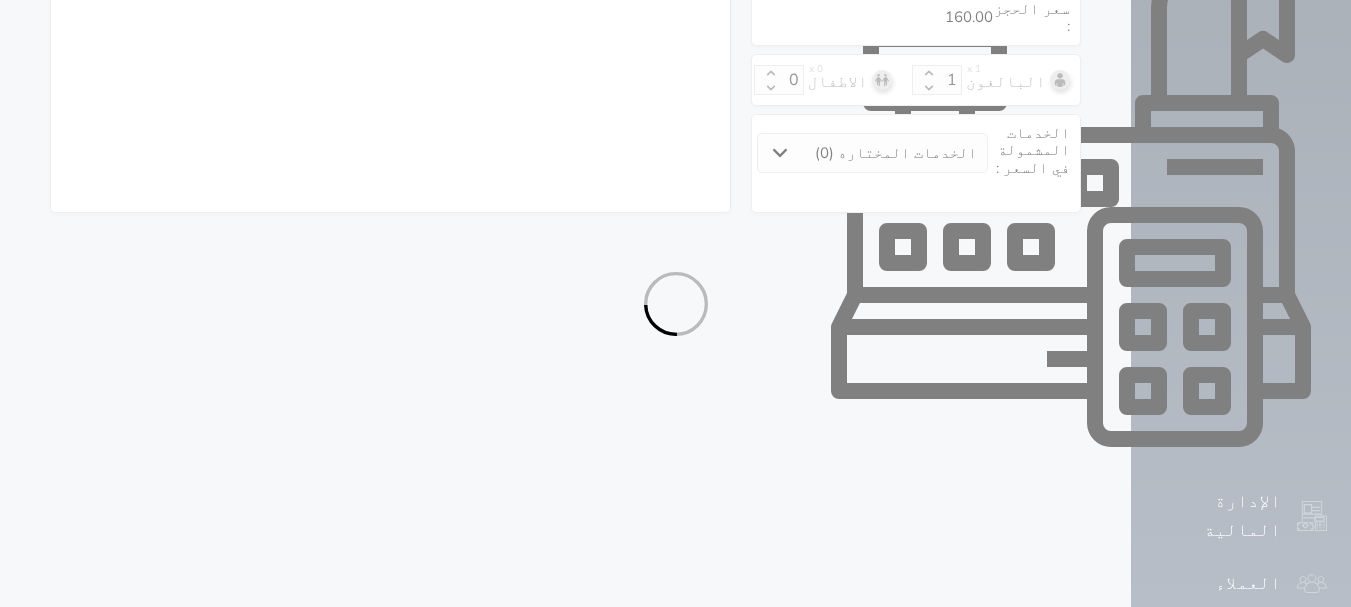select on "4" 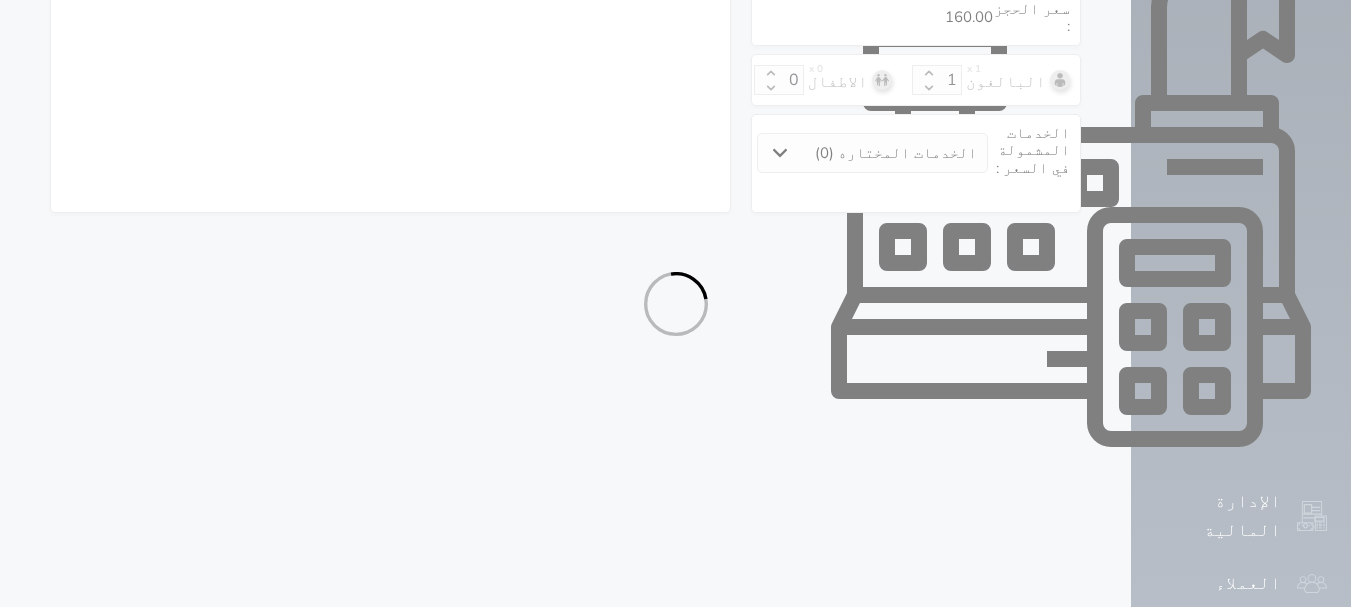 select on "7" 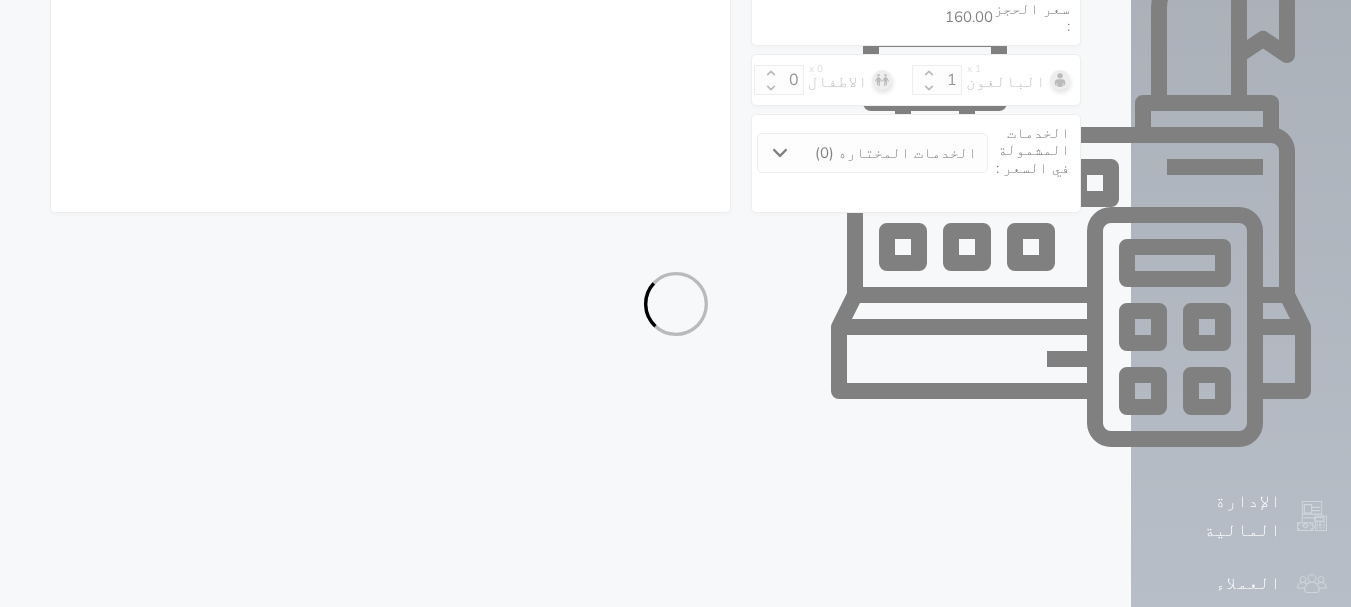 select on "9" 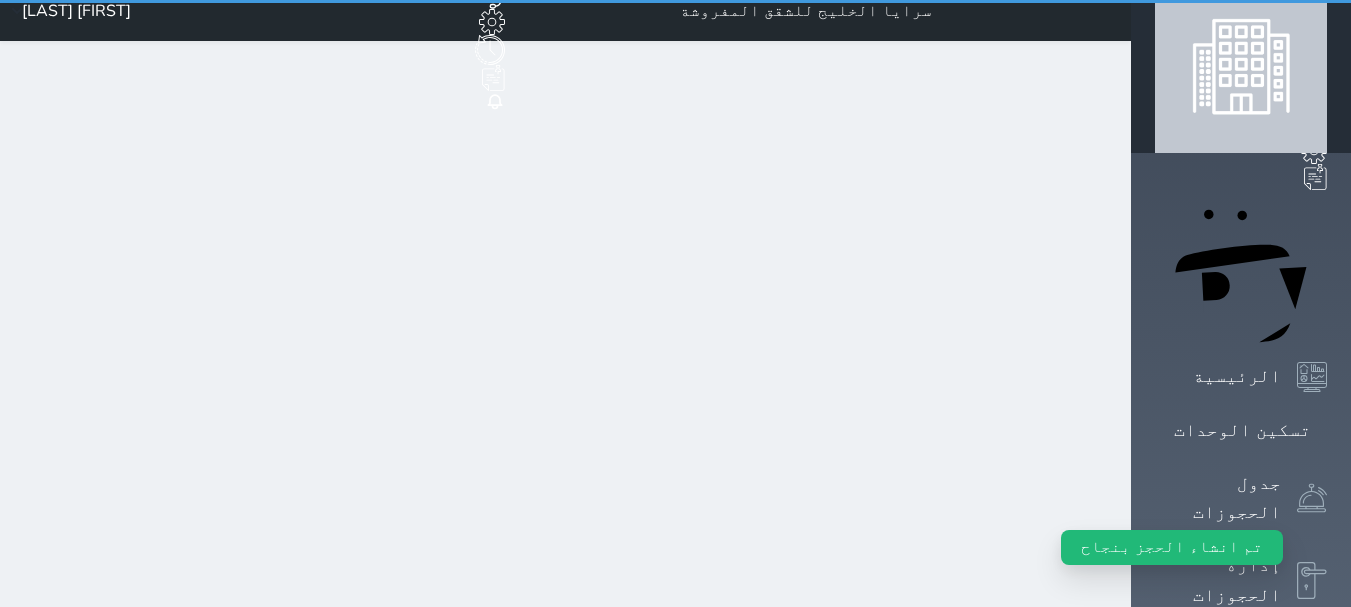 scroll, scrollTop: 0, scrollLeft: 0, axis: both 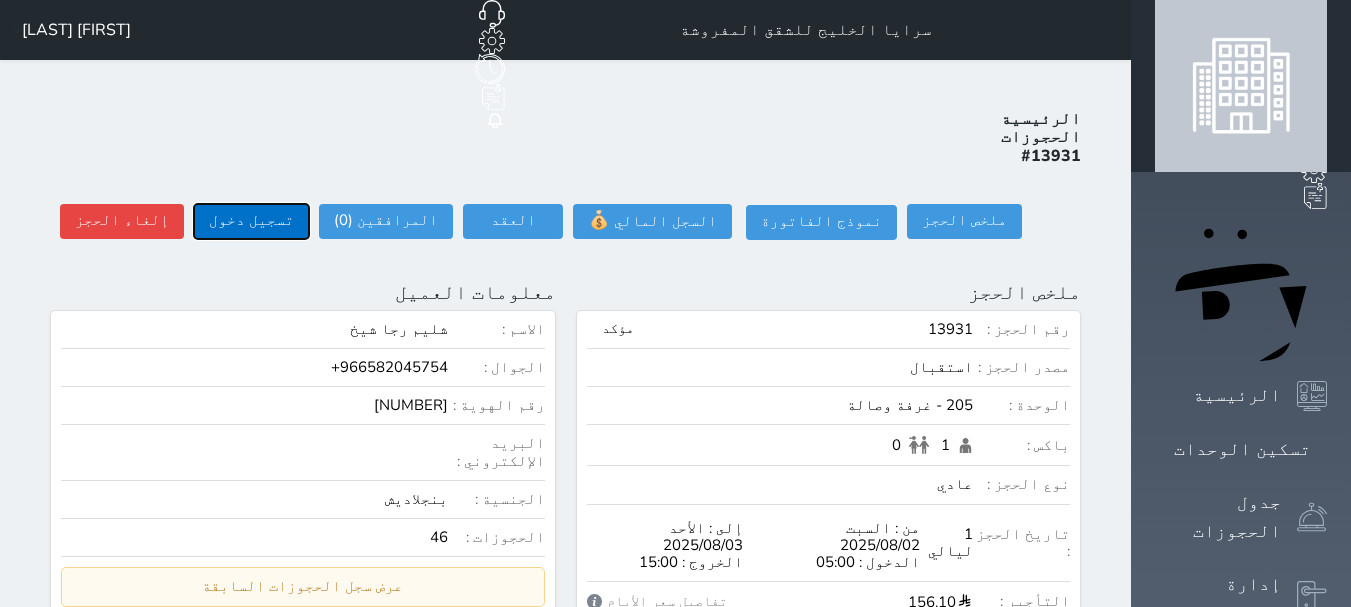 click on "تسجيل دخول" at bounding box center [251, 221] 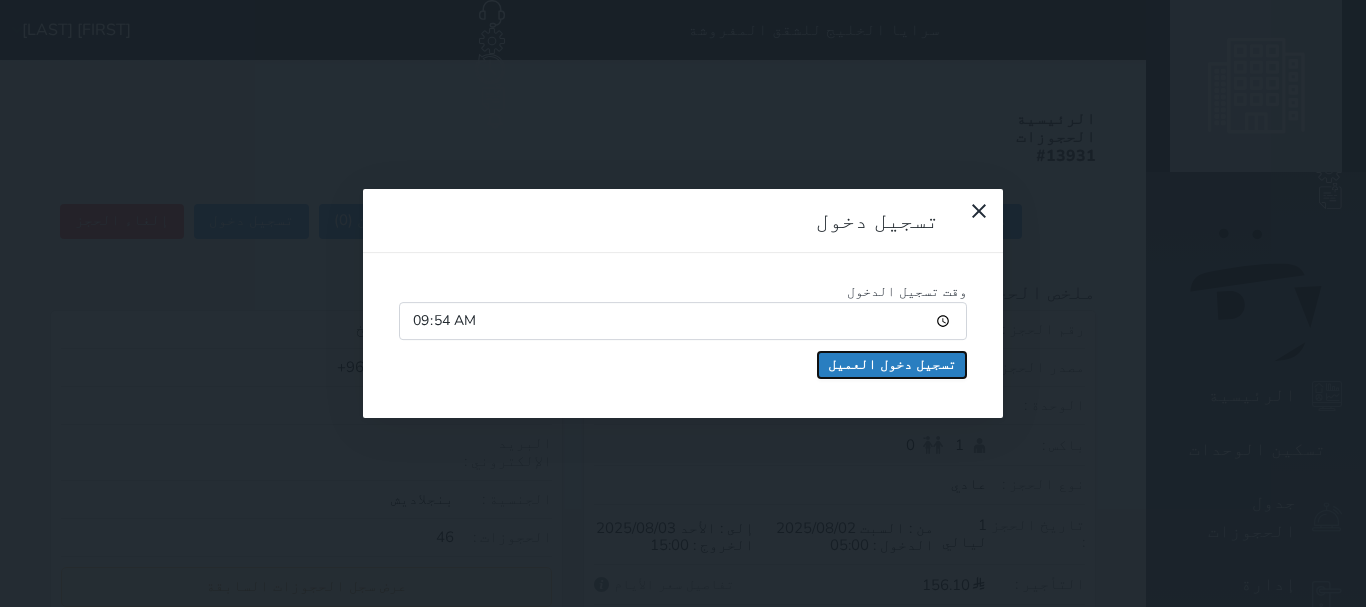 click on "تسجيل دخول العميل" at bounding box center [892, 365] 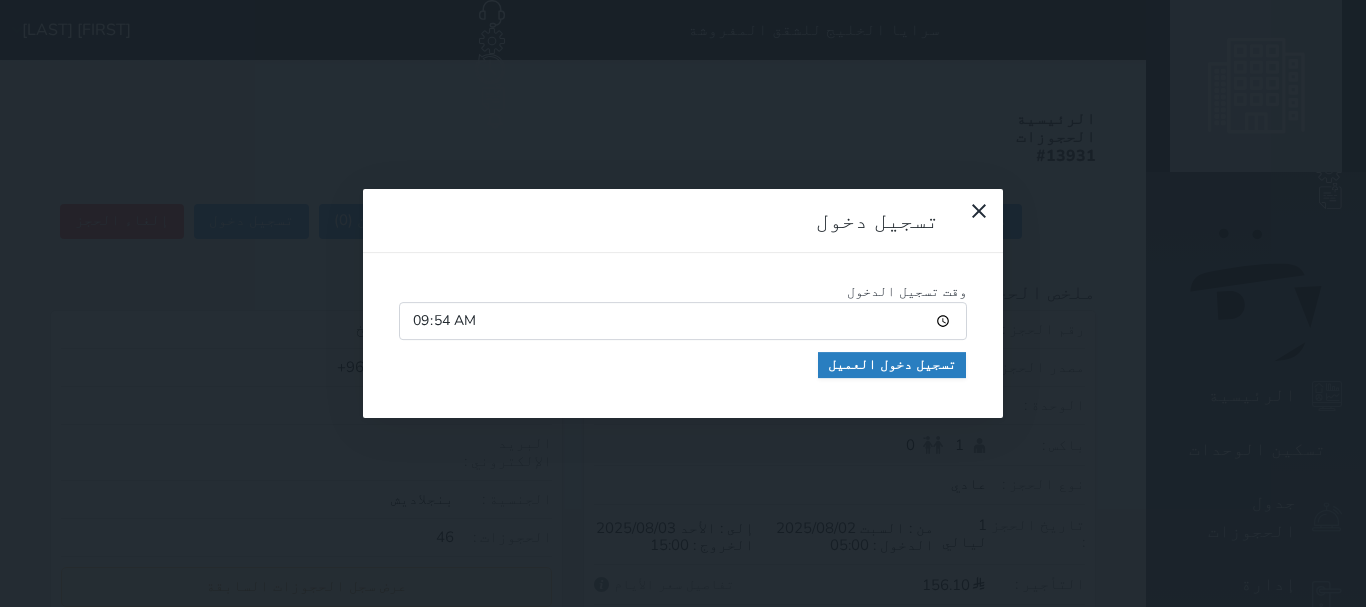 click at bounding box center (0, 0) 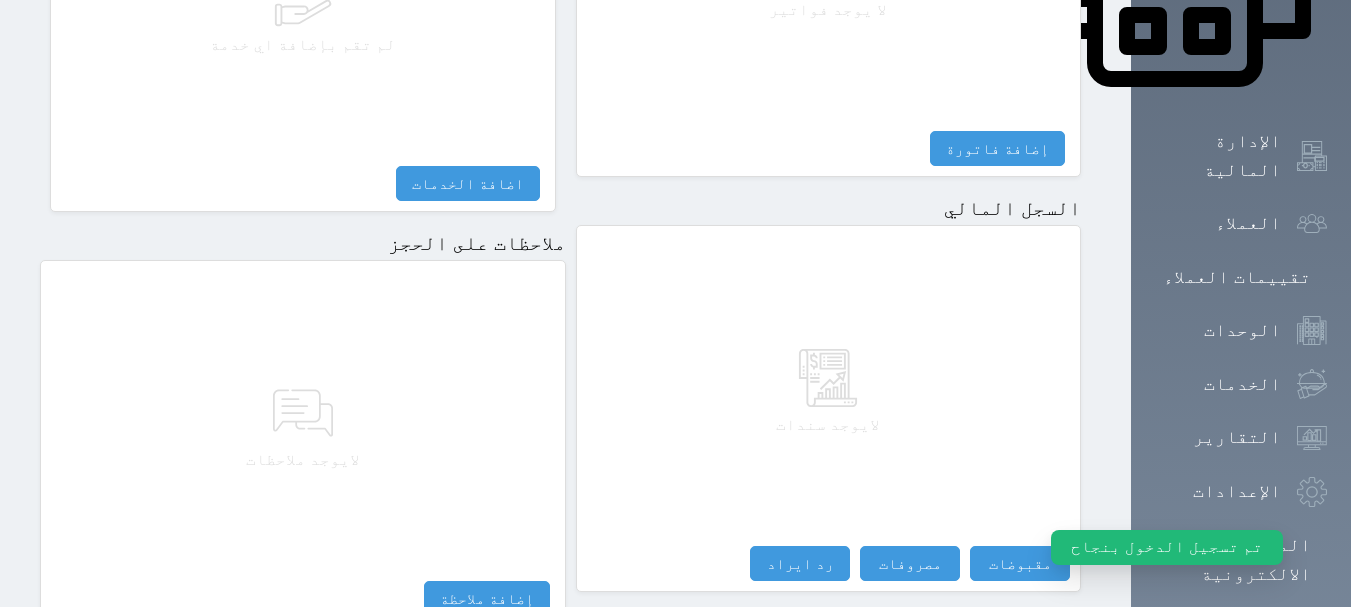 scroll, scrollTop: 1123, scrollLeft: 0, axis: vertical 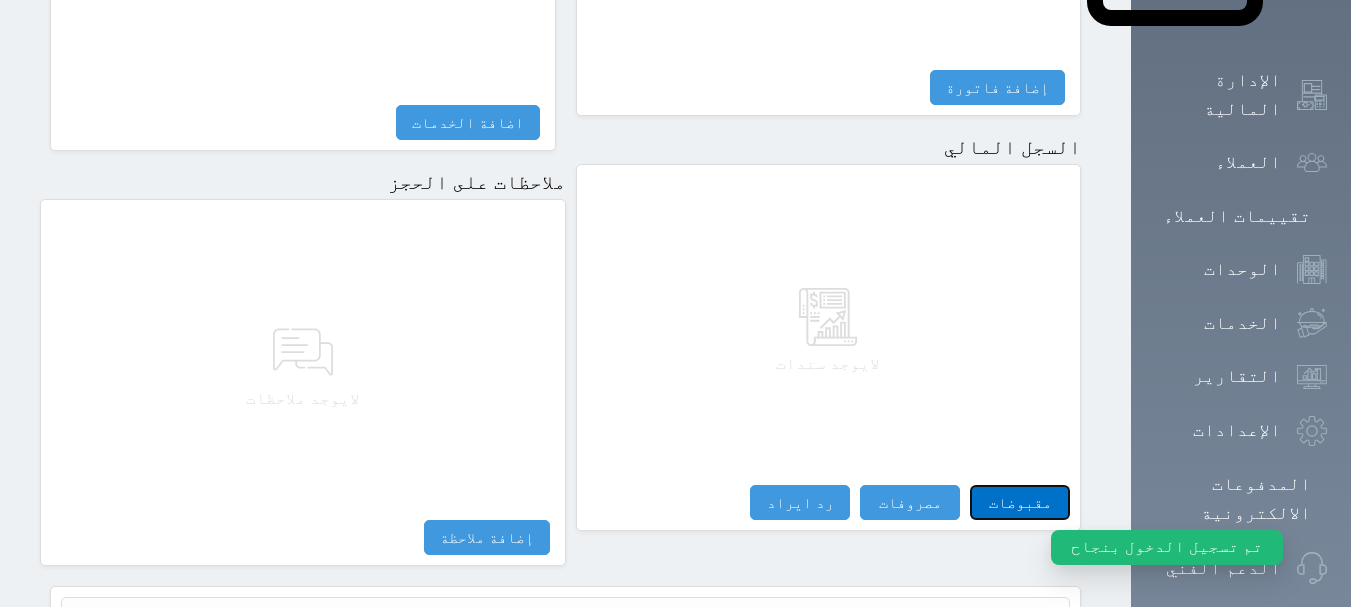 click on "مقبوضات" at bounding box center (1020, 502) 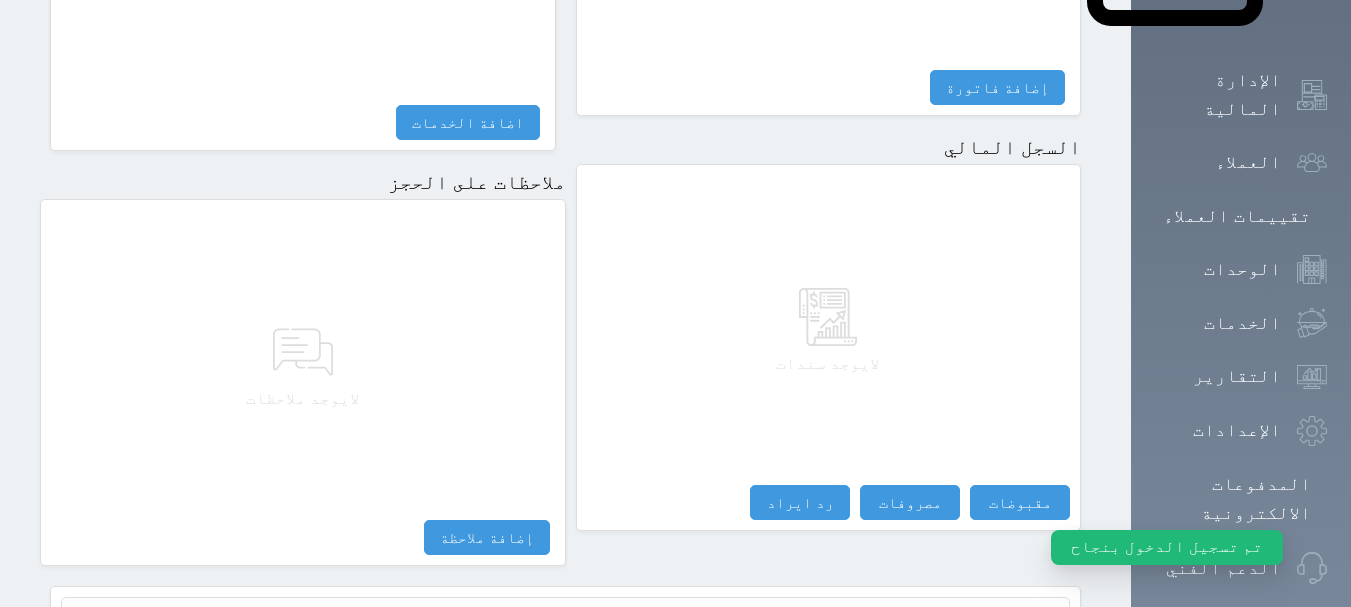 click on "مقبوضات                 النوع  *    اختيار     التاريخ *   2025-08-02 09:54   من *   شليم رجا شيخ   المبلغ *   0   لأجل *     طريقة الدفع *   اختر طريقة الدفع   دفع نقدى   تحويل بنكى   مدى   بطاقة ائتمان   آجل   ملاحظات         حفظ" at bounding box center [0, 0] 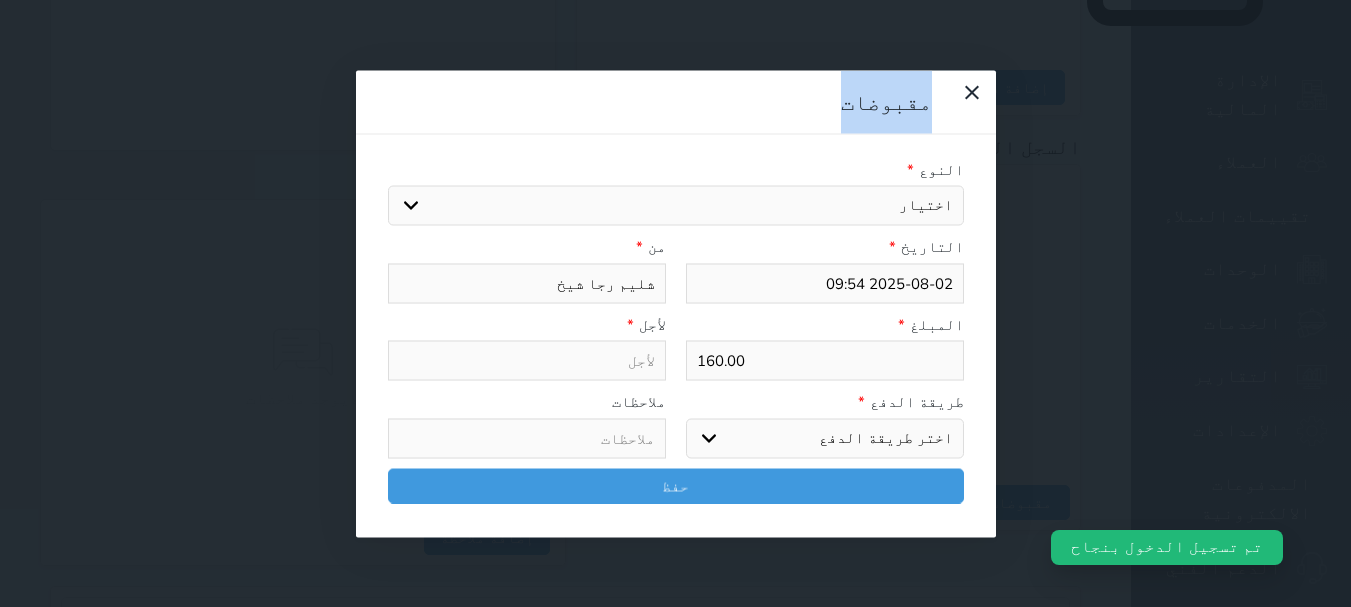 click on "مقبوضات                 النوع  *    اختيار     التاريخ *   [DATE] [TIME]   من *   [FIRST] [LAST]   المبلغ *   160.00   لأجل *     طريقة الدفع *   اختر طريقة الدفع   دفع نقدى   تحويل بنكى   مدى   بطاقة ائتمان   آجل   ملاحظات         حفظ" at bounding box center [675, 303] 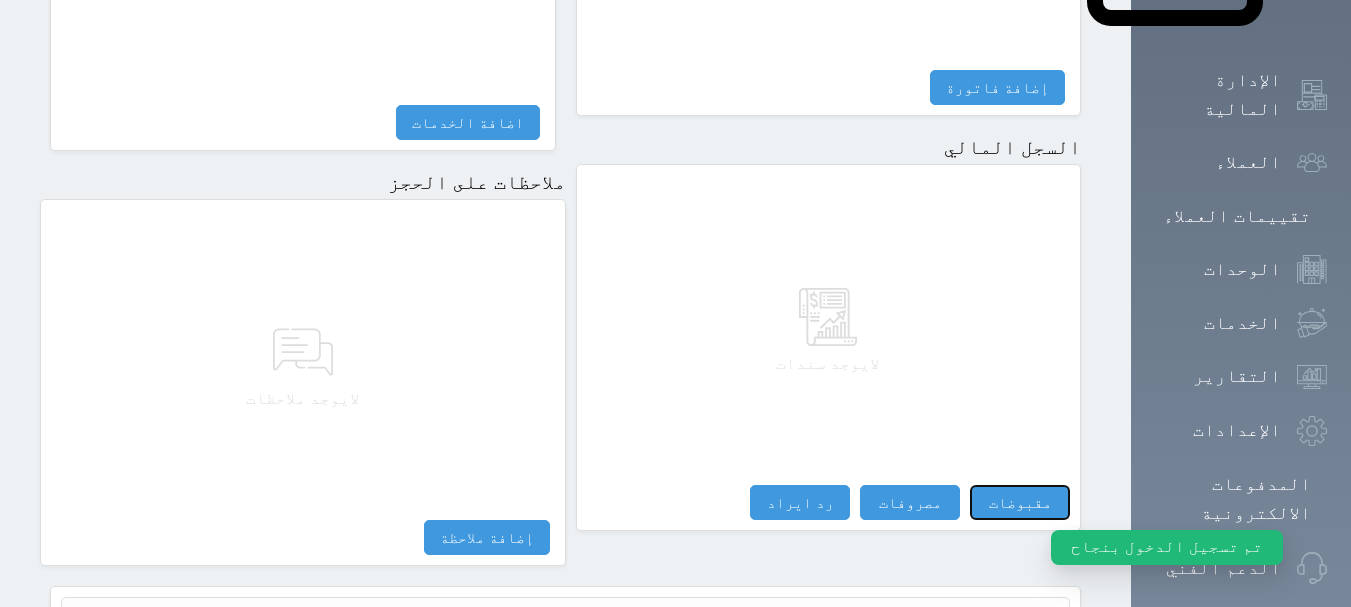 click on "مقبوضات" at bounding box center (1020, 502) 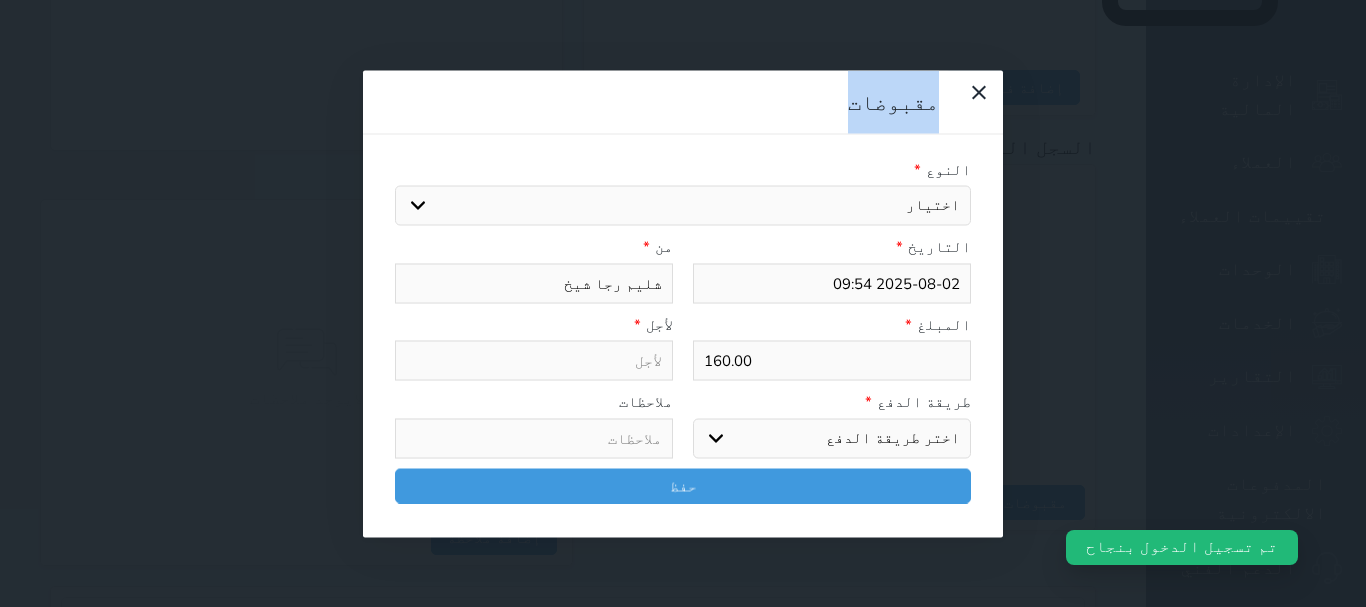click on "مقبوضات                 النوع  *    اختيار   مقبوضات عامة قيمة إيجار فواتير تامين عربون لا ينطبق آخر مغسلة واي فاي - الإنترنت مواقف السيارات طعام الأغذية والمشروبات مشروبات المشروبات الباردة المشروبات الساخنة الإفطار غداء عشاء مخبز و كعك حمام سباحة الصالة الرياضية سبا و خدمات الجمال اختيار وإسقاط (خدمات النقل) ميني بار كابل - تلفزيون سرير إضافي تصفيف الشعر التسوق خدمات الجولات السياحية المنظمة خدمات الدليل السياحي   التاريخ *   [DATE] [TIME]   من *   [FIRST] [LAST]   المبلغ *   160.00   لأجل *     طريقة الدفع *   اختر طريقة الدفع   دفع نقدى   تحويل بنكى   مدى   بطاقة ائتمان   آجل   ملاحظات" at bounding box center [683, 303] 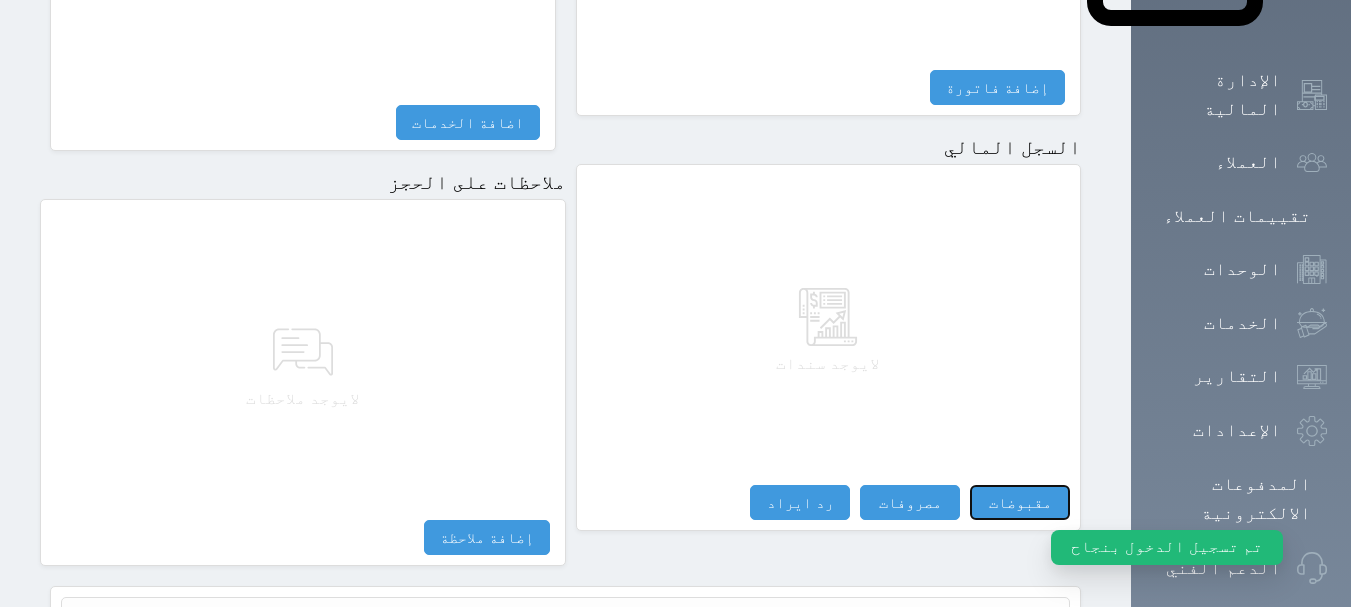 click on "مقبوضات" at bounding box center (1020, 502) 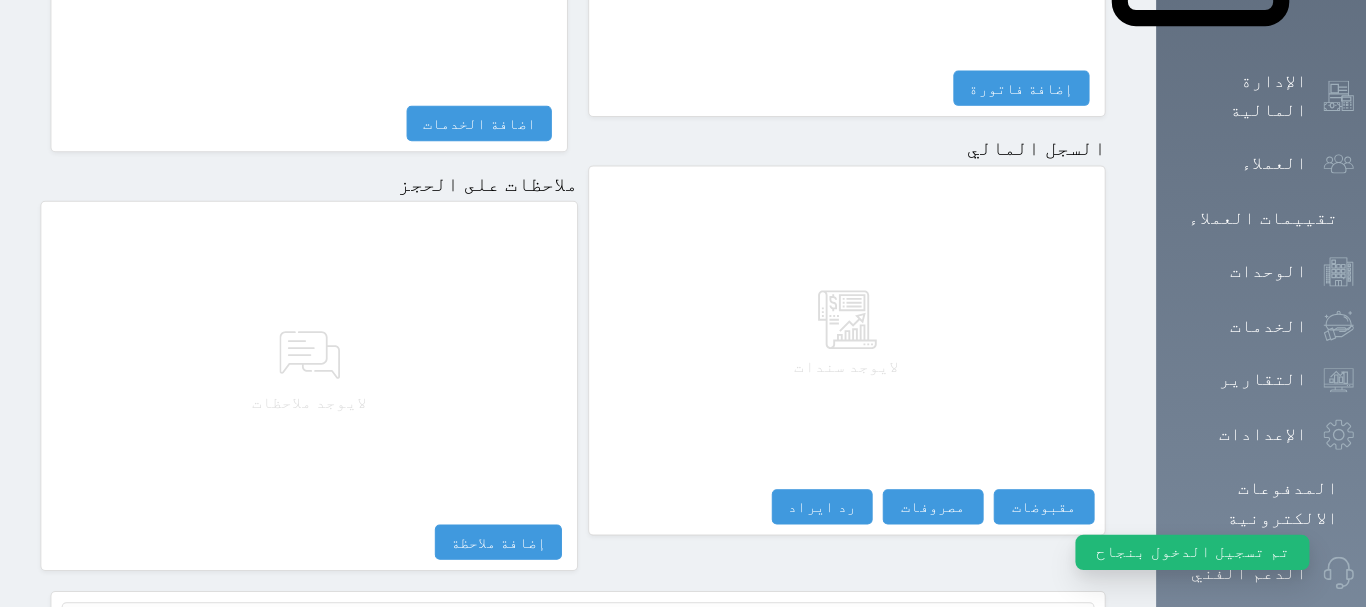 click on "مقبوضات                 النوع  *    اختيار   مقبوضات عامة قيمة إيجار فواتير تامين عربون لا ينطبق آخر مغسلة واي فاي - الإنترنت مواقف السيارات طعام الأغذية والمشروبات مشروبات المشروبات الباردة المشروبات الساخنة الإفطار غداء عشاء مخبز و كعك حمام سباحة الصالة الرياضية سبا و خدمات الجمال اختيار وإسقاط (خدمات النقل) ميني بار كابل - تلفزيون سرير إضافي تصفيف الشعر التسوق خدمات الجولات السياحية المنظمة خدمات الدليل السياحي   التاريخ *   [DATE] [TIME]   من *   [FIRST] [LAST]   المبلغ *   160.00   لأجل *     طريقة الدفع *   اختر طريقة الدفع   دفع نقدى   تحويل بنكى   مدى   بطاقة ائتمان   آجل   ملاحظات" at bounding box center [0, 0] 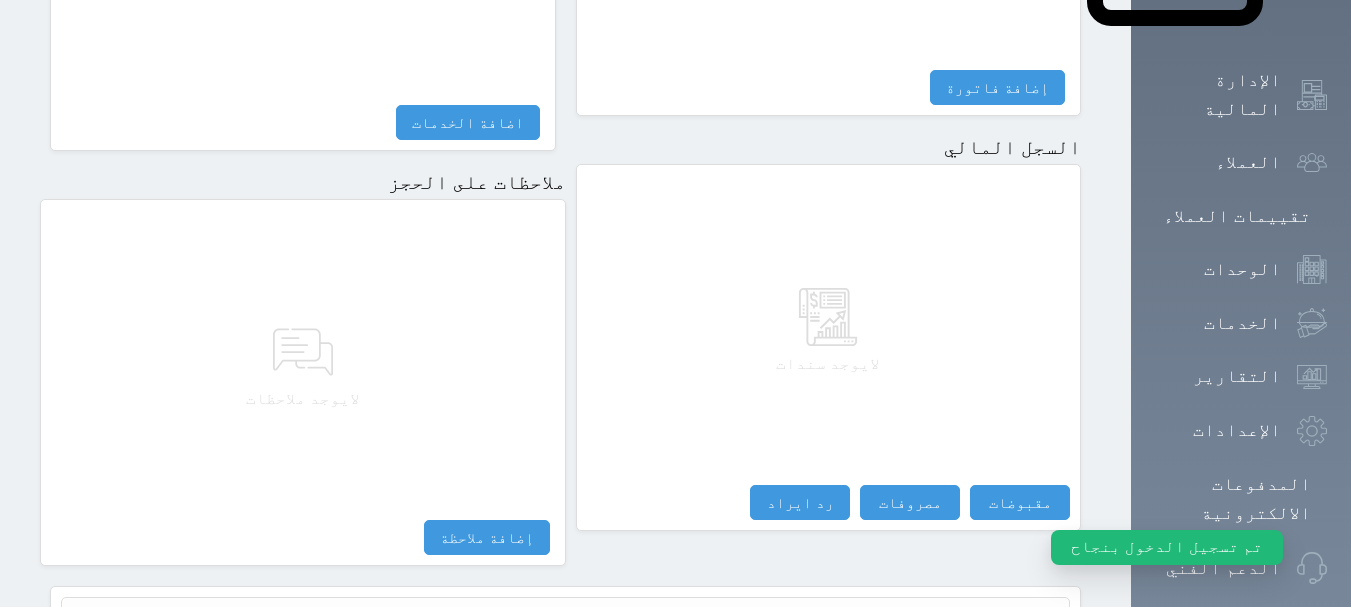 select 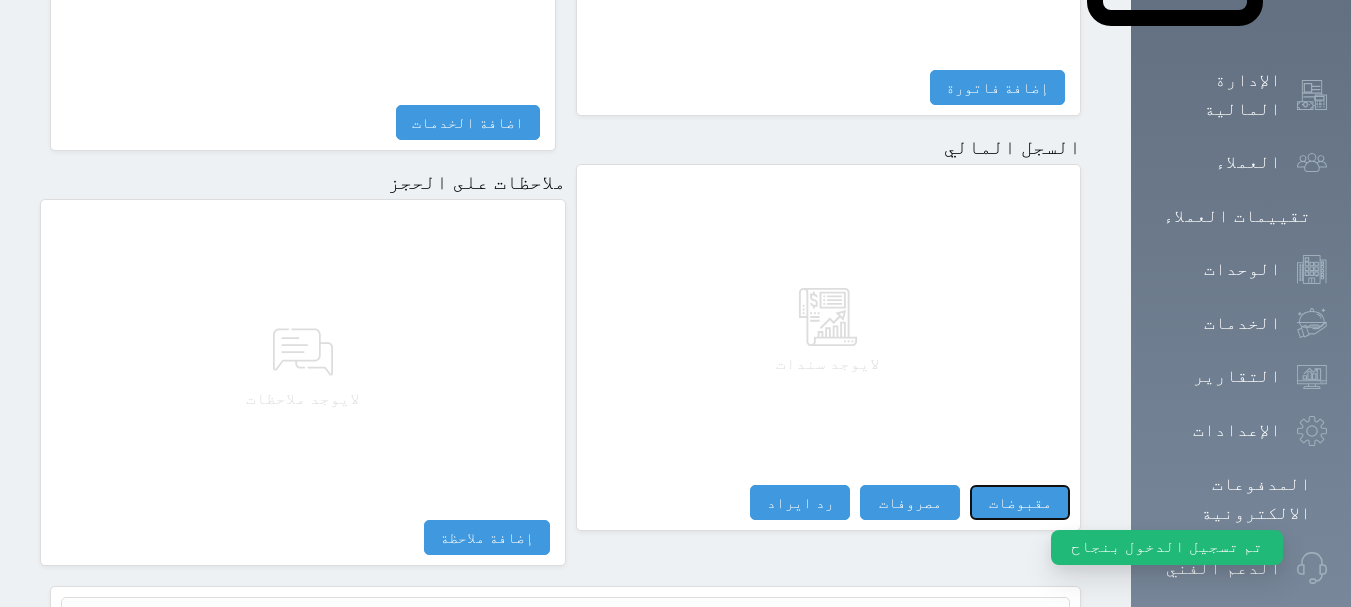 click on "مقبوضات" at bounding box center [1020, 502] 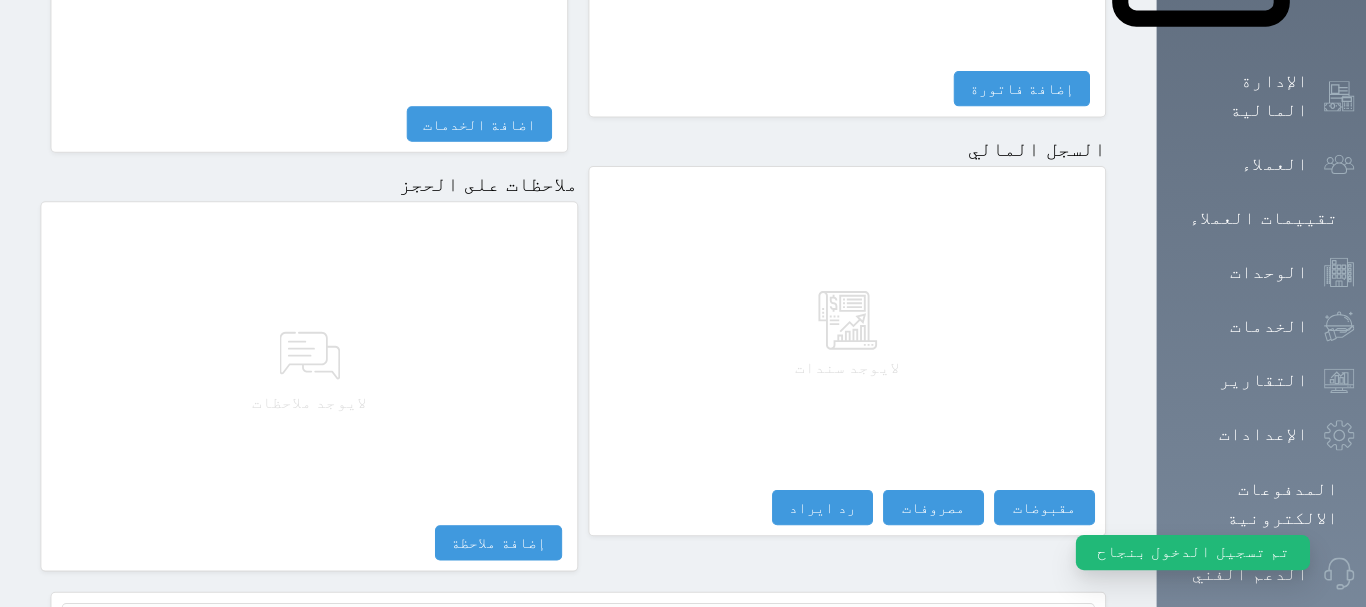 click on "مقبوضات                 النوع  *    اختيار   مقبوضات عامة قيمة إيجار فواتير تامين عربون لا ينطبق آخر مغسلة واي فاي - الإنترنت مواقف السيارات طعام الأغذية والمشروبات مشروبات المشروبات الباردة المشروبات الساخنة الإفطار غداء عشاء مخبز و كعك حمام سباحة الصالة الرياضية سبا و خدمات الجمال اختيار وإسقاط (خدمات النقل) ميني بار كابل - تلفزيون سرير إضافي تصفيف الشعر التسوق خدمات الجولات السياحية المنظمة خدمات الدليل السياحي   التاريخ *   [DATE] [TIME]   من *   [FIRST] [LAST]   المبلغ *   160.00   لأجل *     طريقة الدفع *   اختر طريقة الدفع   دفع نقدى   تحويل بنكى   مدى   بطاقة ائتمان   آجل   ملاحظات" at bounding box center (0, 0) 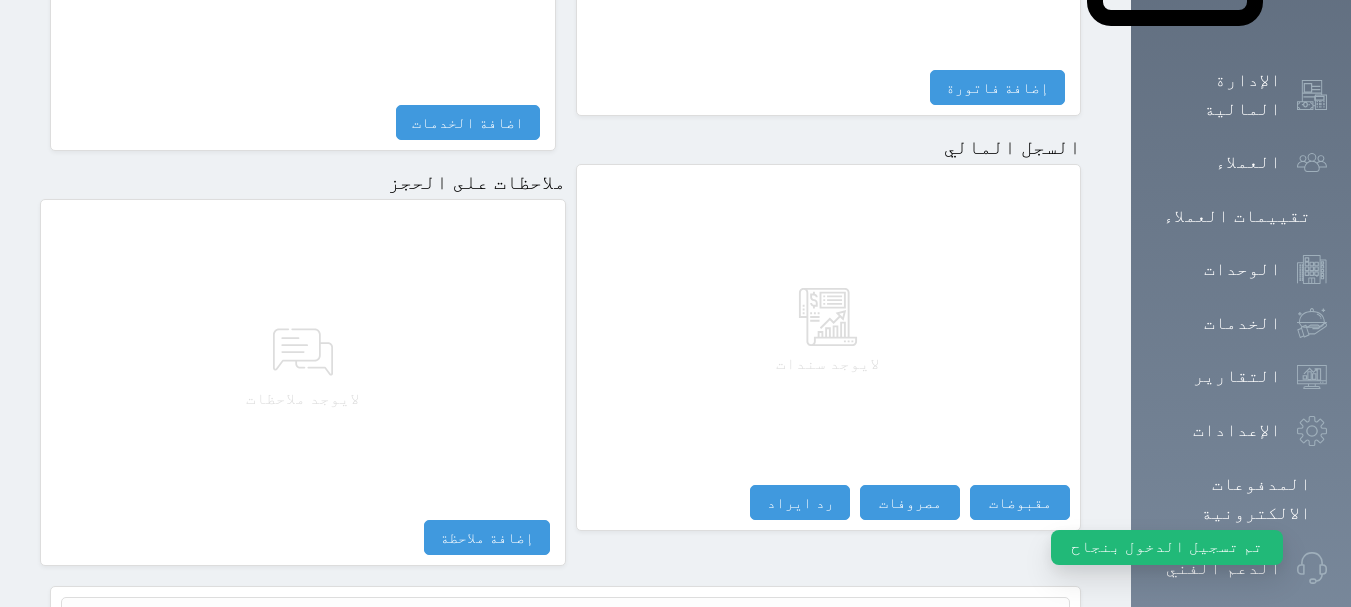 select 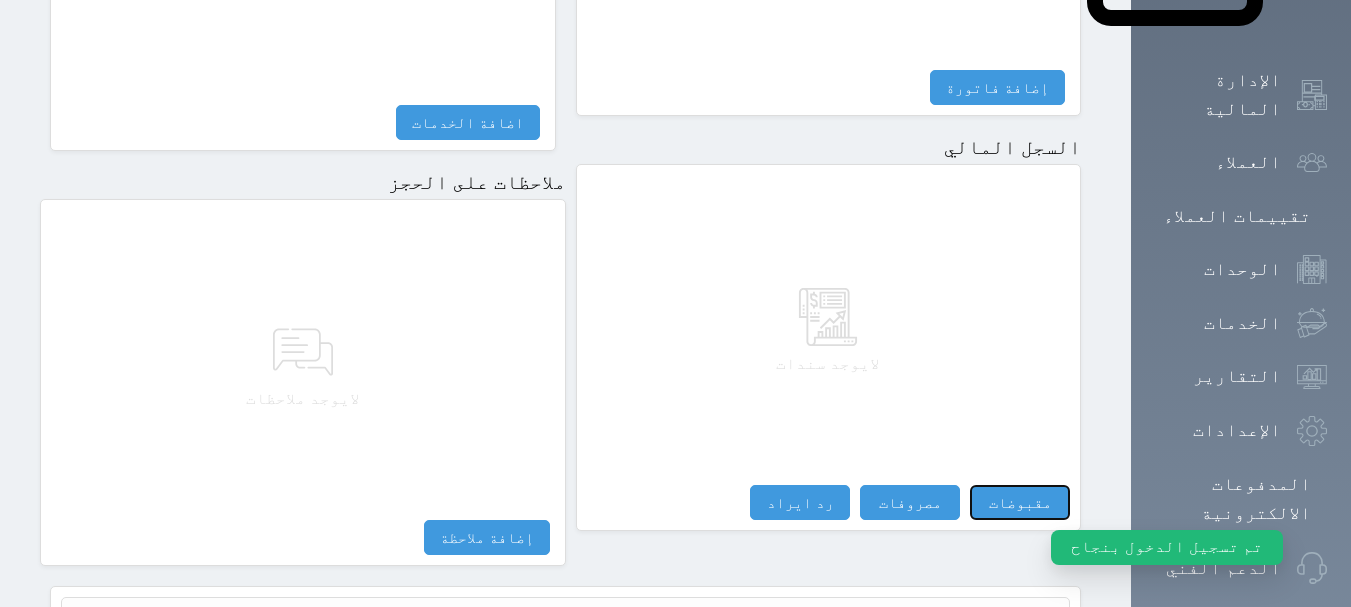 click on "مقبوضات" at bounding box center (1020, 502) 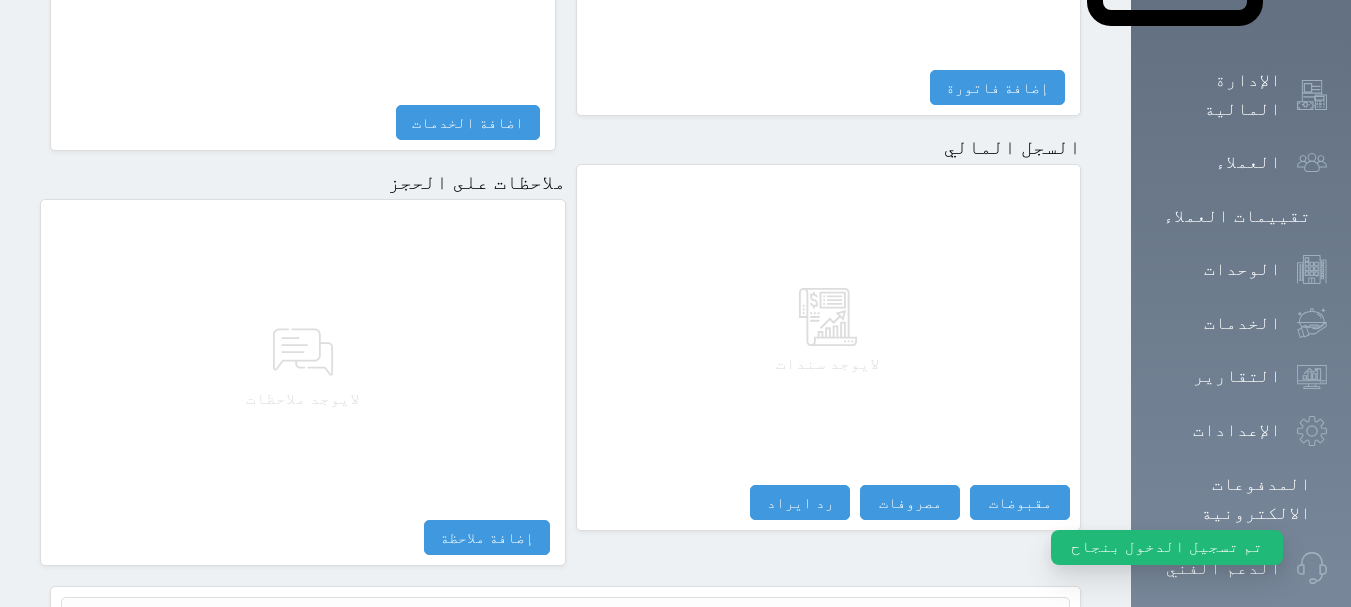 click on "مقبوضات                 النوع  *    اختيار   مقبوضات عامة قيمة إيجار فواتير تامين عربون لا ينطبق آخر مغسلة واي فاي - الإنترنت مواقف السيارات طعام الأغذية والمشروبات مشروبات المشروبات الباردة المشروبات الساخنة الإفطار غداء عشاء مخبز و كعك حمام سباحة الصالة الرياضية سبا و خدمات الجمال اختيار وإسقاط (خدمات النقل) ميني بار كابل - تلفزيون سرير إضافي تصفيف الشعر التسوق خدمات الجولات السياحية المنظمة خدمات الدليل السياحي   التاريخ *   [DATE] [TIME]   من *   [FIRST] [LAST]   المبلغ *   160.00   لأجل *     طريقة الدفع *   اختر طريقة الدفع   دفع نقدى   تحويل بنكى   مدى   بطاقة ائتمان   آجل   ملاحظات" at bounding box center (0, 0) 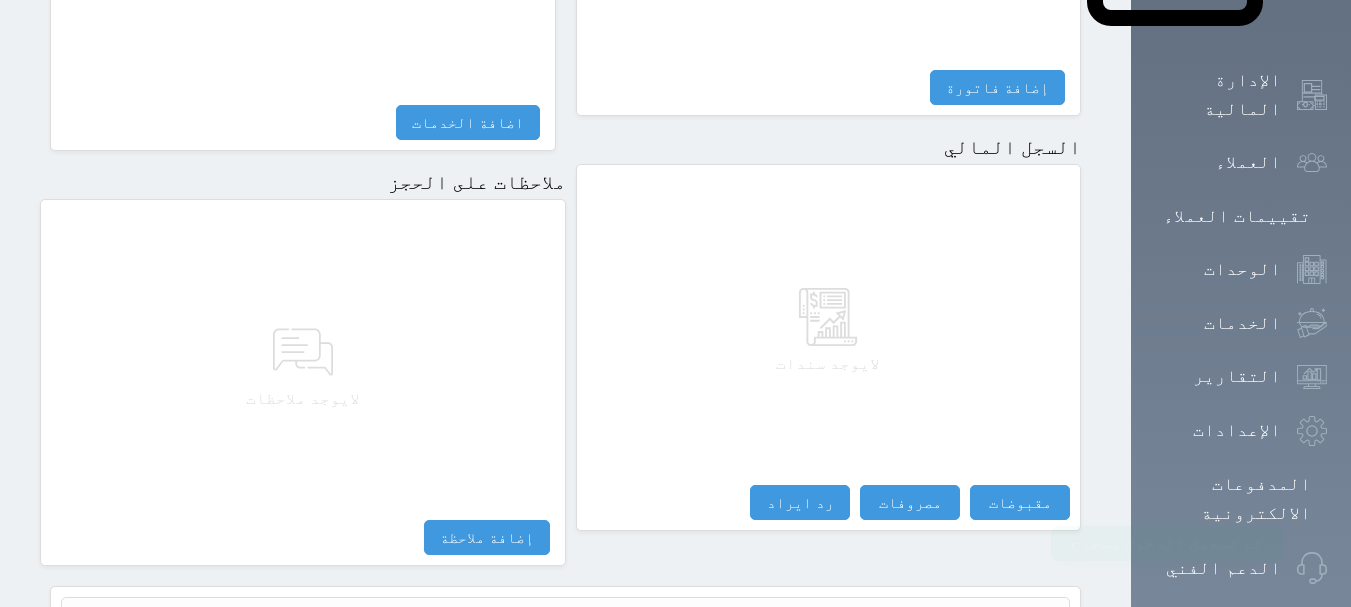 select 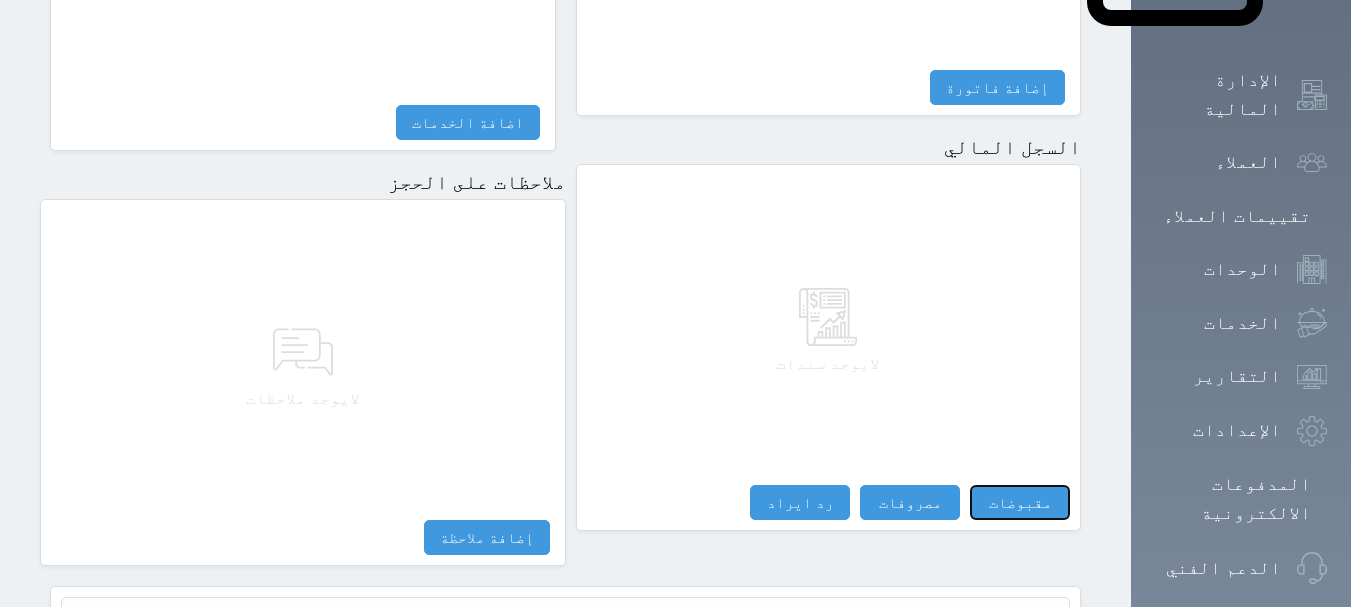 click on "مقبوضات" at bounding box center (1020, 502) 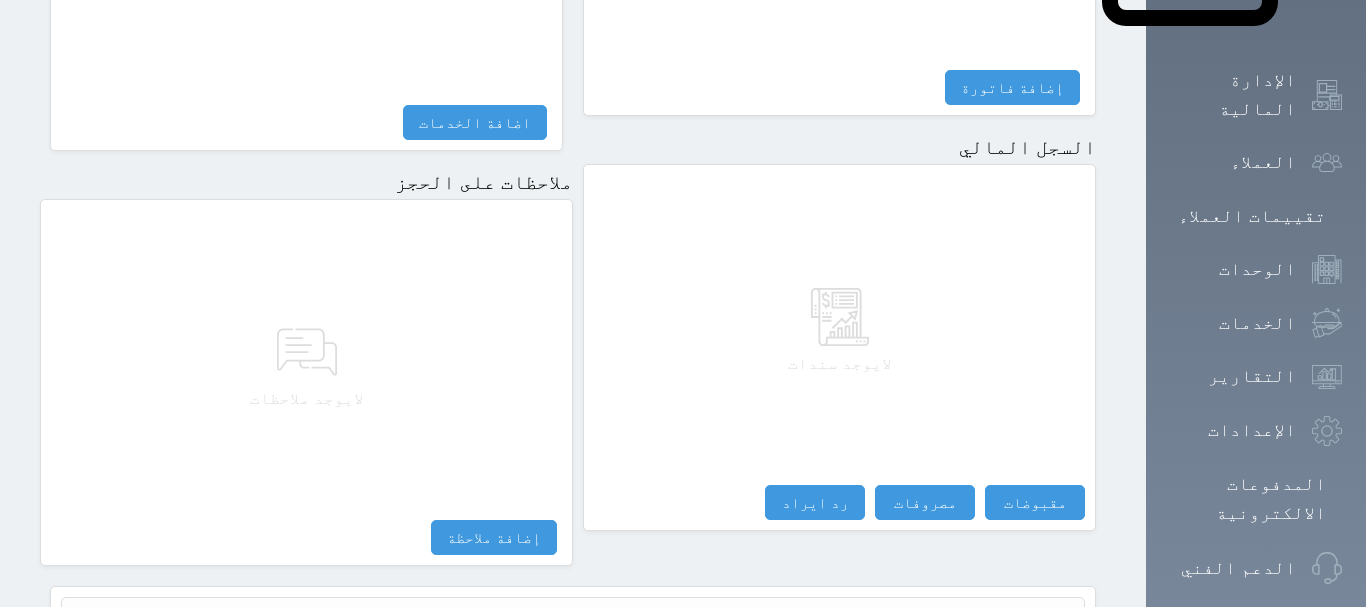 click on "مقبوضات                 النوع  *    اختيار   مقبوضات عامة قيمة إيجار فواتير تامين عربون لا ينطبق آخر مغسلة واي فاي - الإنترنت مواقف السيارات طعام الأغذية والمشروبات مشروبات المشروبات الباردة المشروبات الساخنة الإفطار غداء عشاء مخبز و كعك حمام سباحة الصالة الرياضية سبا و خدمات الجمال اختيار وإسقاط (خدمات النقل) ميني بار كابل - تلفزيون سرير إضافي تصفيف الشعر التسوق خدمات الجولات السياحية المنظمة خدمات الدليل السياحي   التاريخ *   [DATE] [TIME]   من *   [FIRST] [LAST]   المبلغ *   160.00   لأجل *     طريقة الدفع *   اختر طريقة الدفع   دفع نقدى   تحويل بنكى   مدى   بطاقة ائتمان   آجل   ملاحظات" at bounding box center (0, 0) 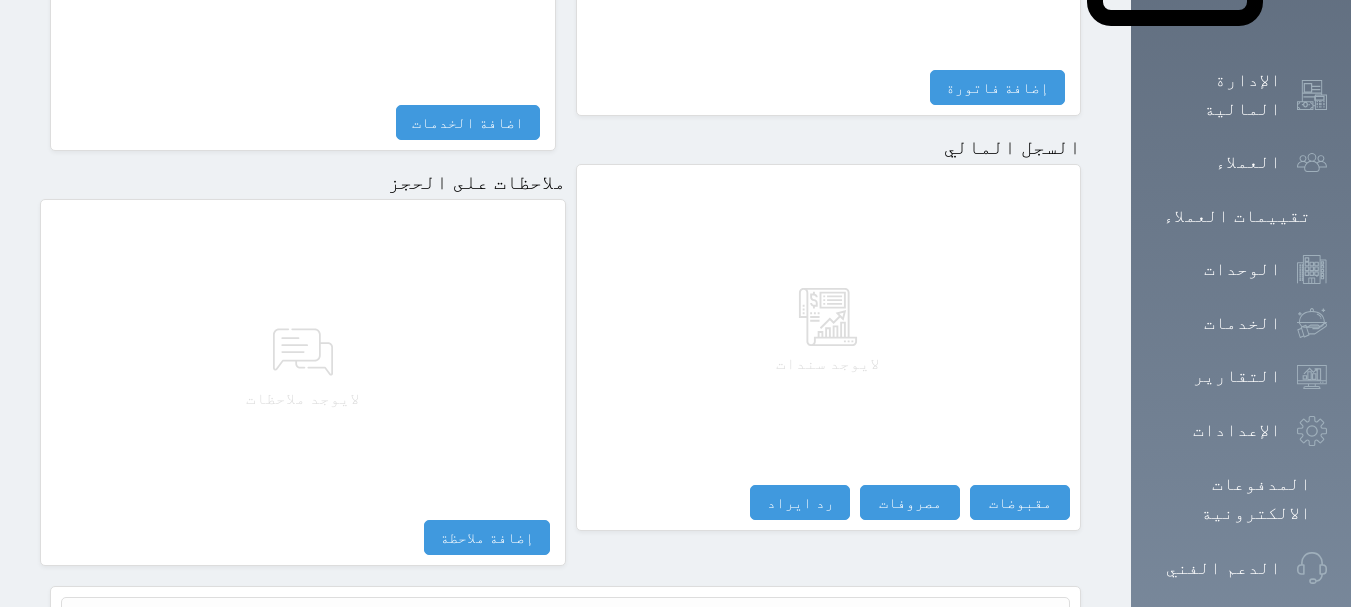 select 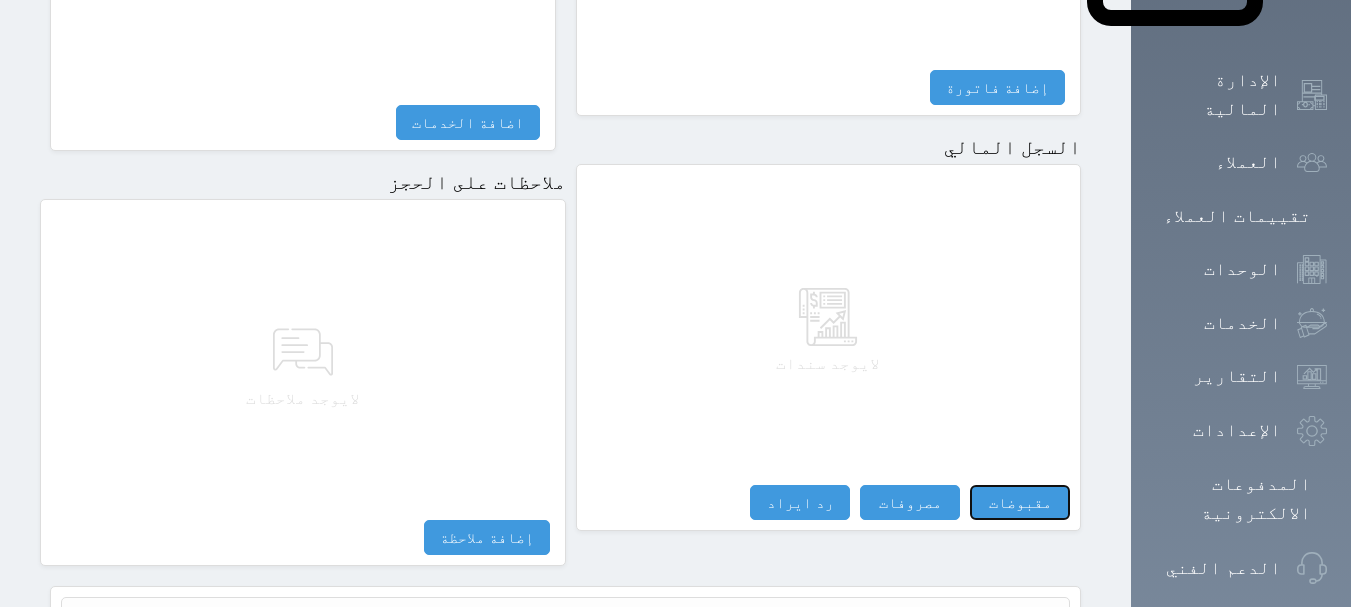 click on "مقبوضات" at bounding box center (1020, 502) 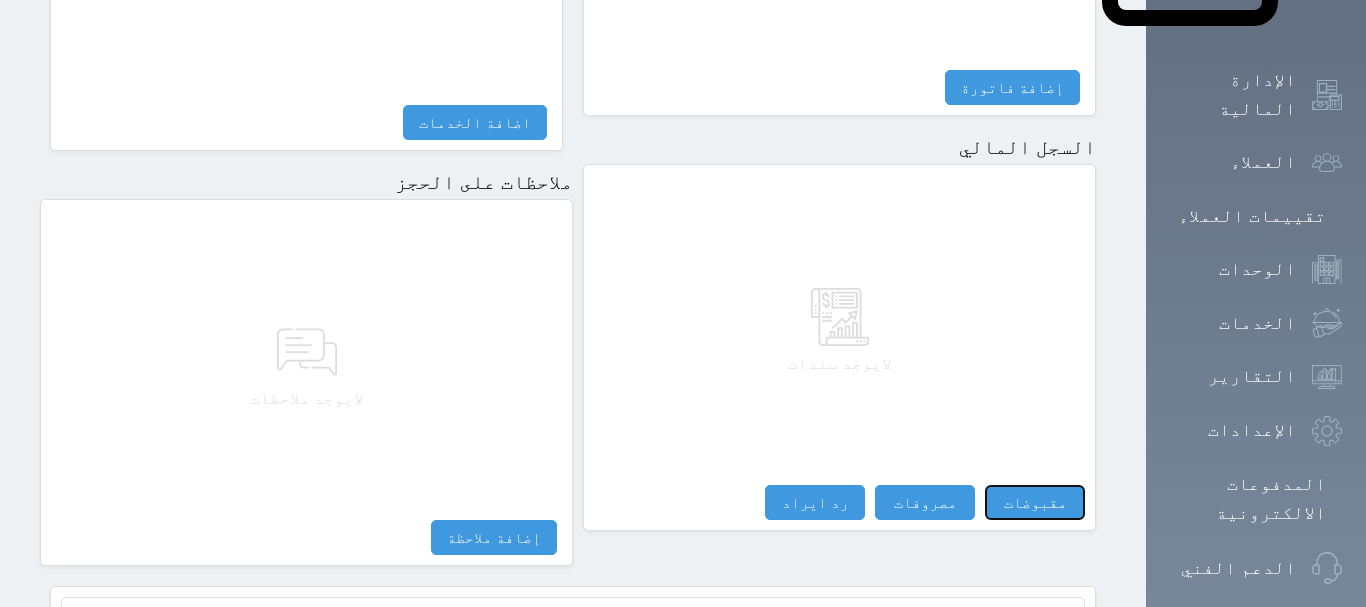 select 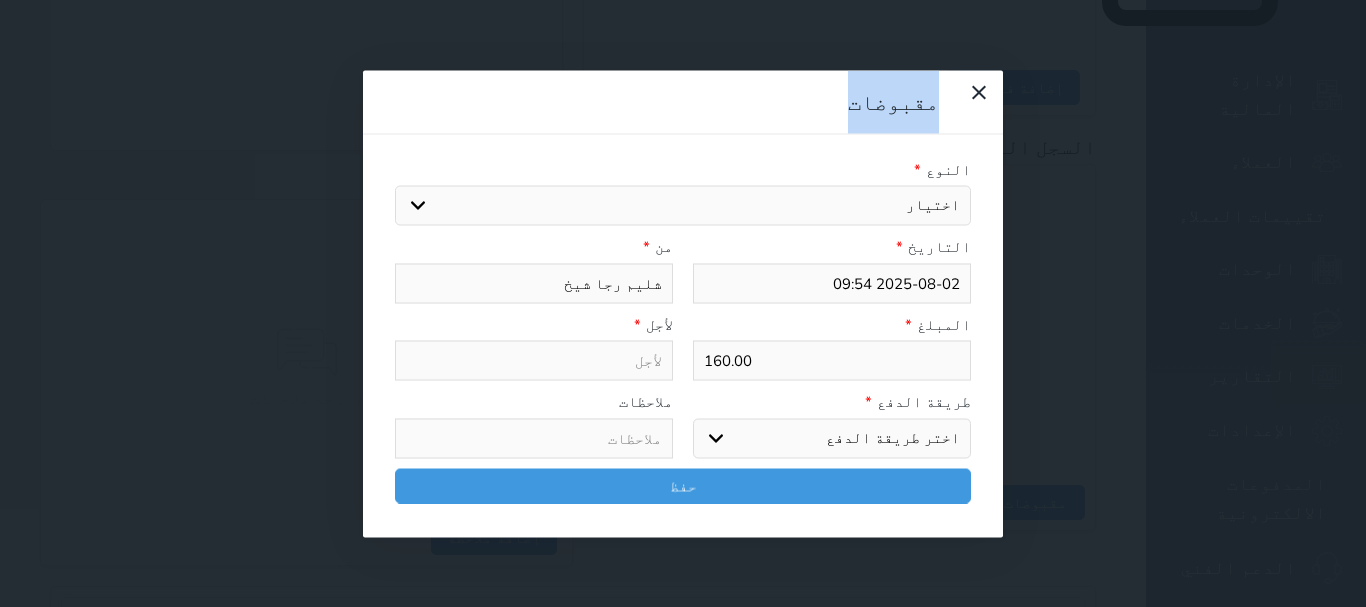 click on "اختيار   مقبوضات عامة قيمة إيجار فواتير تامين عربون لا ينطبق آخر مغسلة واي فاي - الإنترنت مواقف السيارات طعام الأغذية والمشروبات مشروبات المشروبات الباردة المشروبات الساخنة الإفطار غداء عشاء مخبز و كعك حمام سباحة الصالة الرياضية سبا و خدمات الجمال اختيار وإسقاط (خدمات النقل) ميني بار كابل - تلفزيون سرير إضافي تصفيف الشعر التسوق خدمات الجولات السياحية المنظمة خدمات الدليل السياحي" at bounding box center (683, 206) 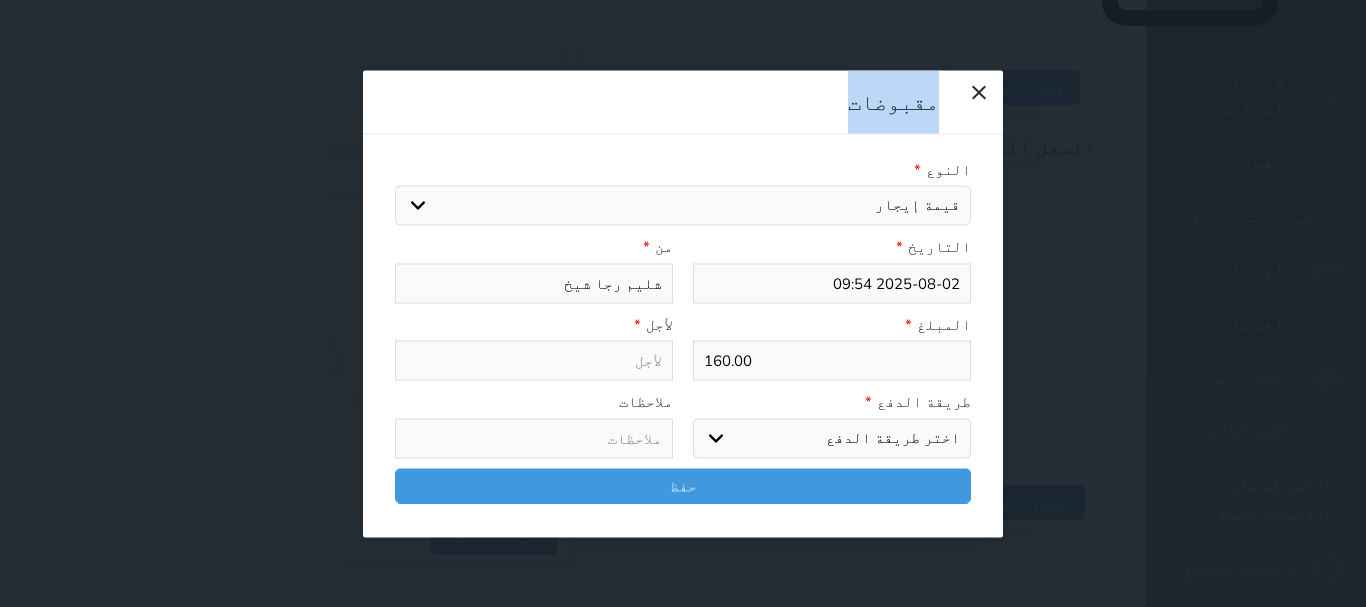 click on "اختيار   مقبوضات عامة قيمة إيجار فواتير تامين عربون لا ينطبق آخر مغسلة واي فاي - الإنترنت مواقف السيارات طعام الأغذية والمشروبات مشروبات المشروبات الباردة المشروبات الساخنة الإفطار غداء عشاء مخبز و كعك حمام سباحة الصالة الرياضية سبا و خدمات الجمال اختيار وإسقاط (خدمات النقل) ميني بار كابل - تلفزيون سرير إضافي تصفيف الشعر التسوق خدمات الجولات السياحية المنظمة خدمات الدليل السياحي" at bounding box center (683, 206) 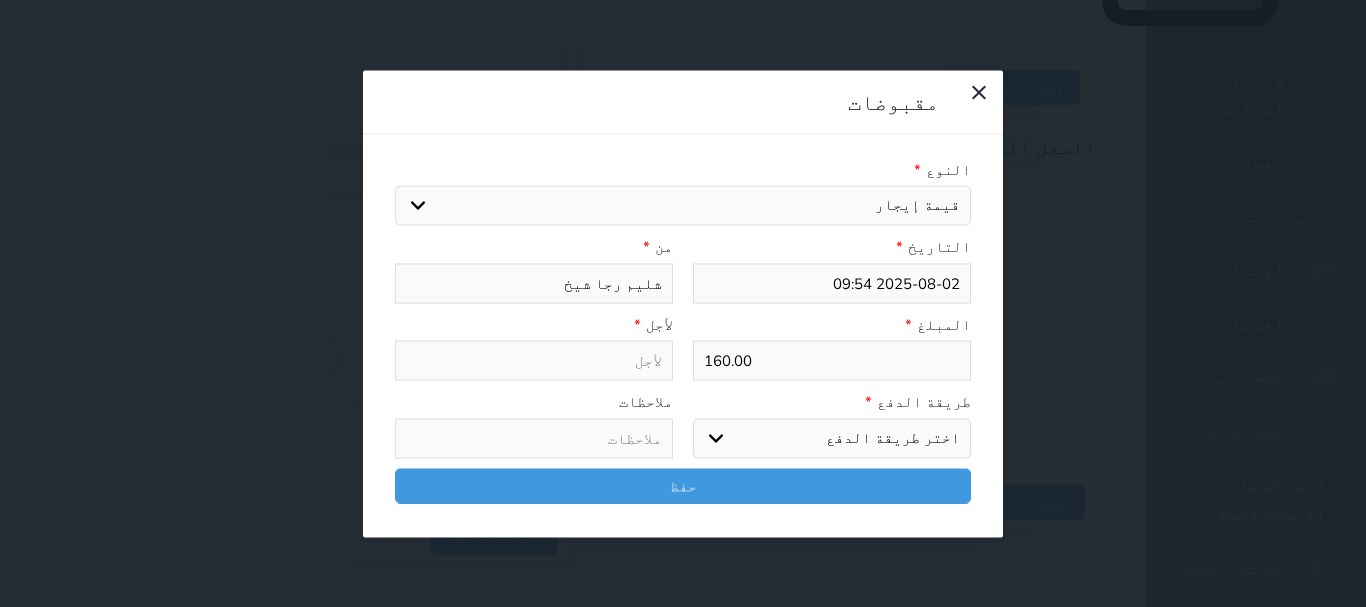 drag, startPoint x: 429, startPoint y: 155, endPoint x: 616, endPoint y: 232, distance: 202.23254 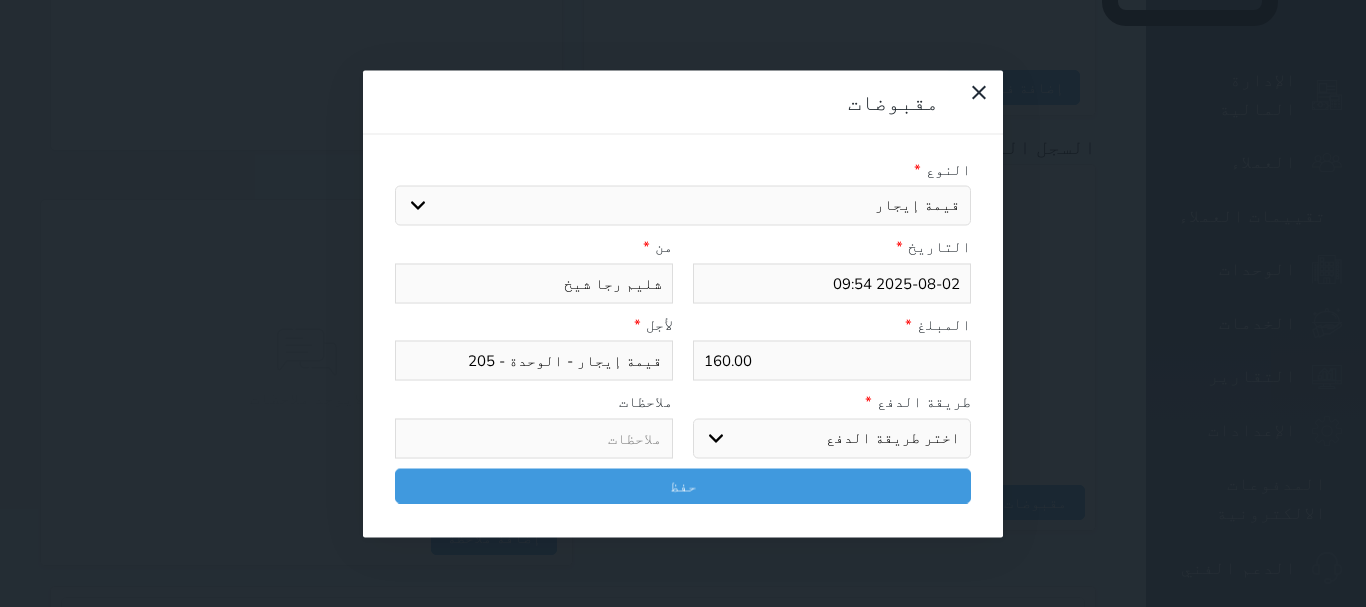 click on "اختر طريقة الدفع   دفع نقدى   تحويل بنكى   مدى   بطاقة ائتمان   آجل" at bounding box center [832, 438] 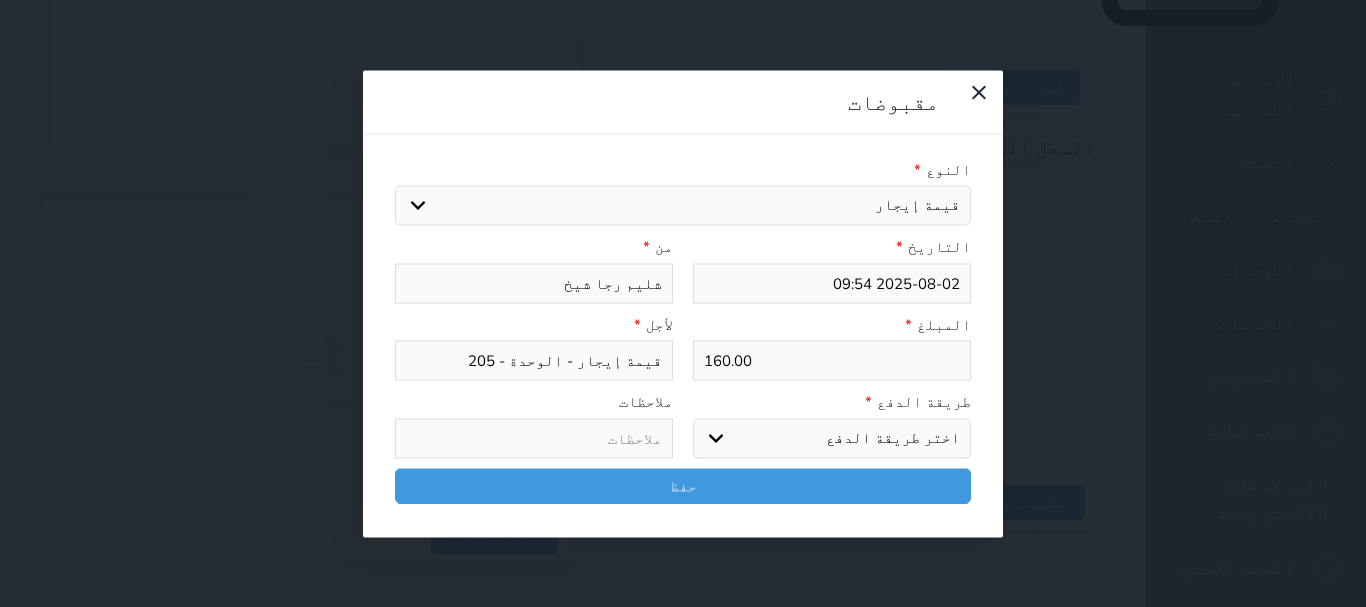 select on "cash" 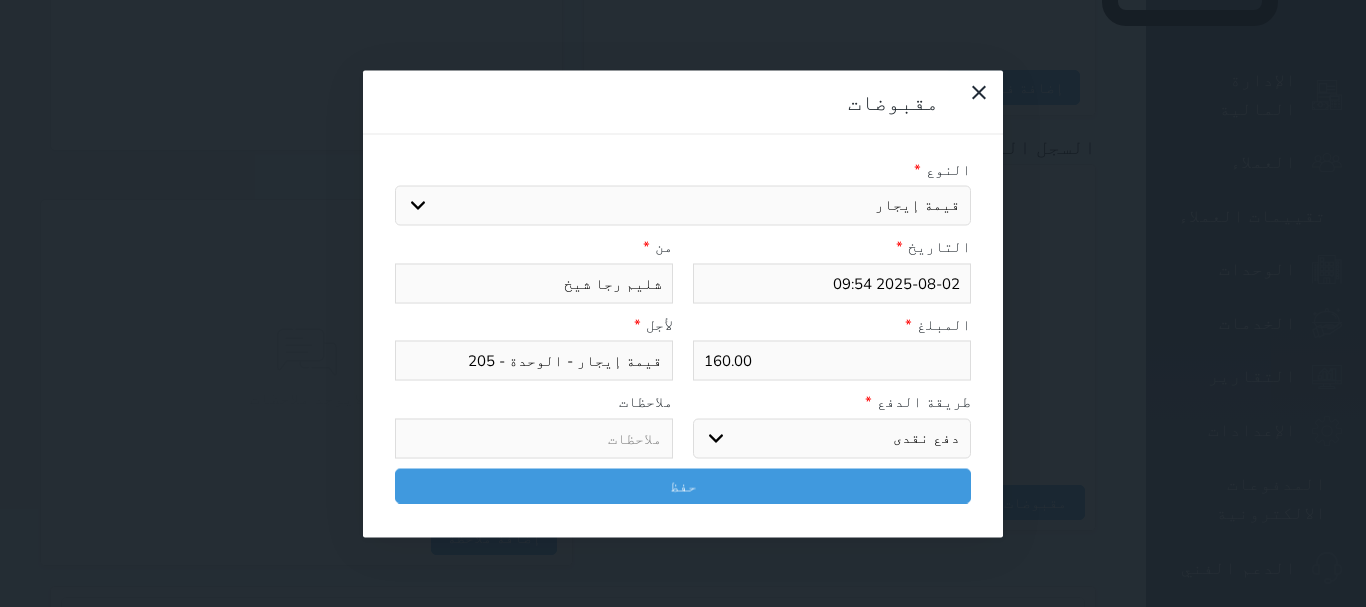 click on "اختر طريقة الدفع   دفع نقدى   تحويل بنكى   مدى   بطاقة ائتمان   آجل" at bounding box center (832, 438) 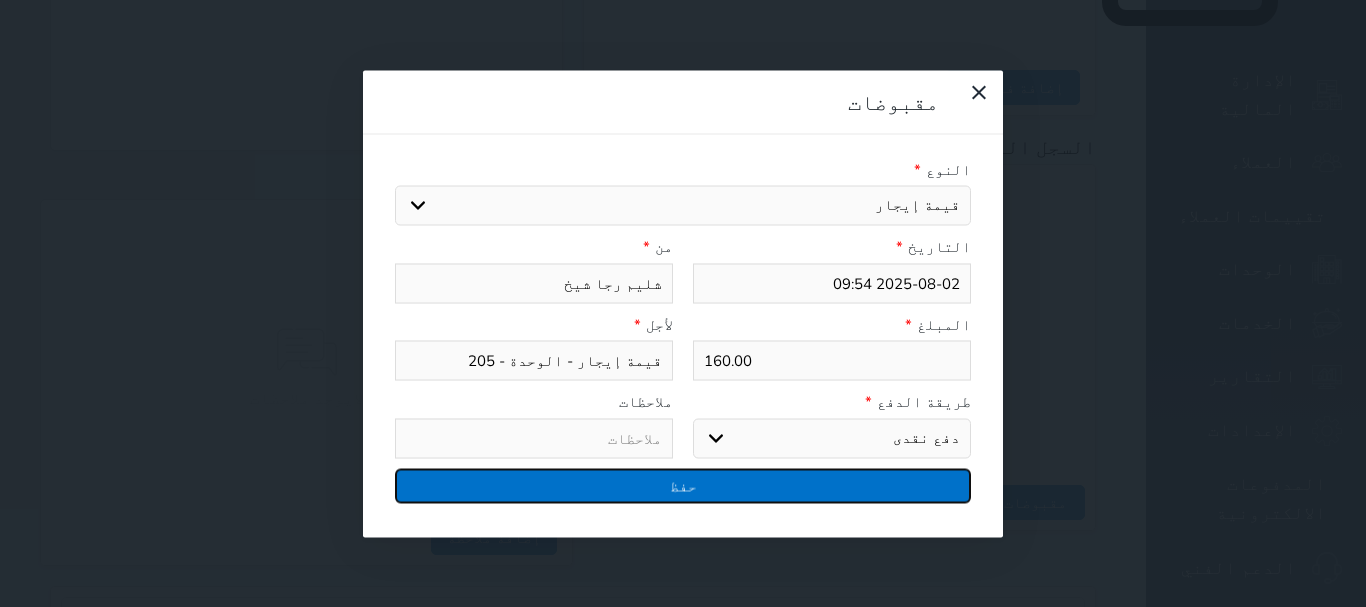 click on "حفظ" at bounding box center [683, 485] 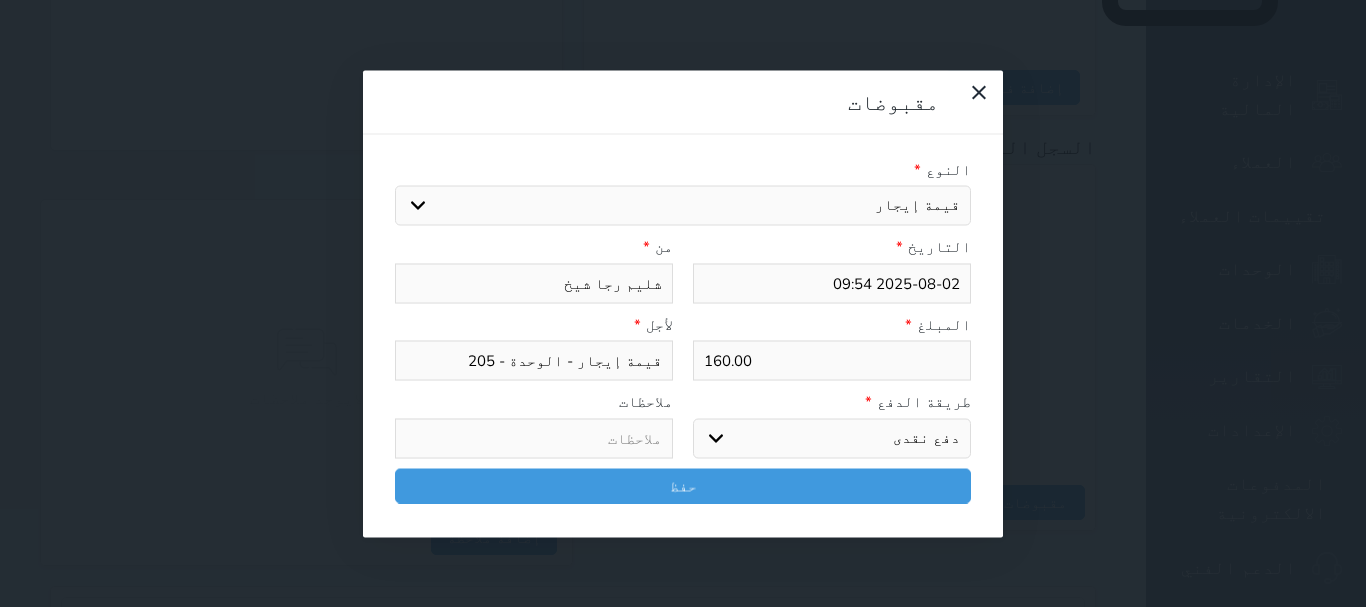 click at bounding box center [0, 0] 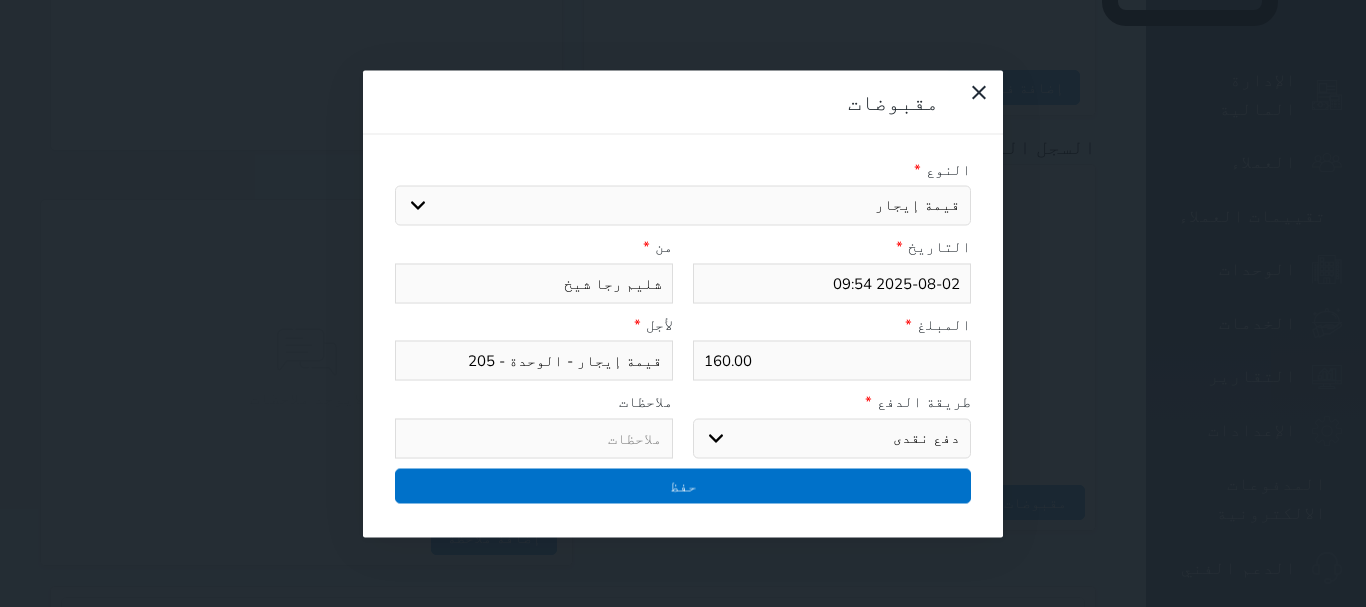 select 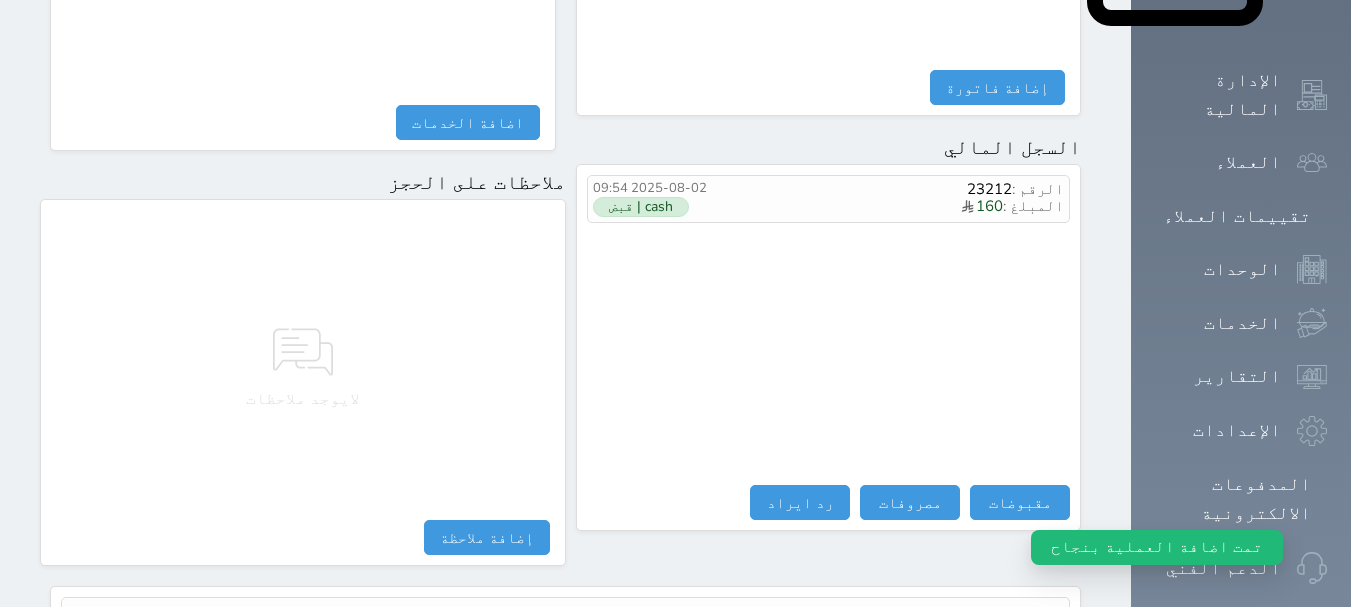click on "عرض سجل شموس" at bounding box center (1005, 663) 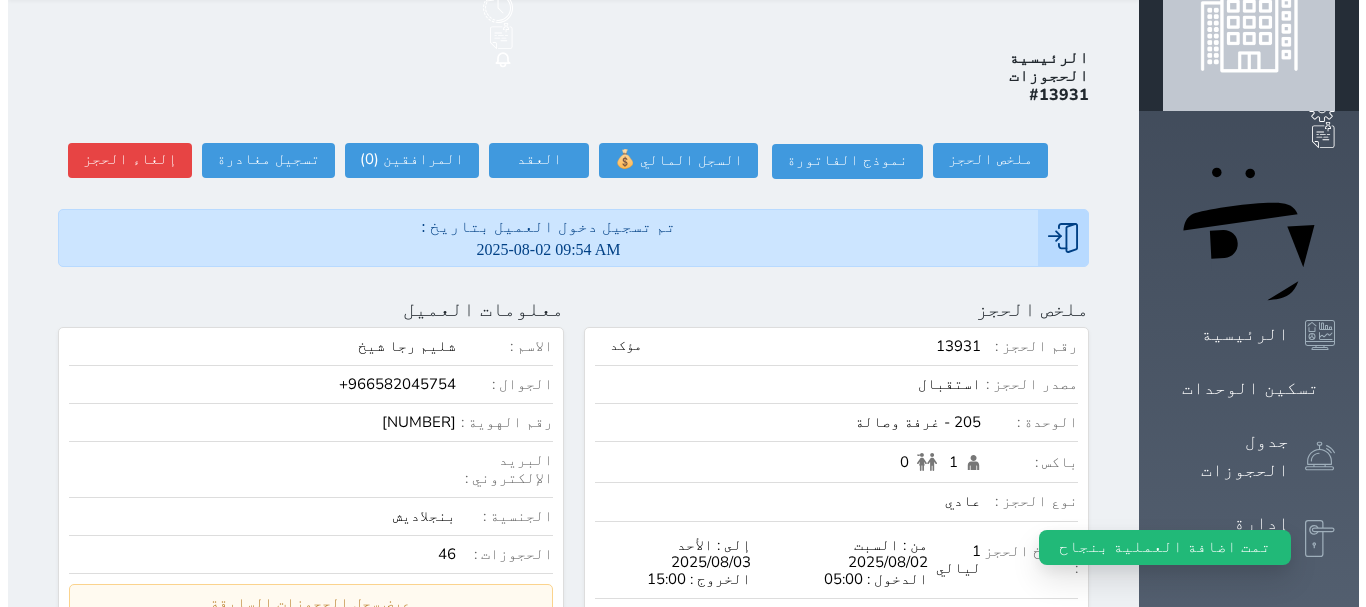 scroll, scrollTop: 21, scrollLeft: 0, axis: vertical 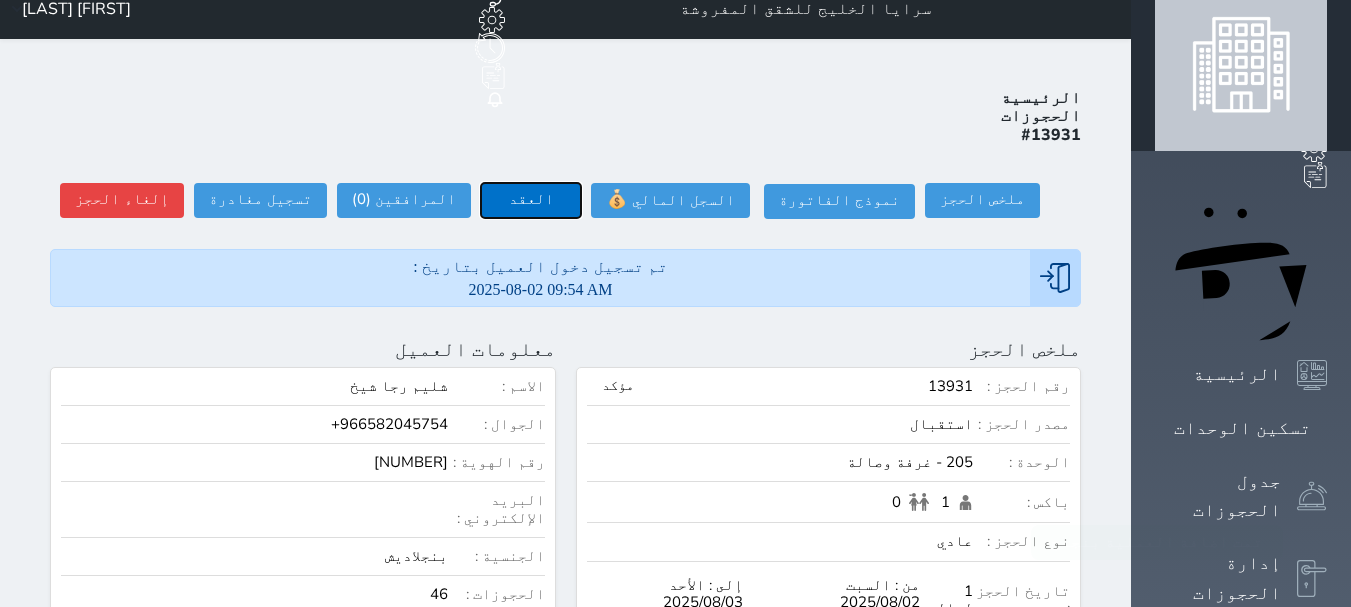 click on "العقد" at bounding box center [531, 200] 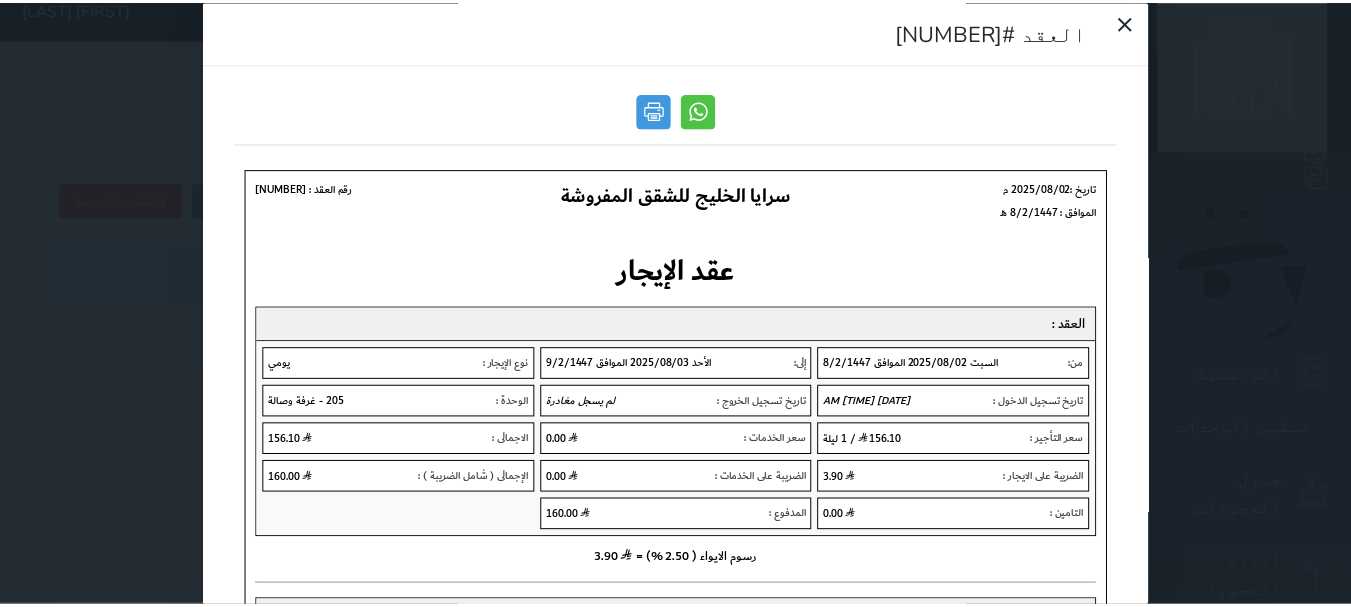 scroll, scrollTop: 0, scrollLeft: 0, axis: both 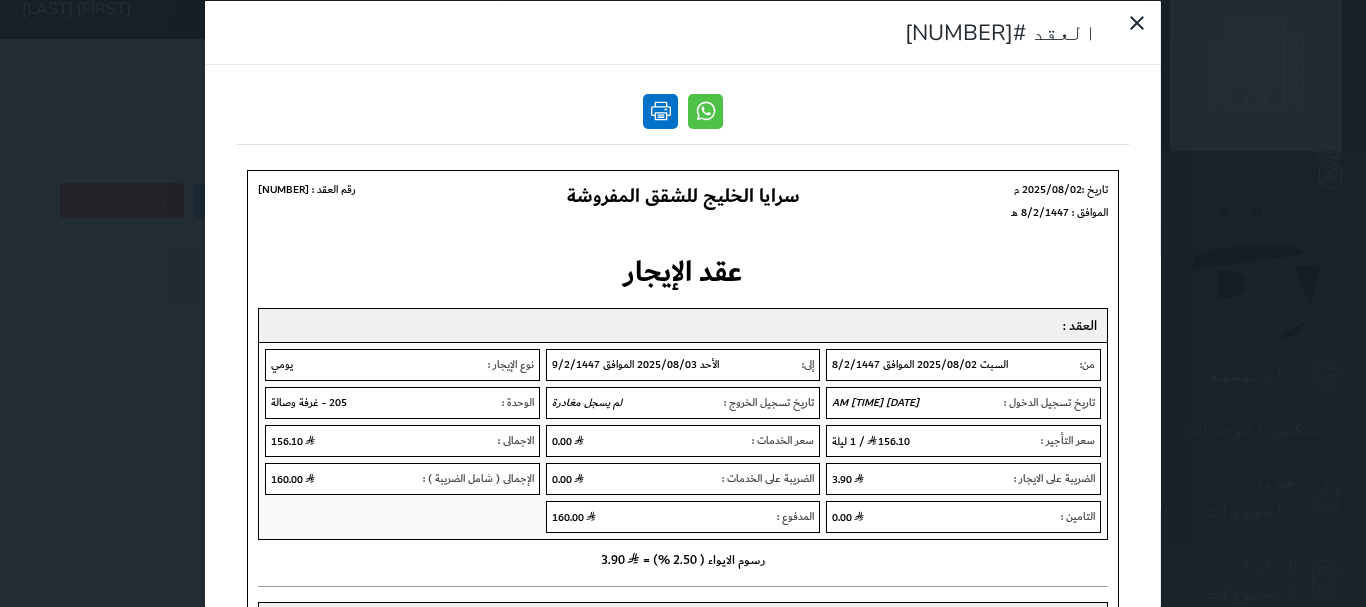 click at bounding box center [660, 110] 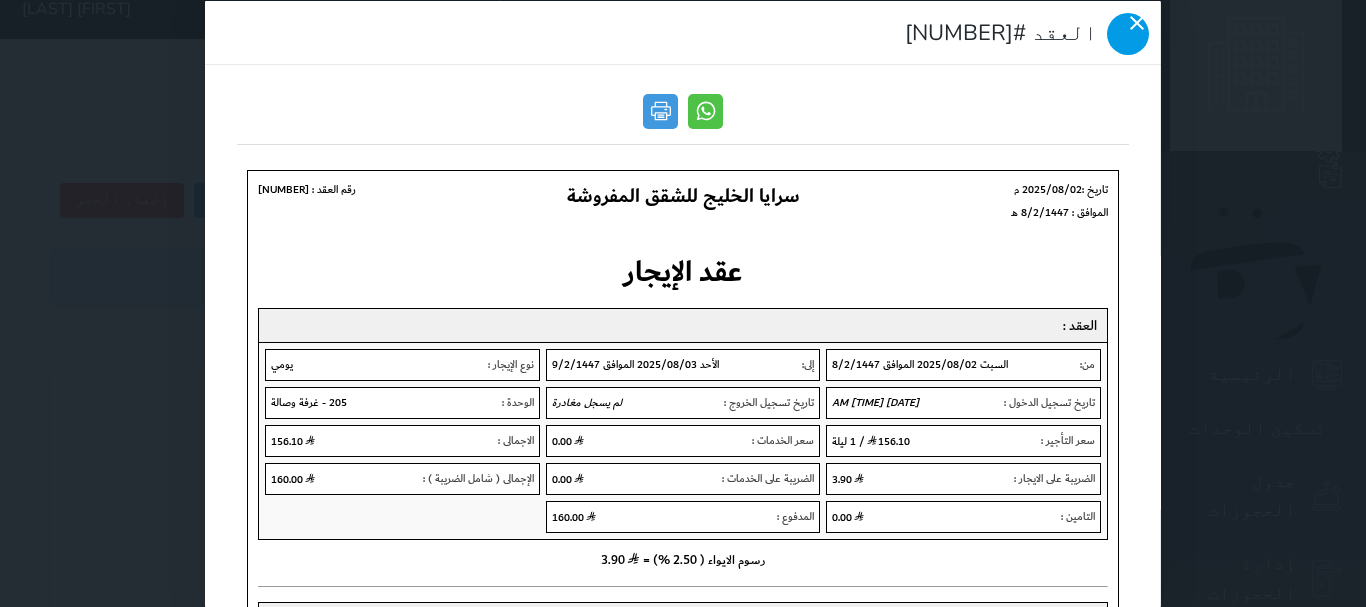 click 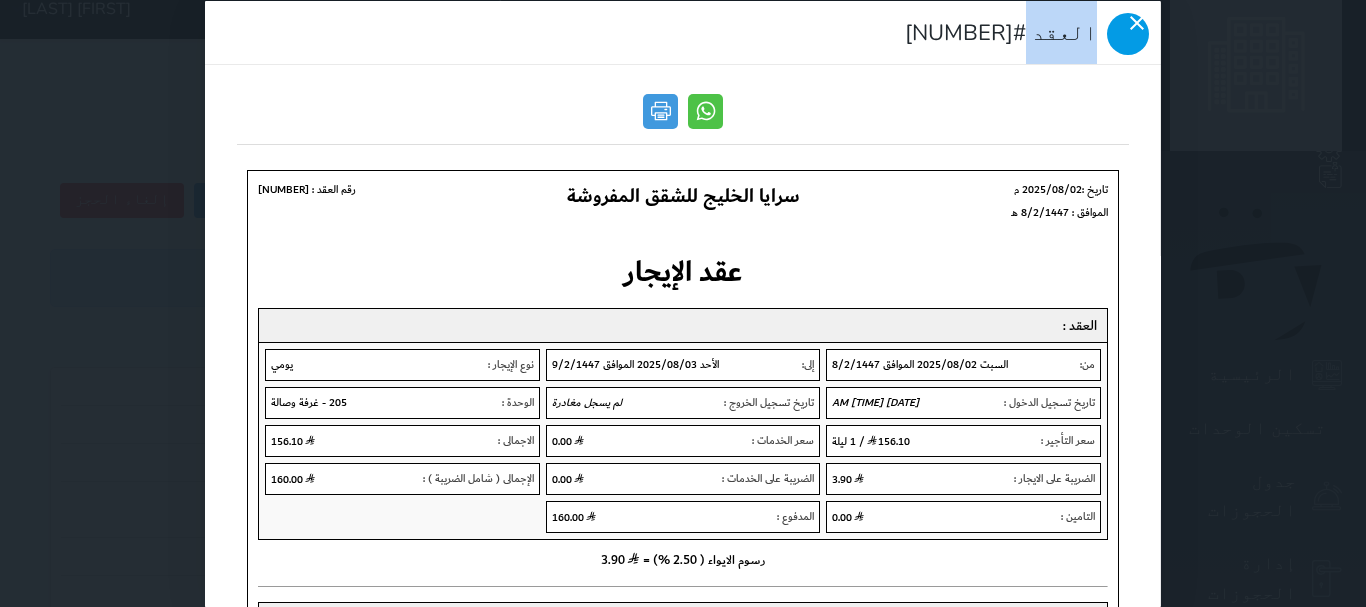 click 